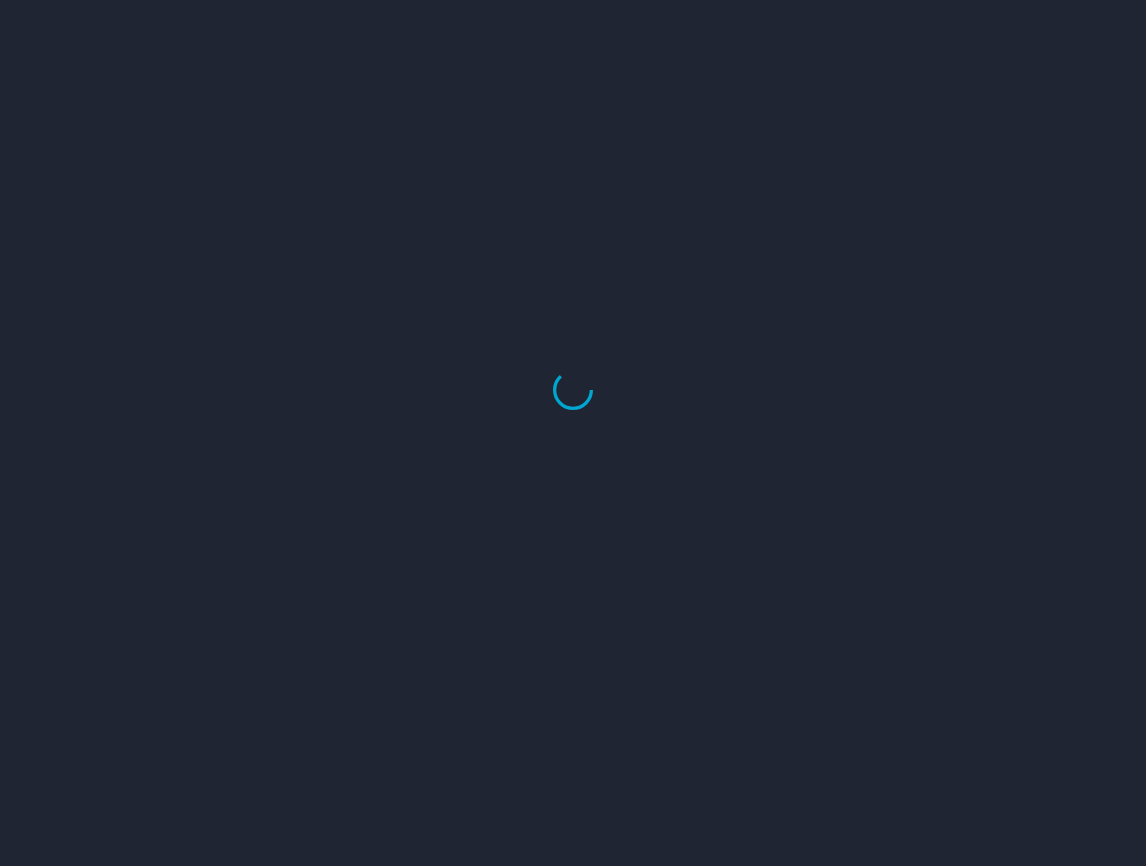 scroll, scrollTop: 0, scrollLeft: 0, axis: both 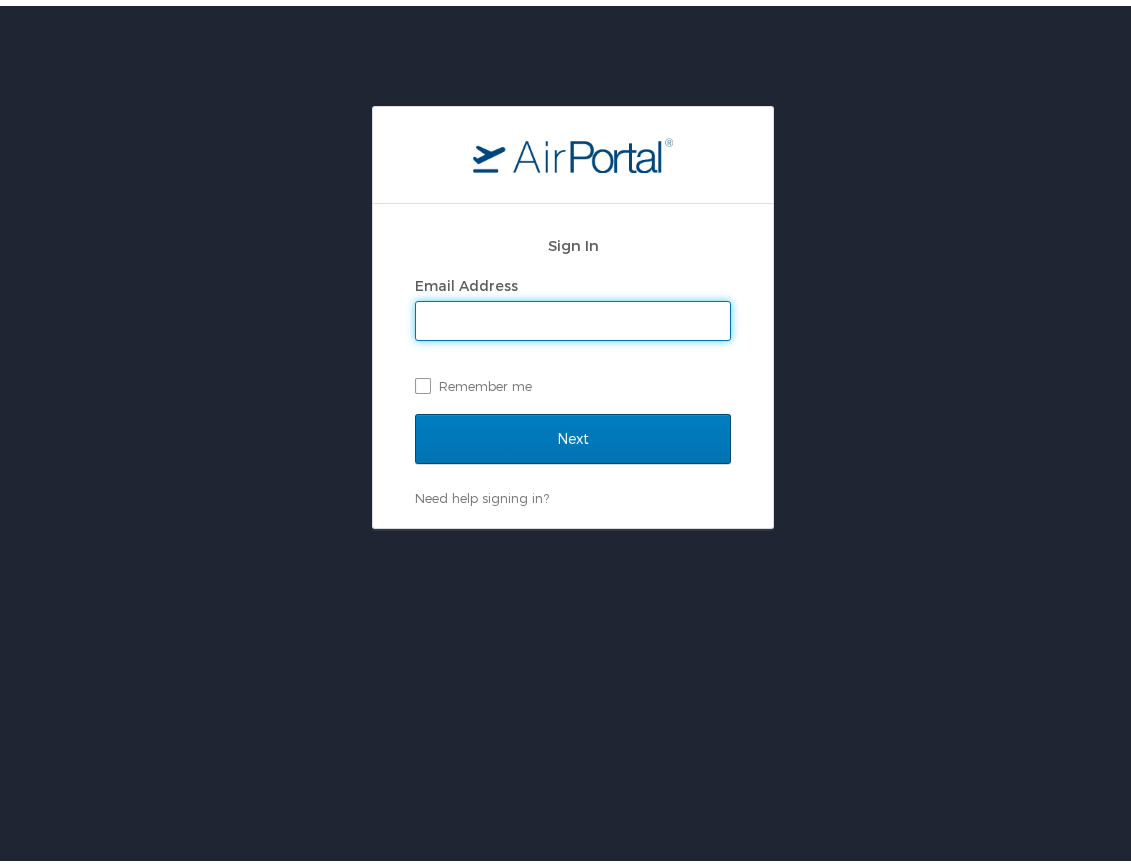 click on "Email Address" at bounding box center [573, 315] 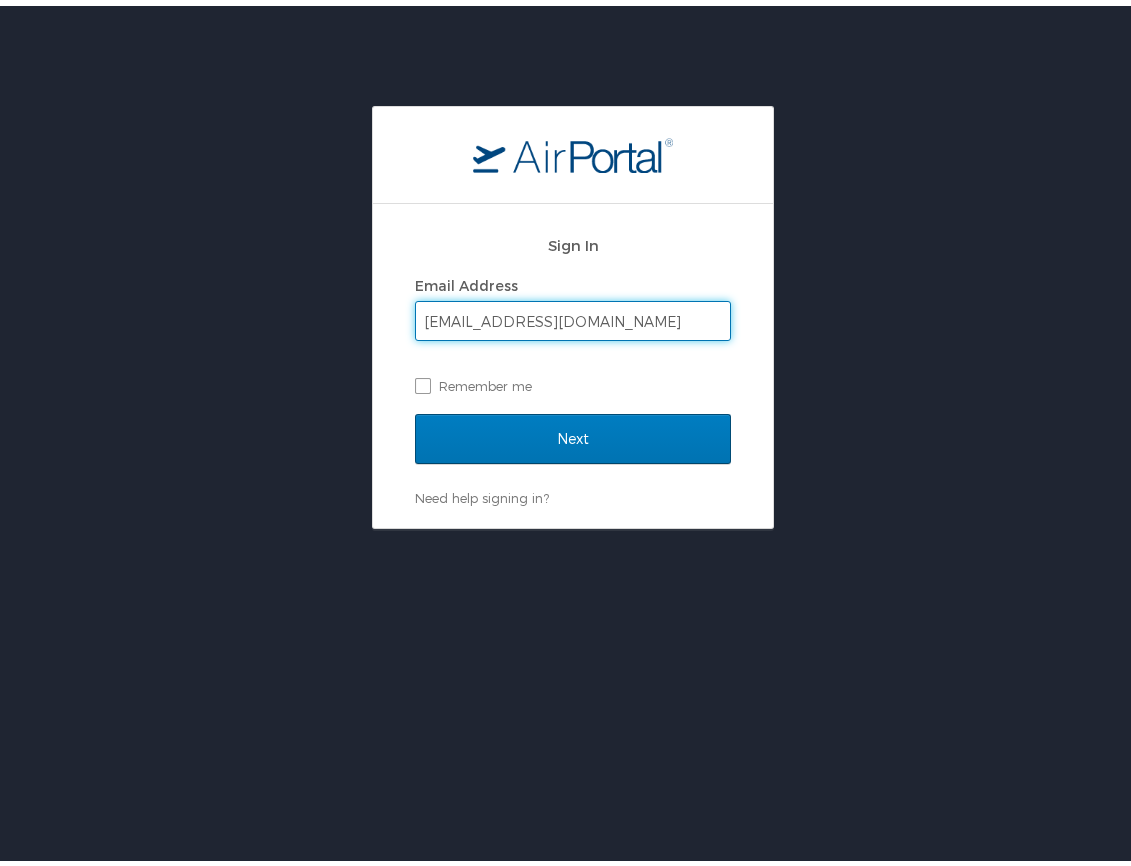 type on "sarahd29@uw.edu" 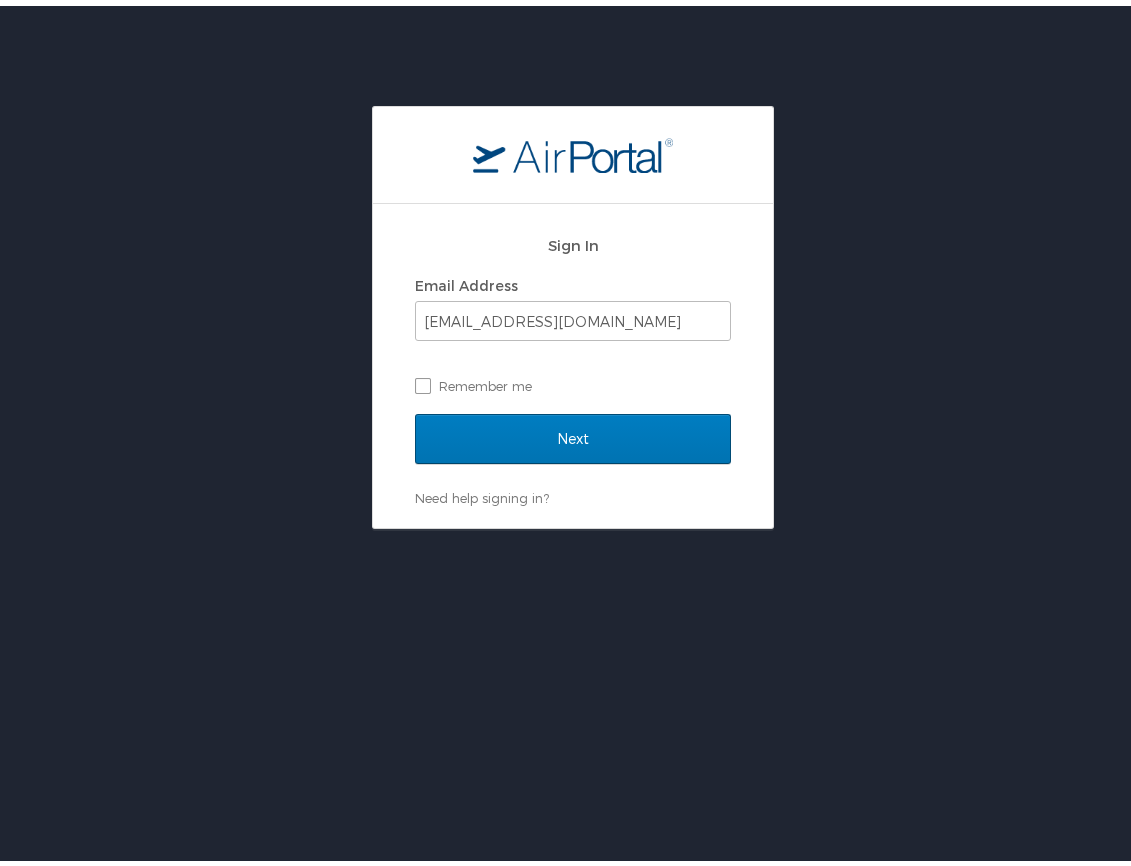 click on "Sign In Email Address  sarahd29@uw.edu Remember me Next Need help signing in? Forgot password? Help" at bounding box center (573, 311) 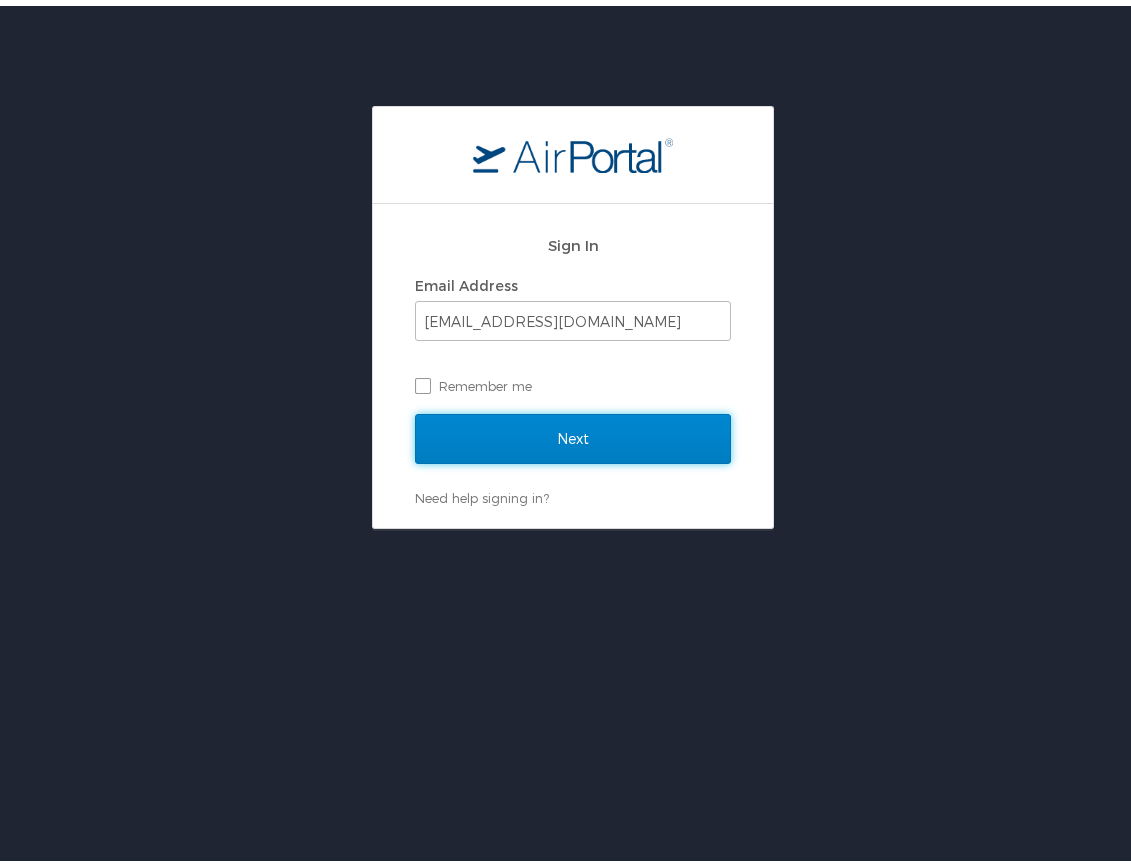 click on "Next" at bounding box center [573, 433] 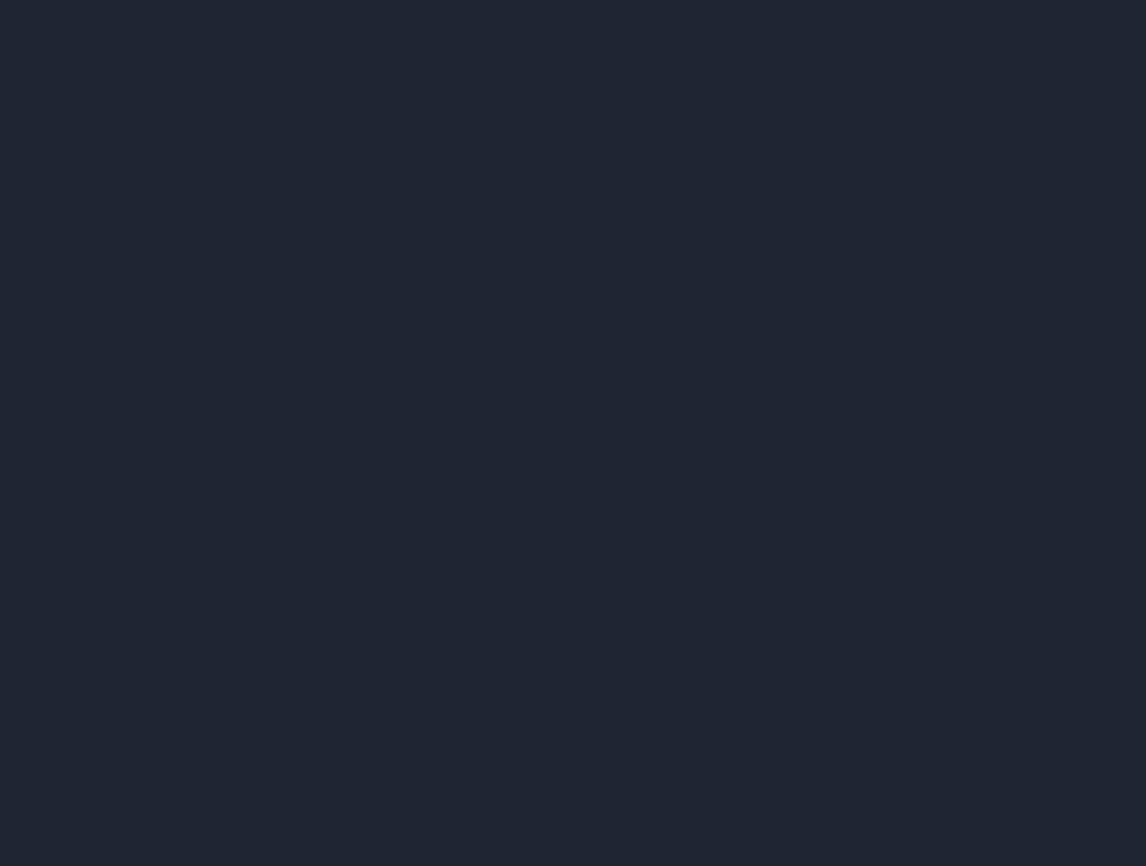 scroll, scrollTop: 0, scrollLeft: 0, axis: both 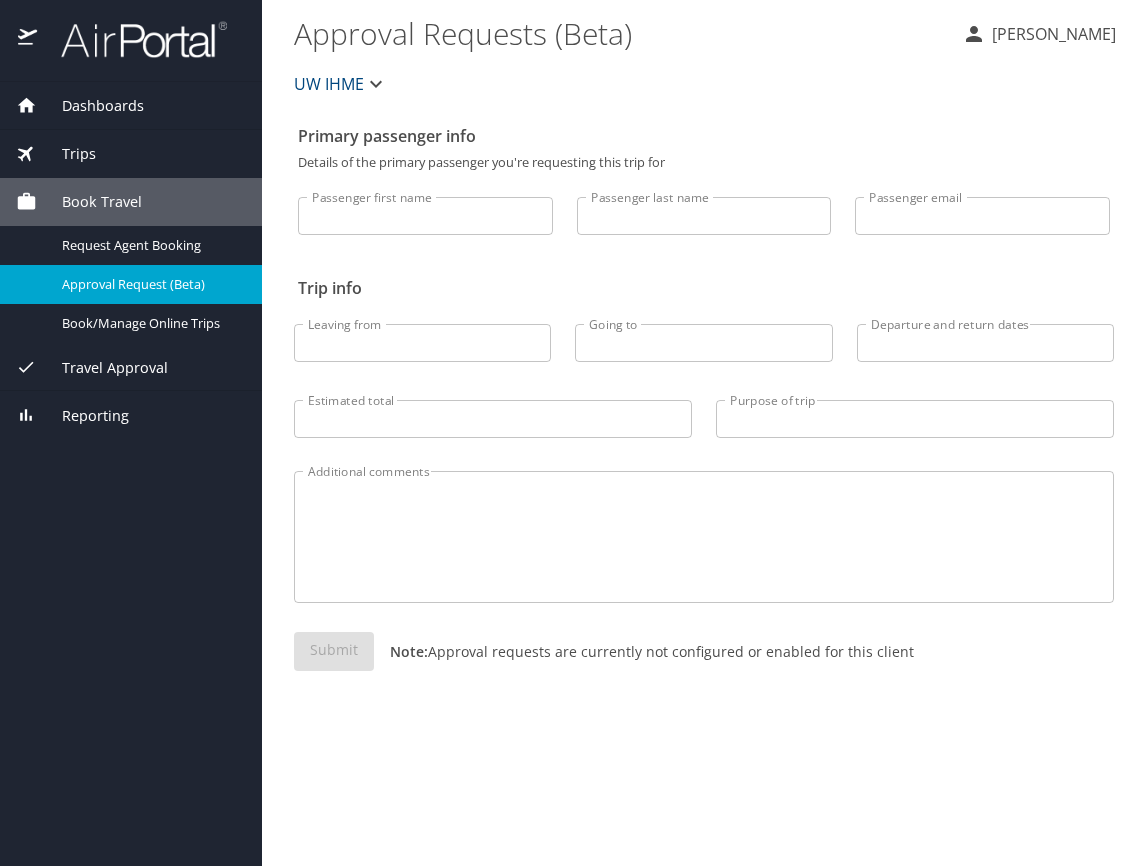 select on "US" 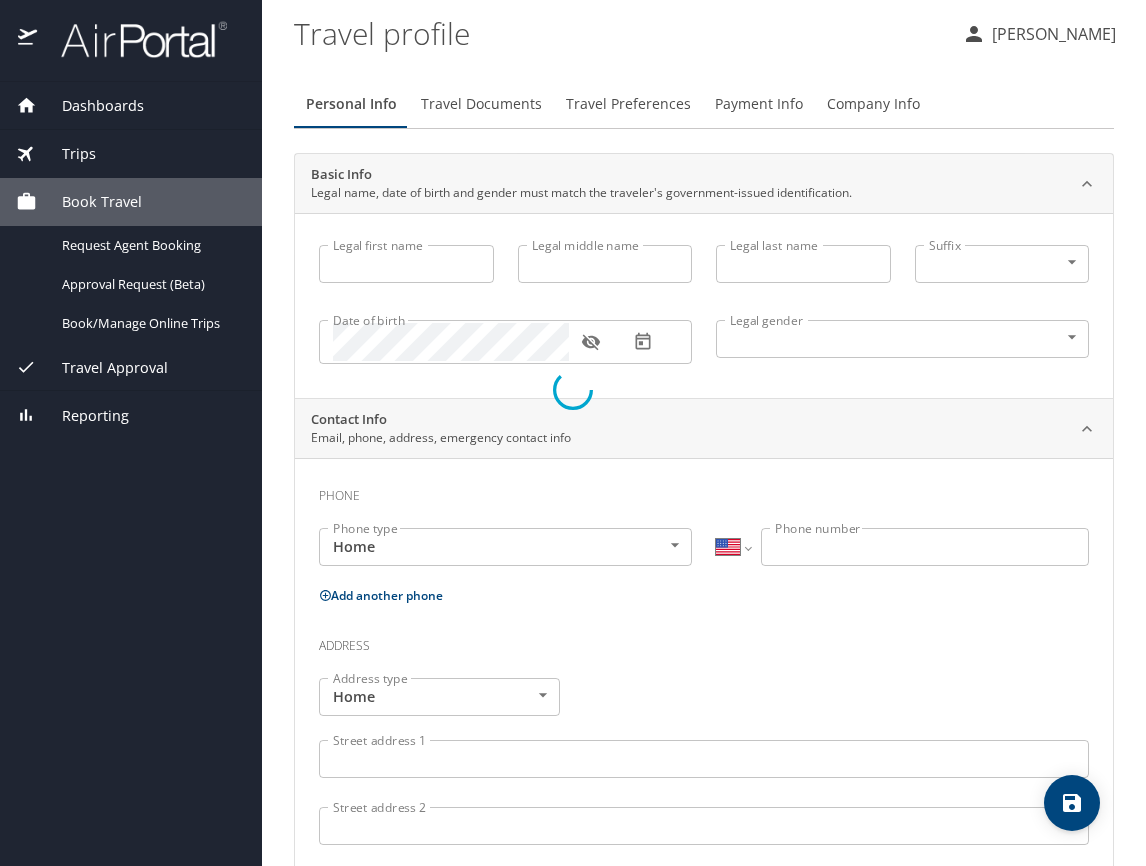 type on "Sarah" 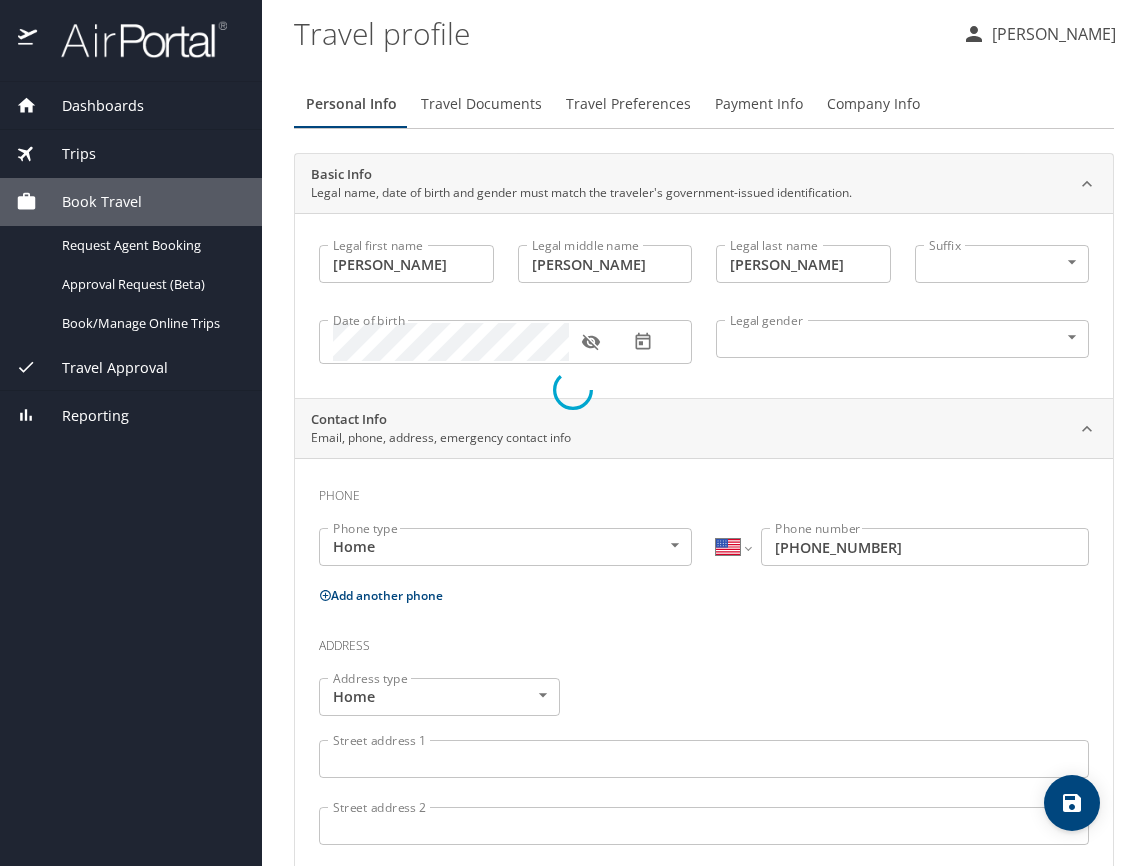 select on "US" 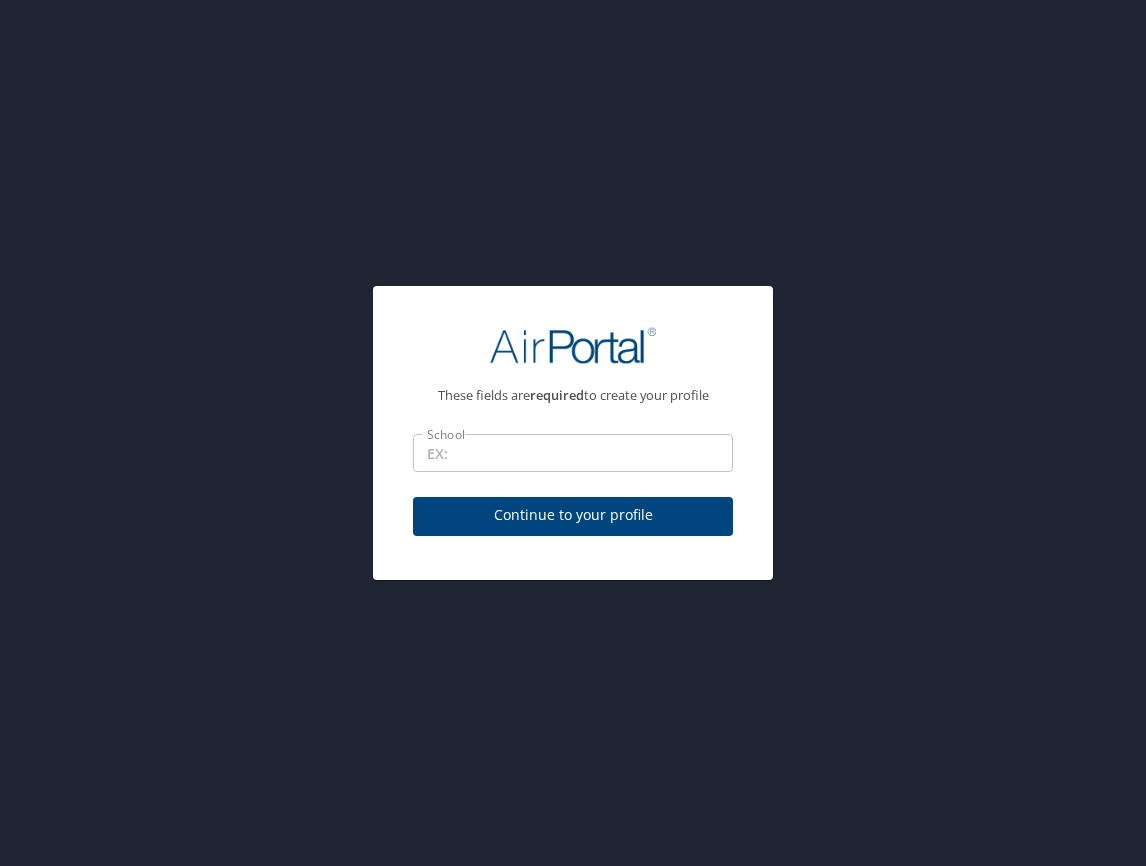 click on "These fields are  required  to create your profile   School   School   Continue to your profile" at bounding box center [573, 433] 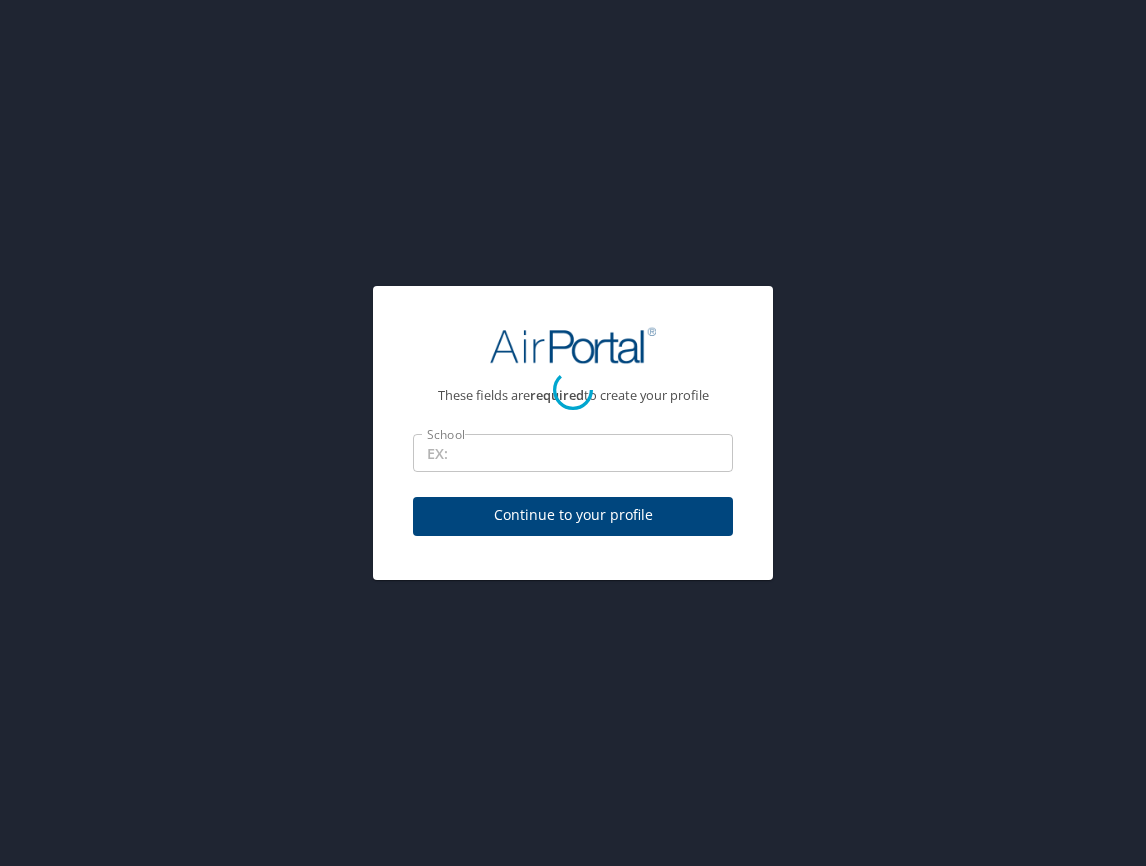 select on "US" 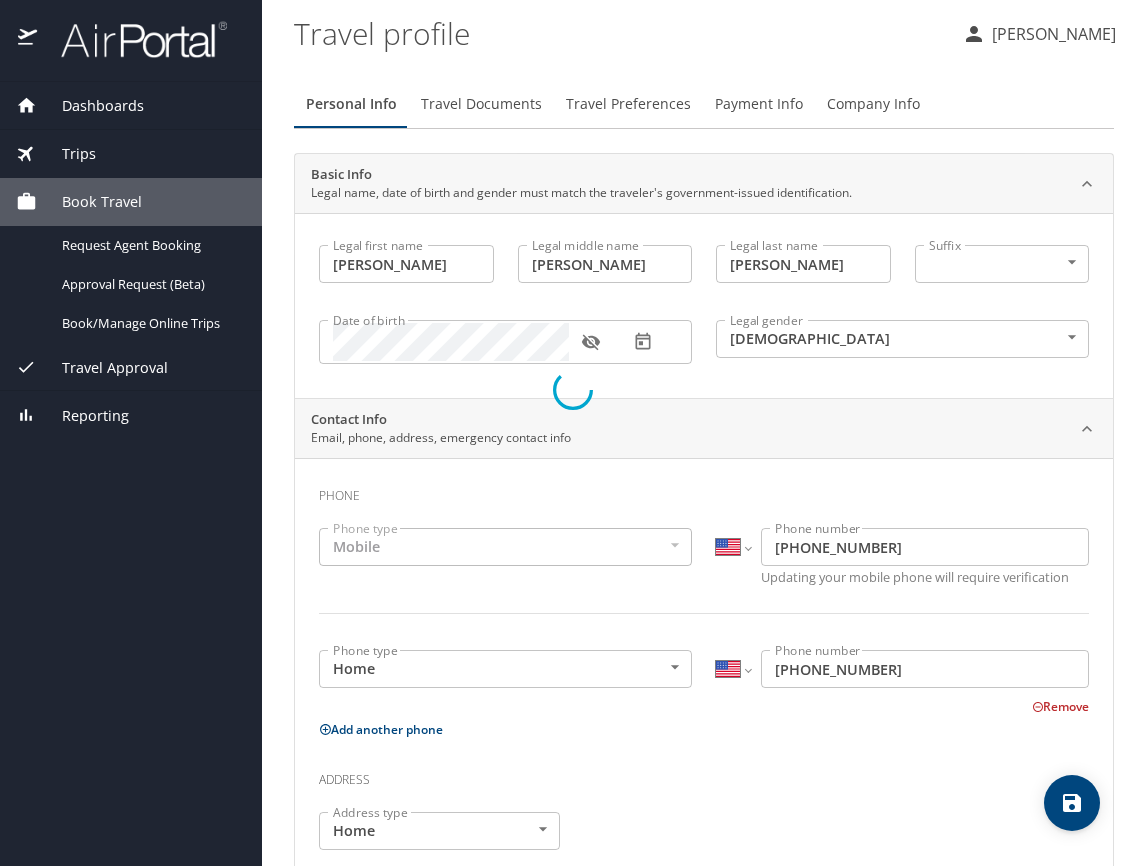 select on "US" 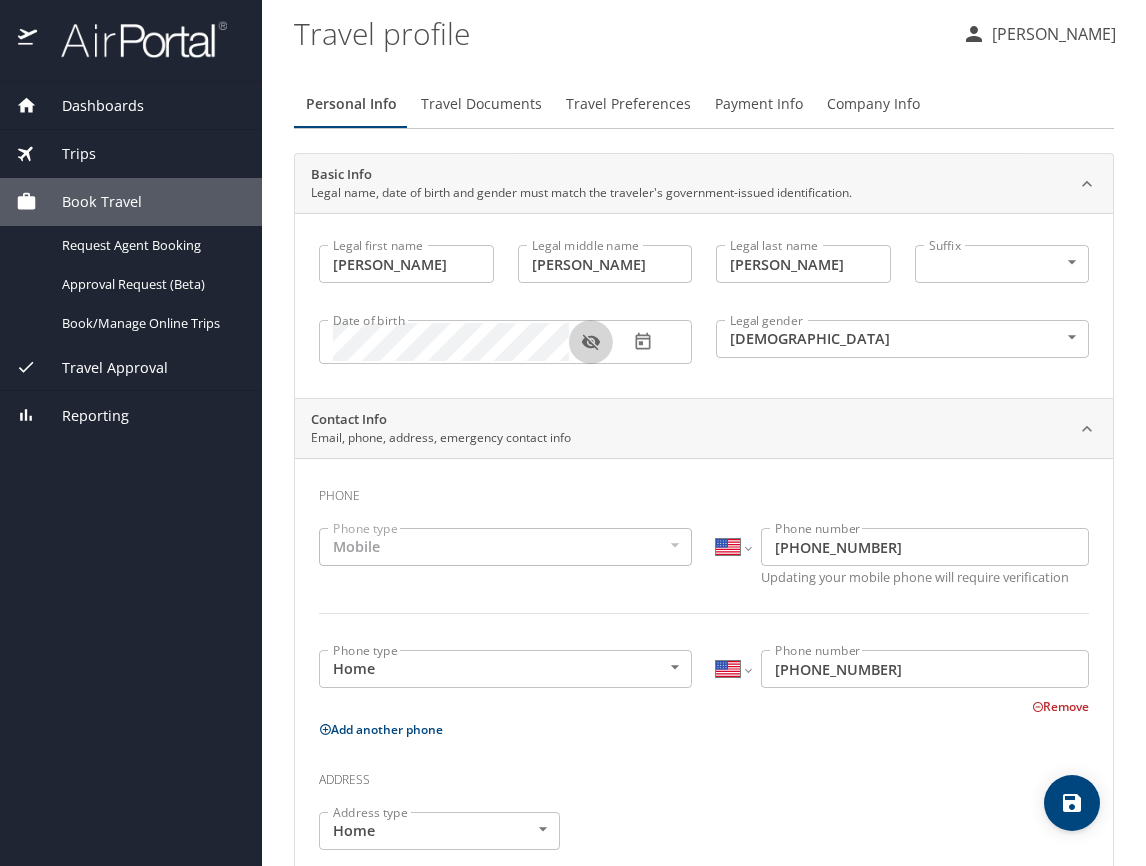 click 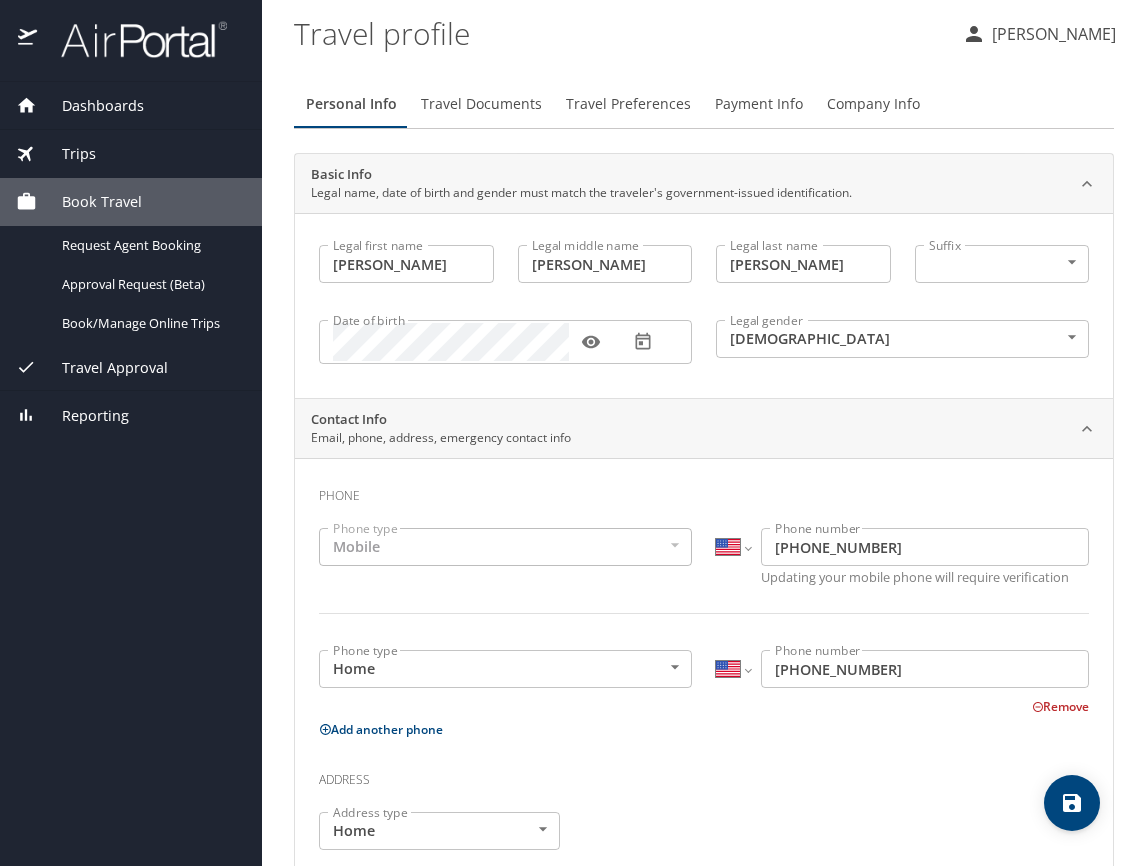 click 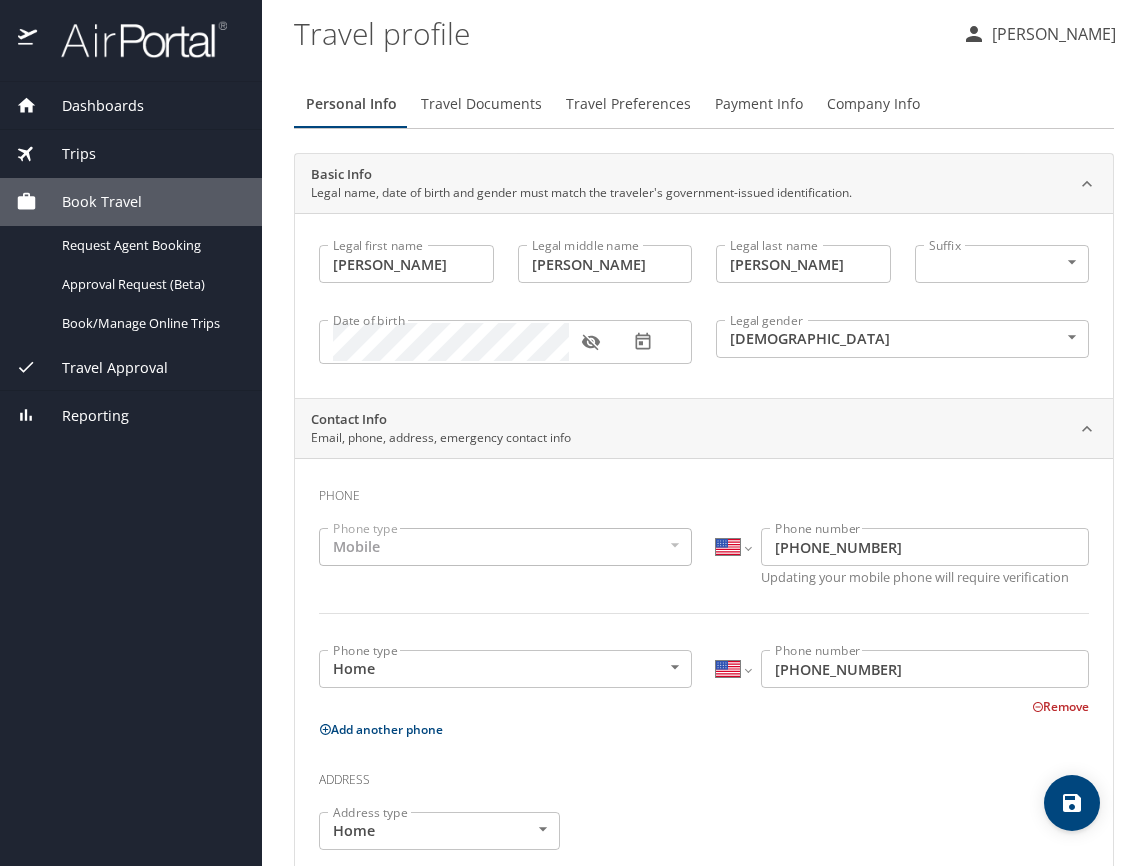 scroll, scrollTop: 100, scrollLeft: 0, axis: vertical 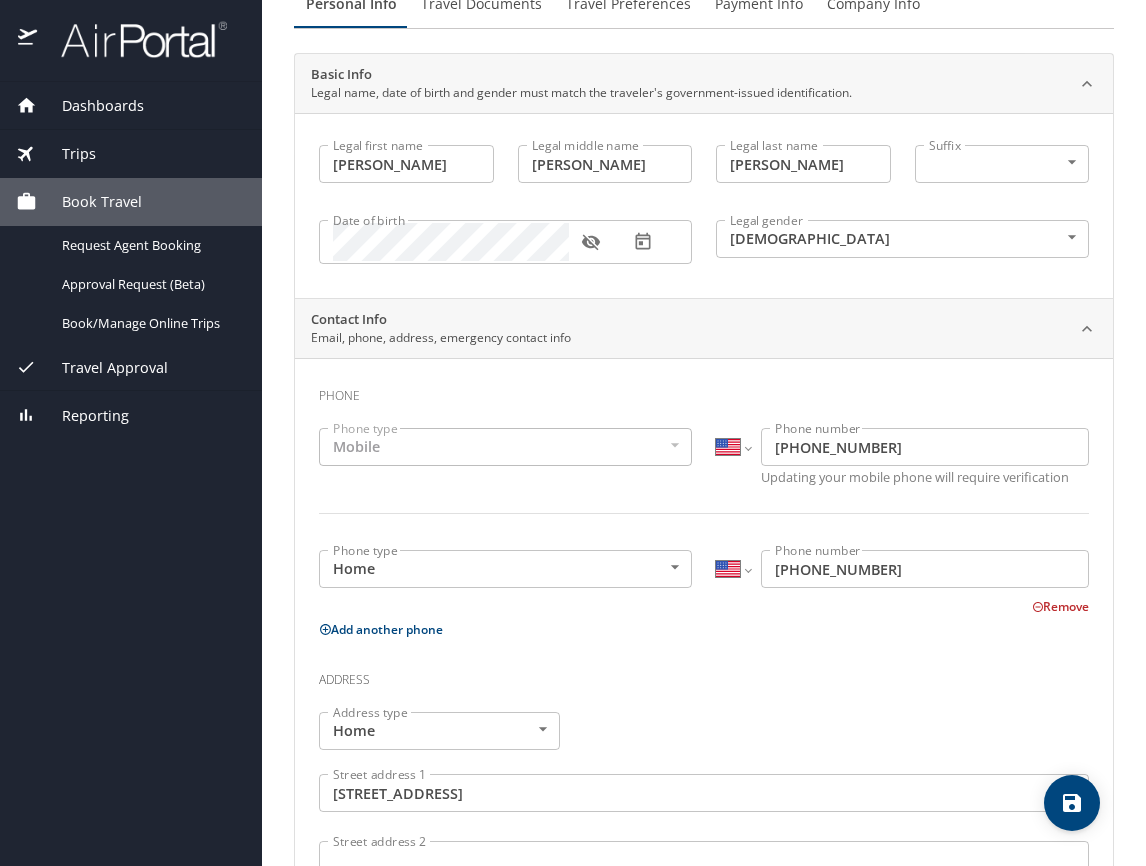 click on "[PHONE_NUMBER]" at bounding box center [925, 447] 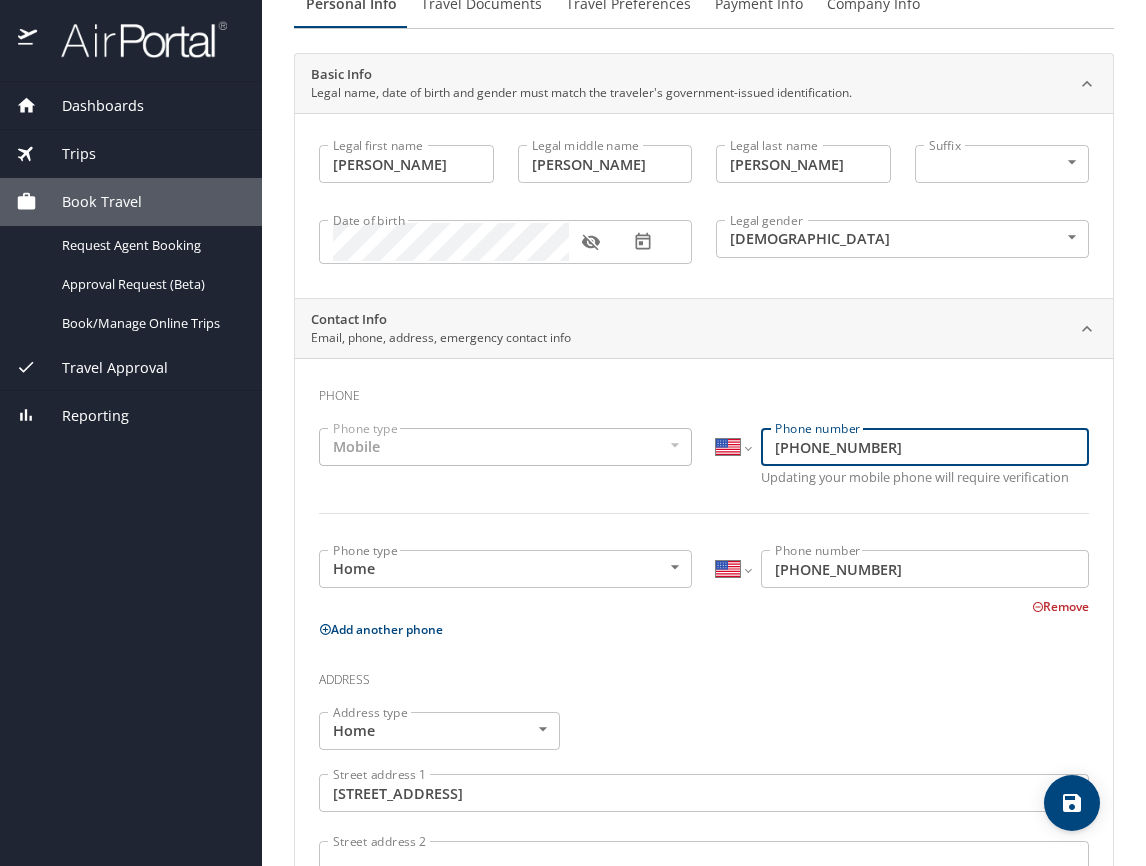 click on "Address" at bounding box center (704, 675) 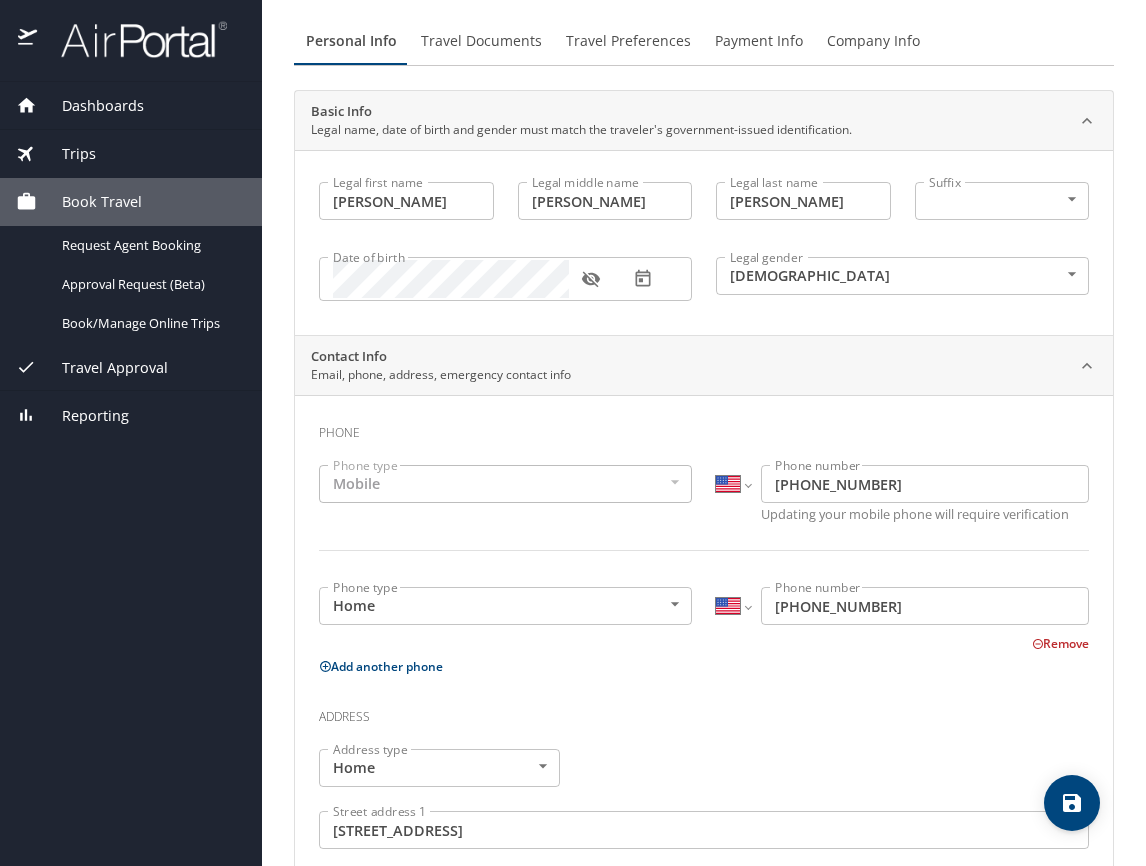 scroll, scrollTop: 100, scrollLeft: 0, axis: vertical 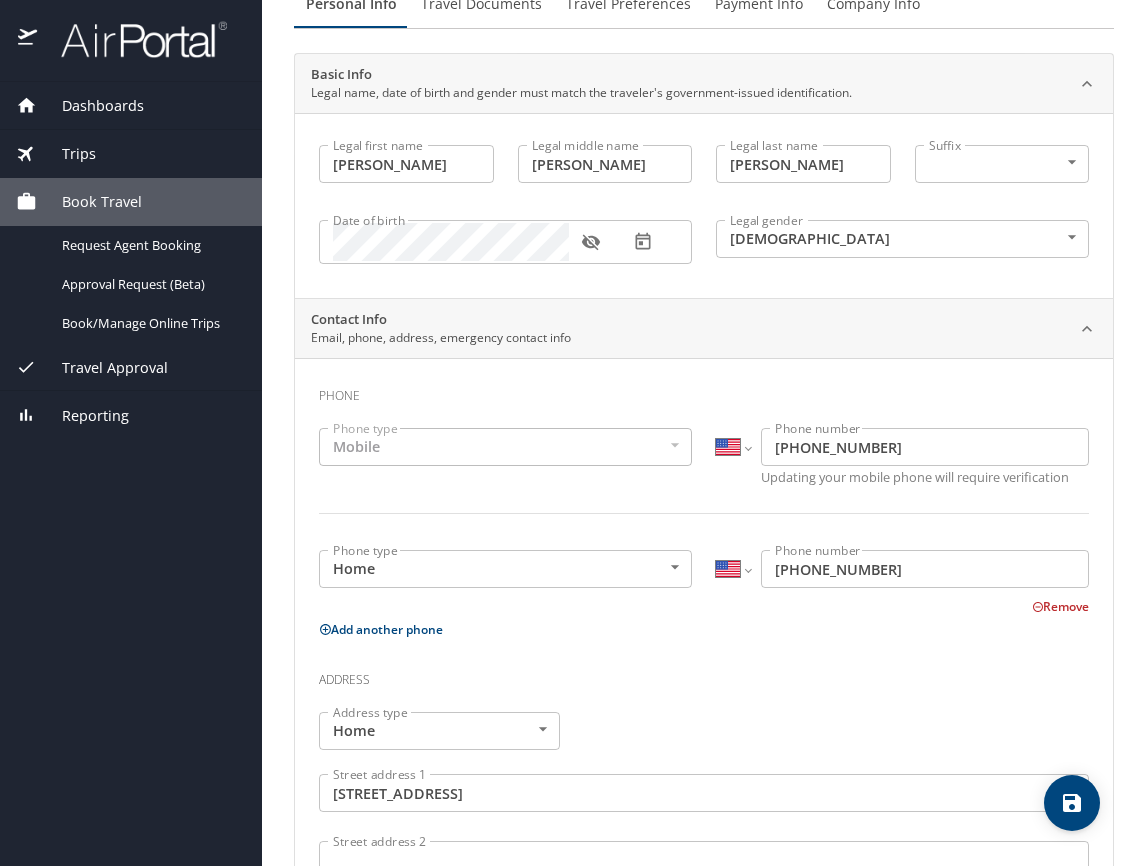 click on "Remove" at bounding box center (1060, 606) 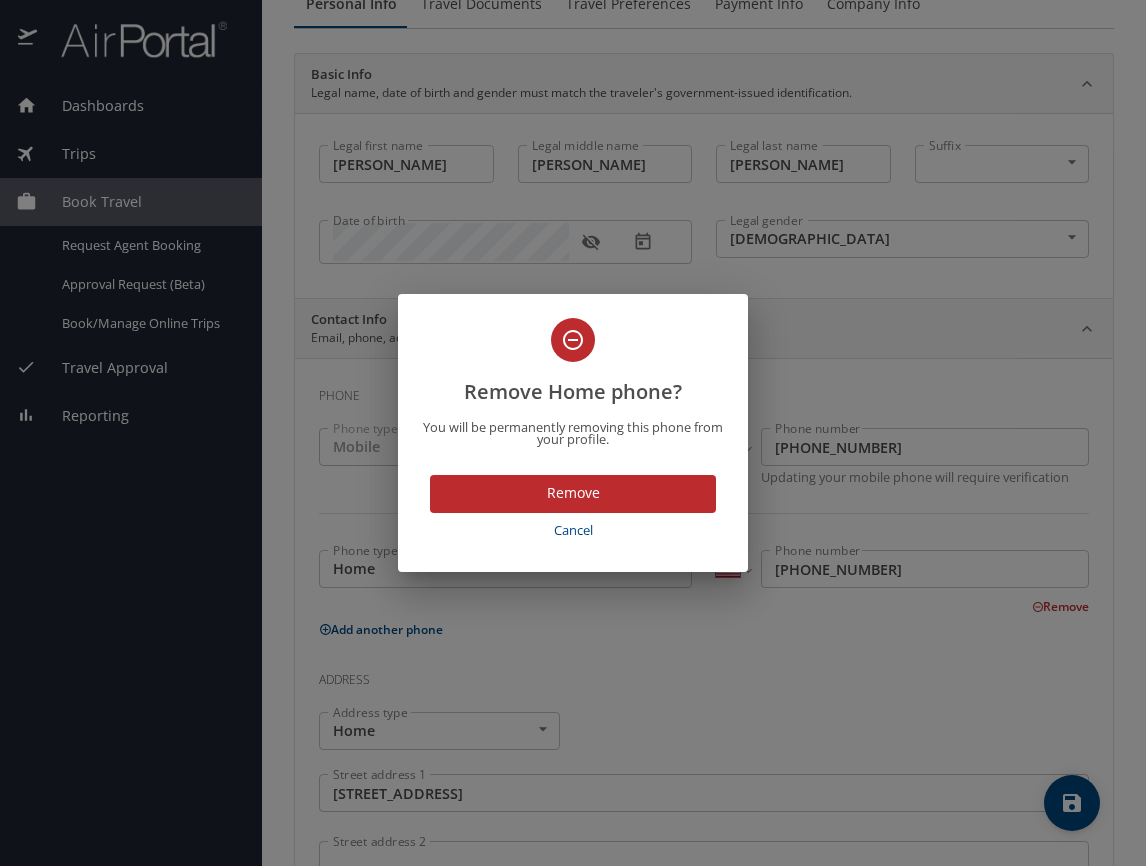 click on "Remove" at bounding box center (573, 493) 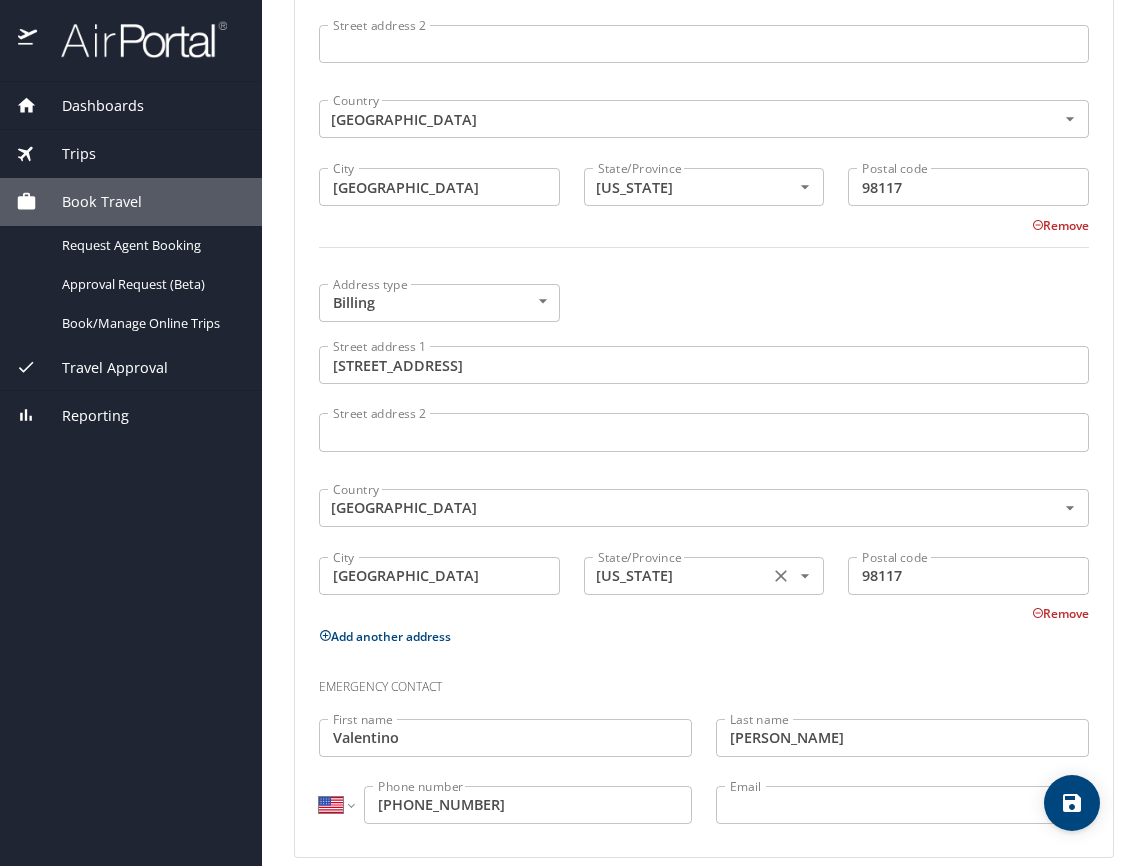 scroll, scrollTop: 824, scrollLeft: 0, axis: vertical 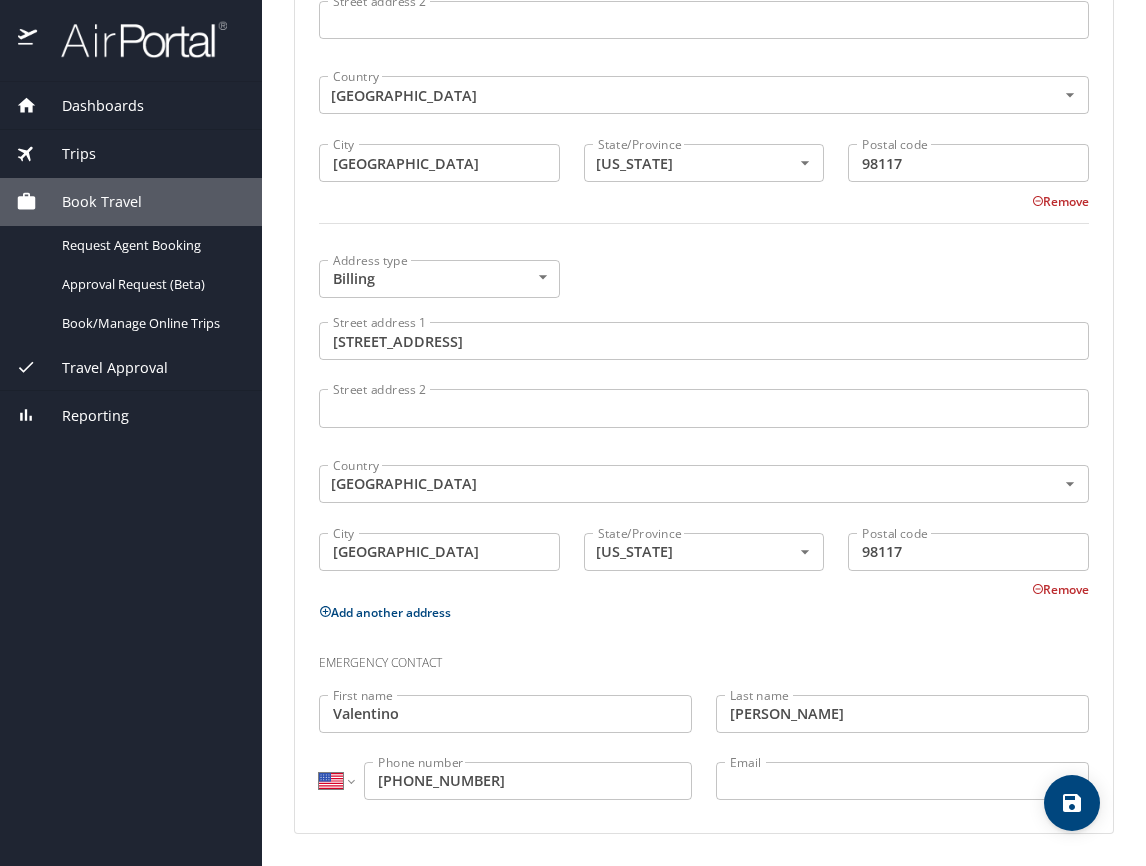 click on "Email" at bounding box center (902, 781) 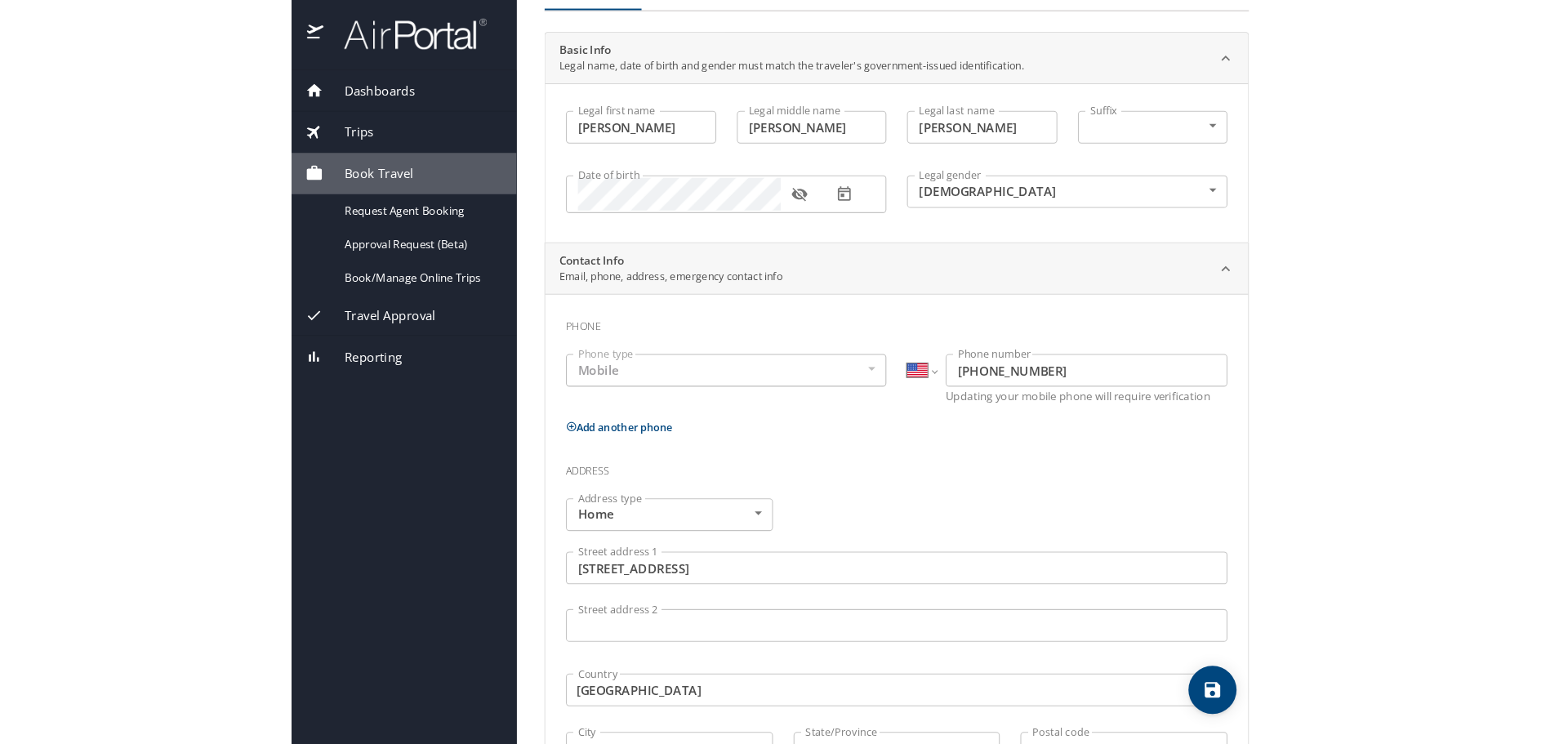 scroll, scrollTop: 0, scrollLeft: 0, axis: both 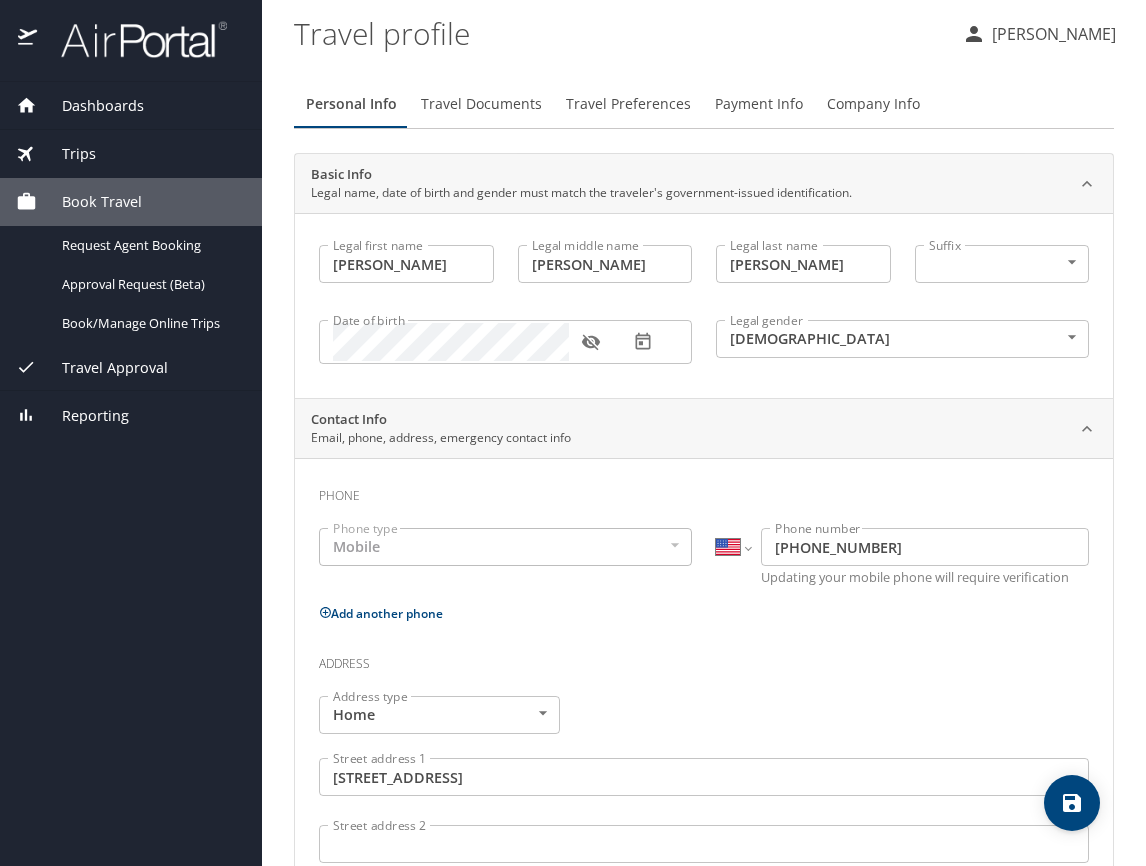click on "Travel Documents" at bounding box center [481, 104] 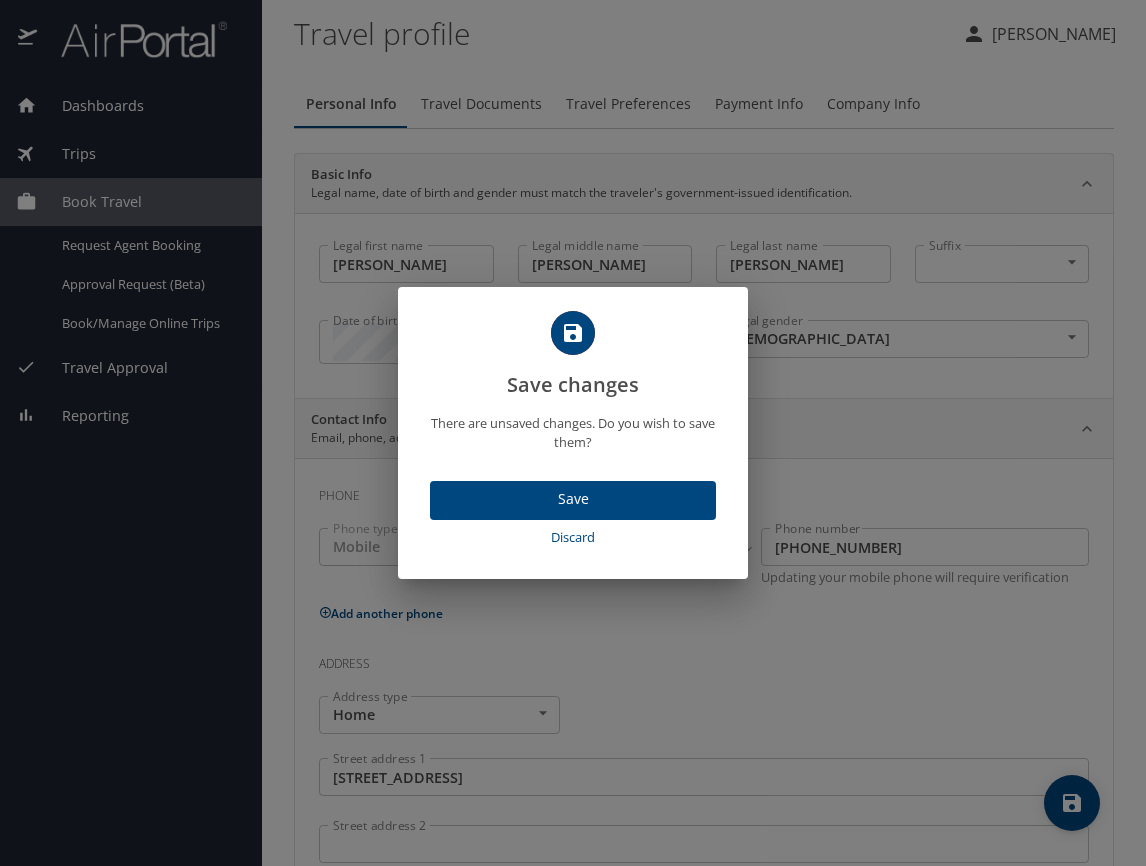 click on "Save" at bounding box center (573, 499) 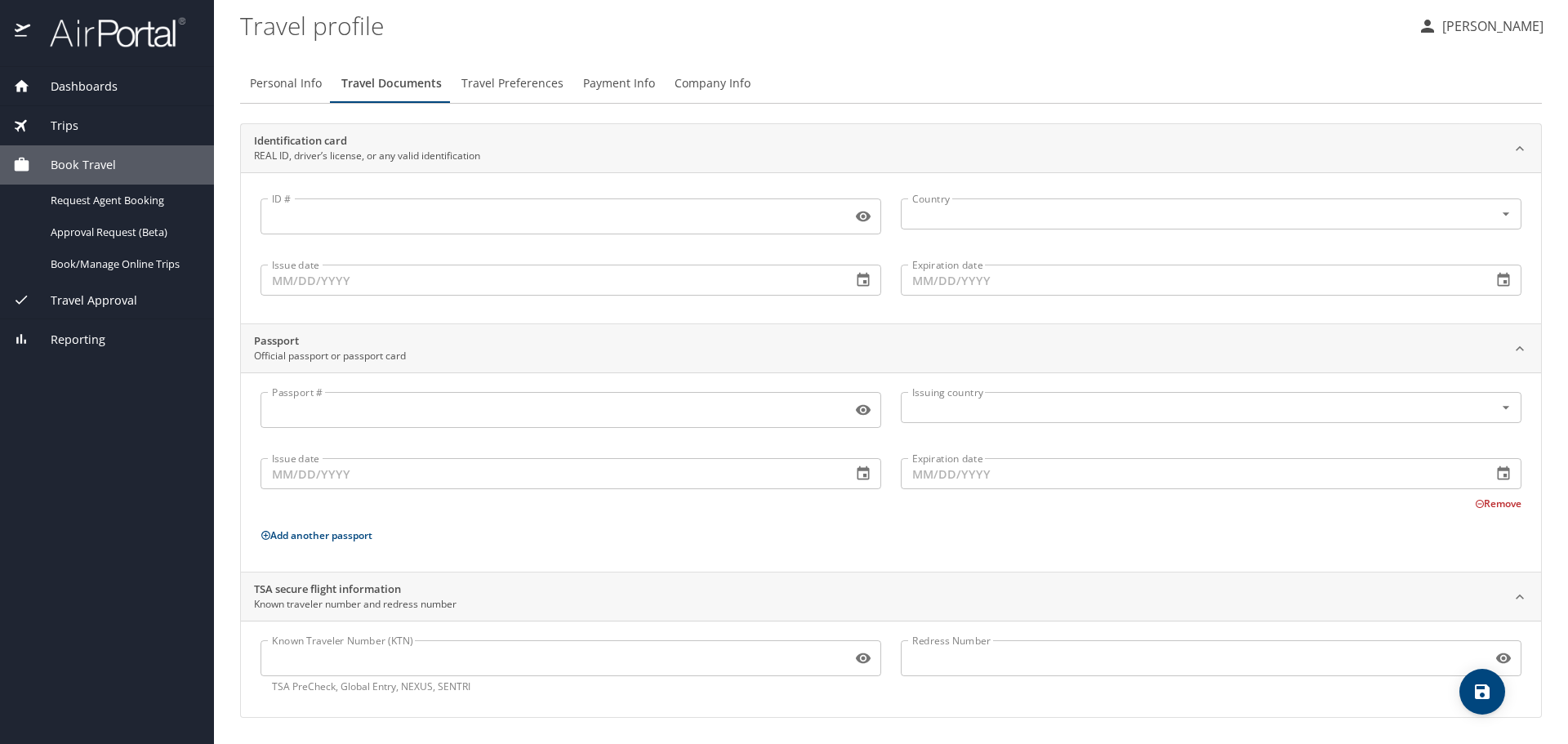 scroll, scrollTop: 0, scrollLeft: 0, axis: both 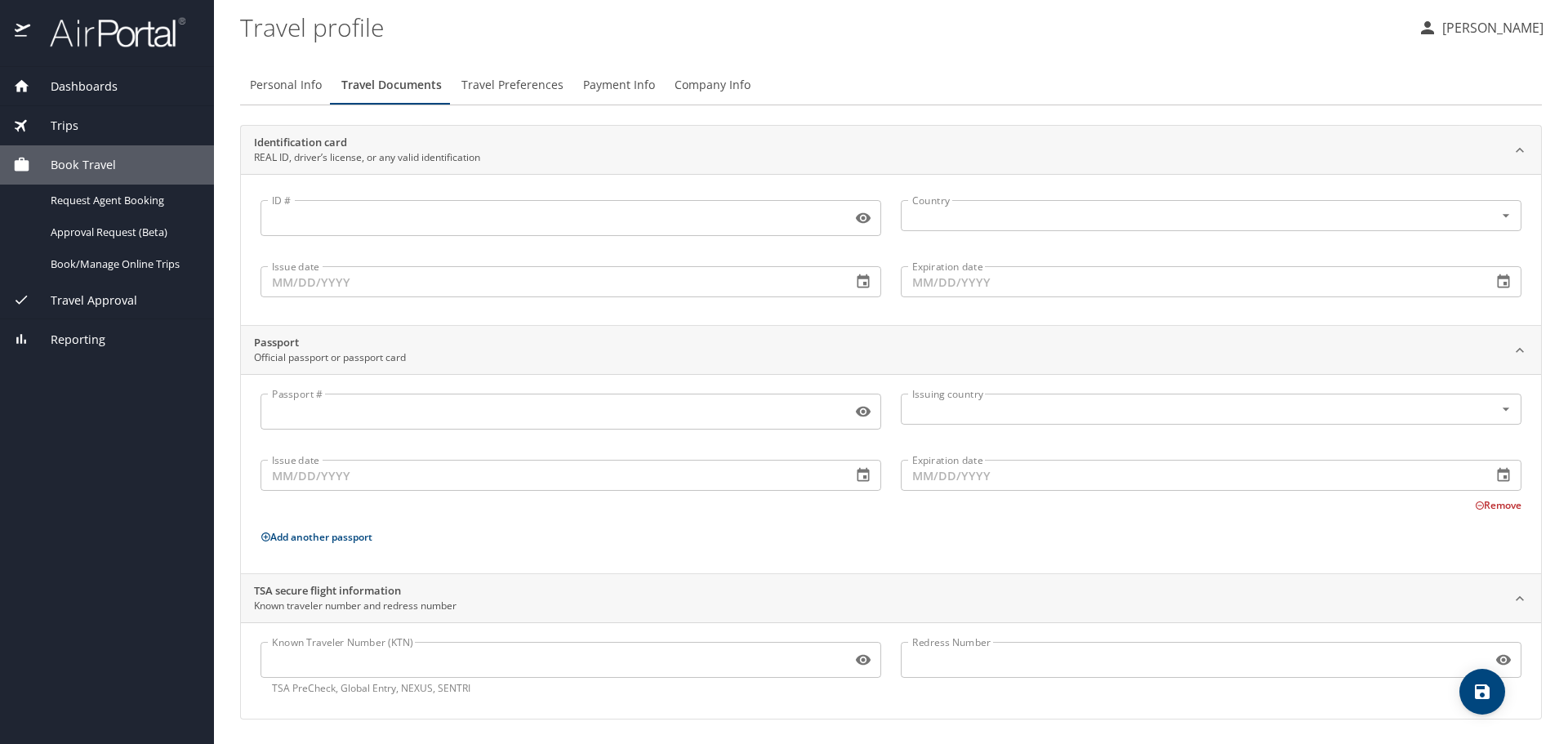 click on "Travel Preferences" at bounding box center (512, 85) 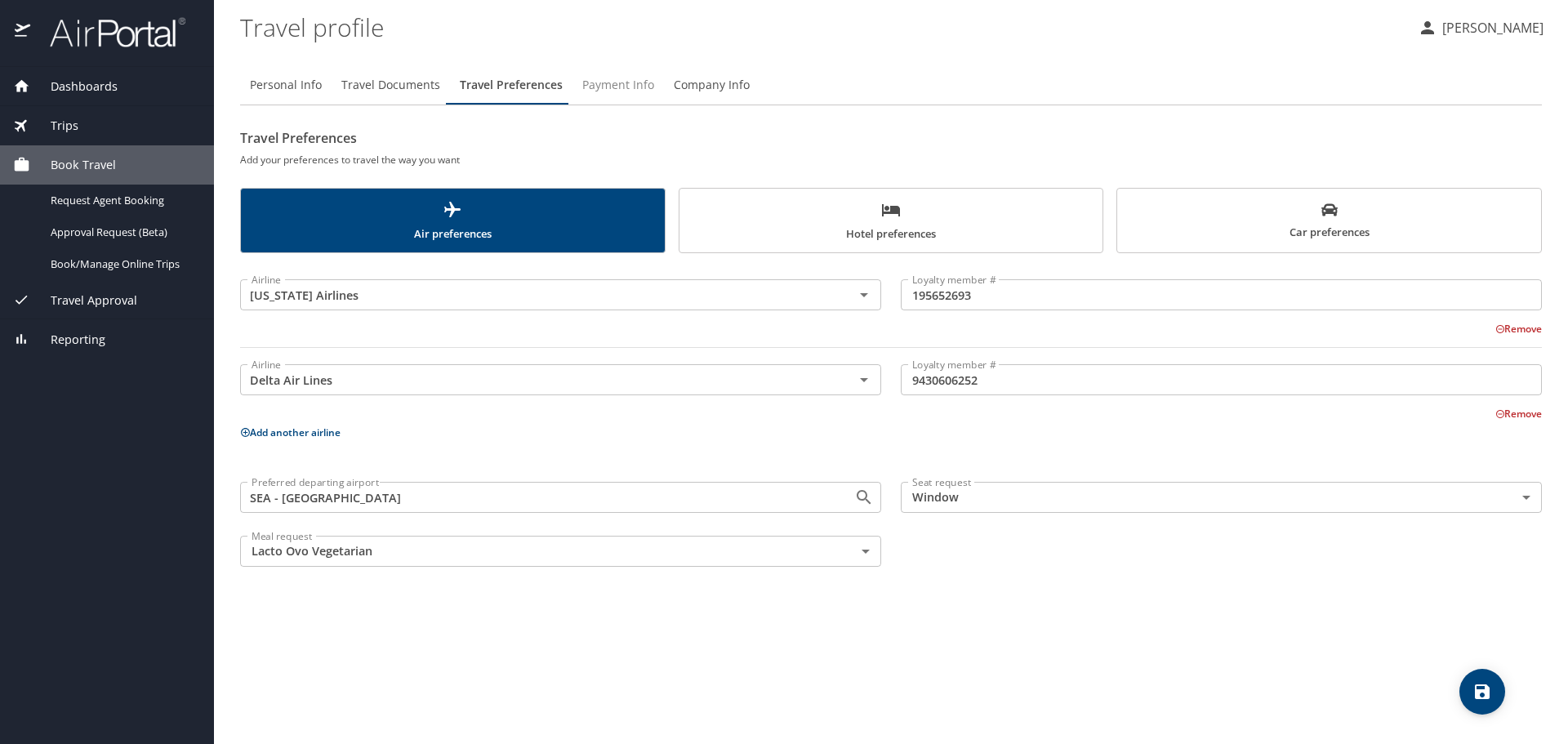 click on "Payment Info" at bounding box center (618, 85) 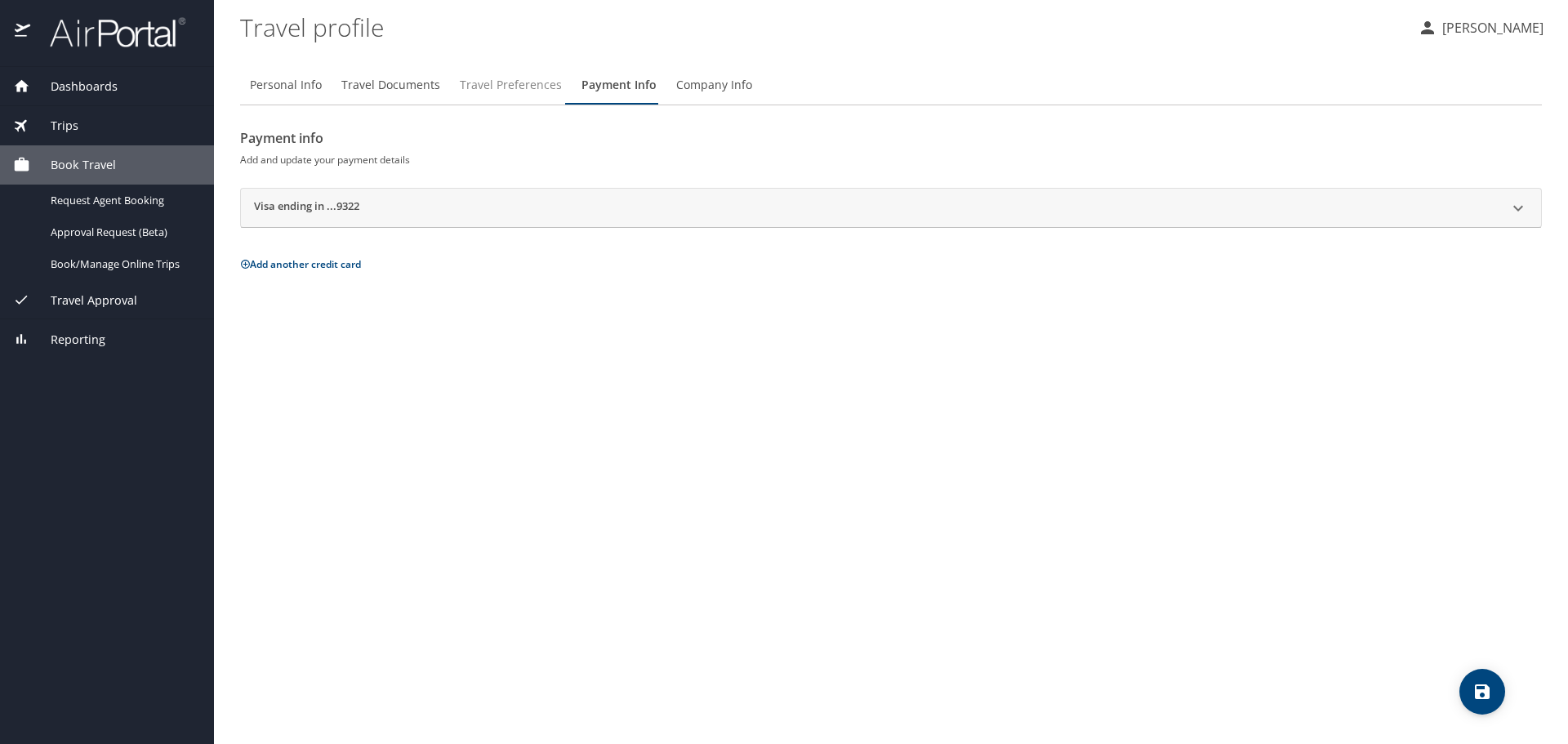 click on "Travel Preferences" at bounding box center [510, 85] 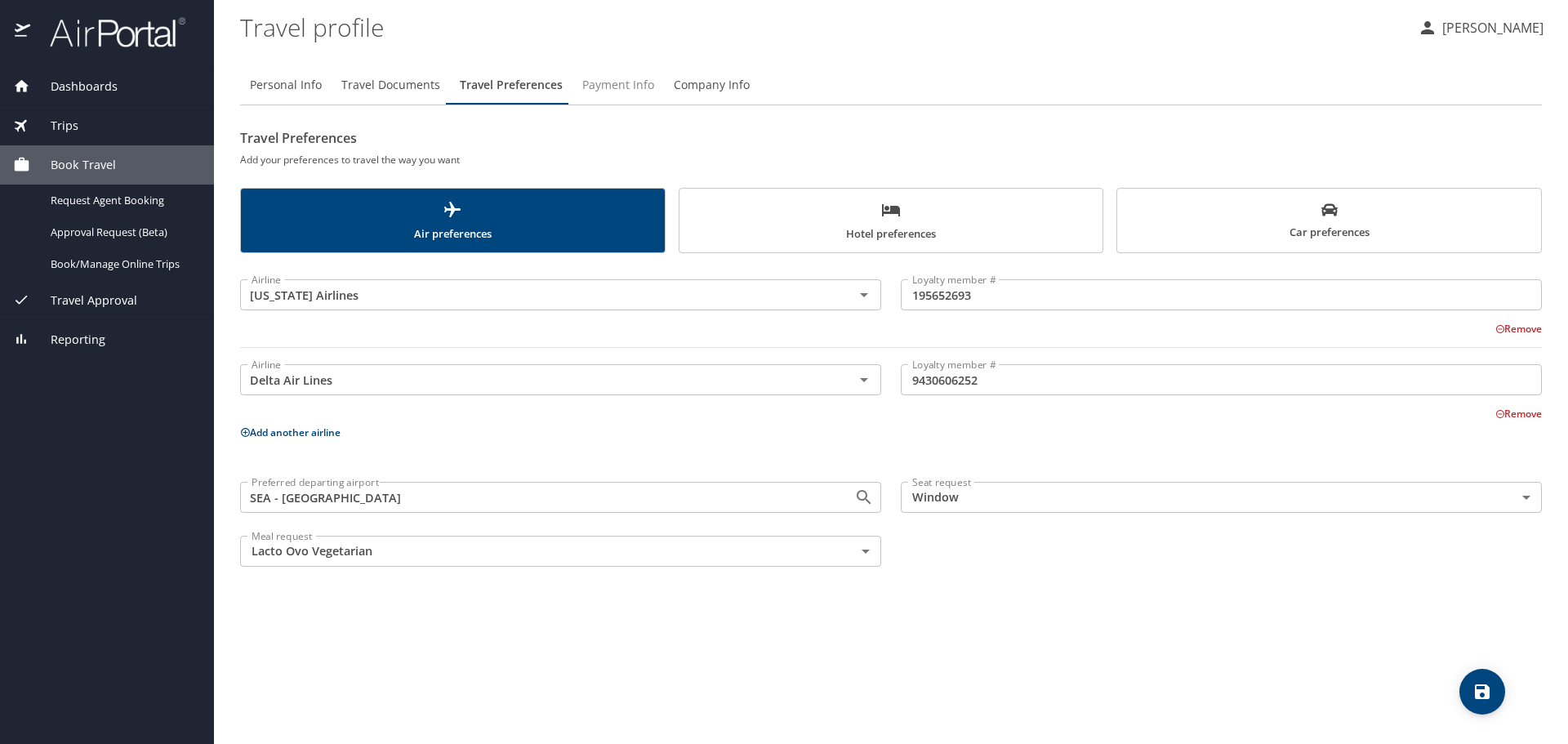 click on "Payment Info" at bounding box center (618, 85) 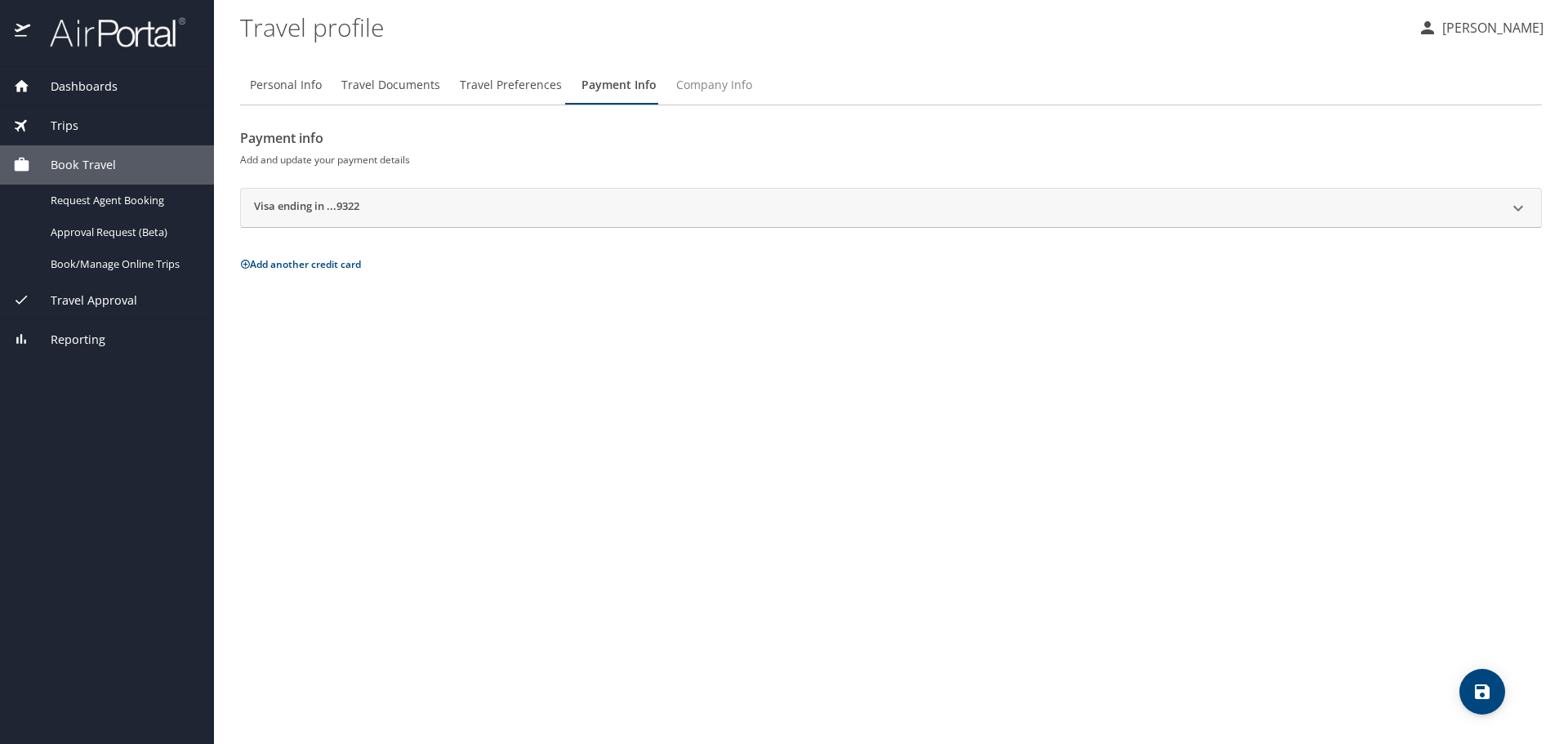 click on "Company Info" at bounding box center [714, 85] 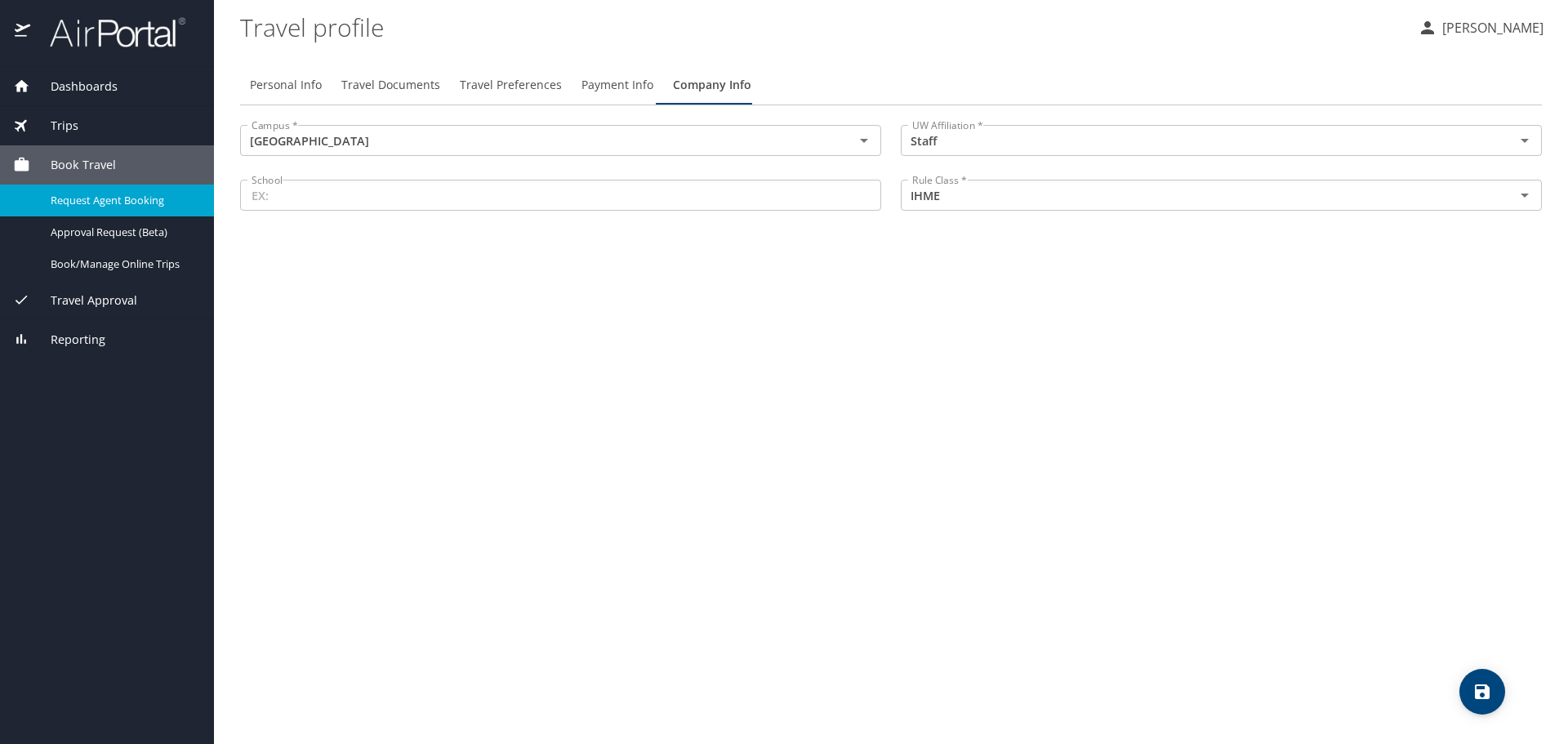 click on "Request Agent Booking" at bounding box center (122, 200) 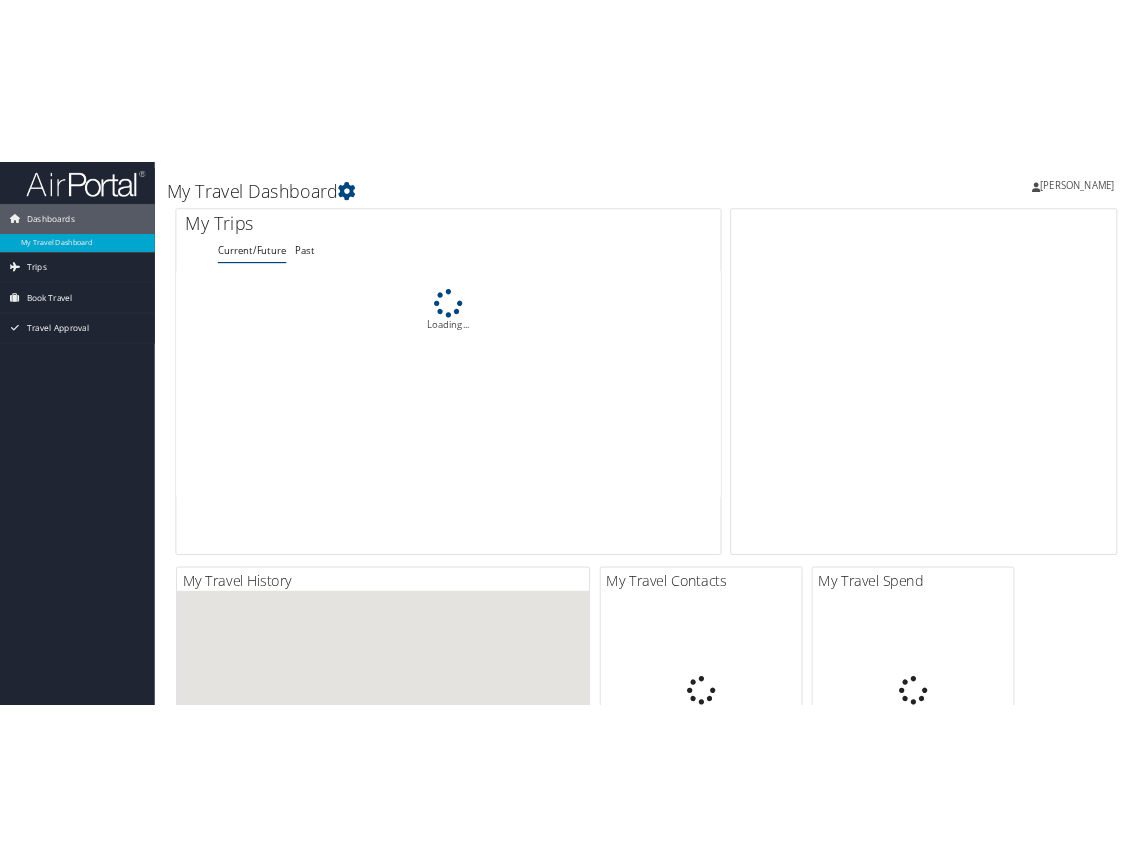 scroll, scrollTop: 0, scrollLeft: 0, axis: both 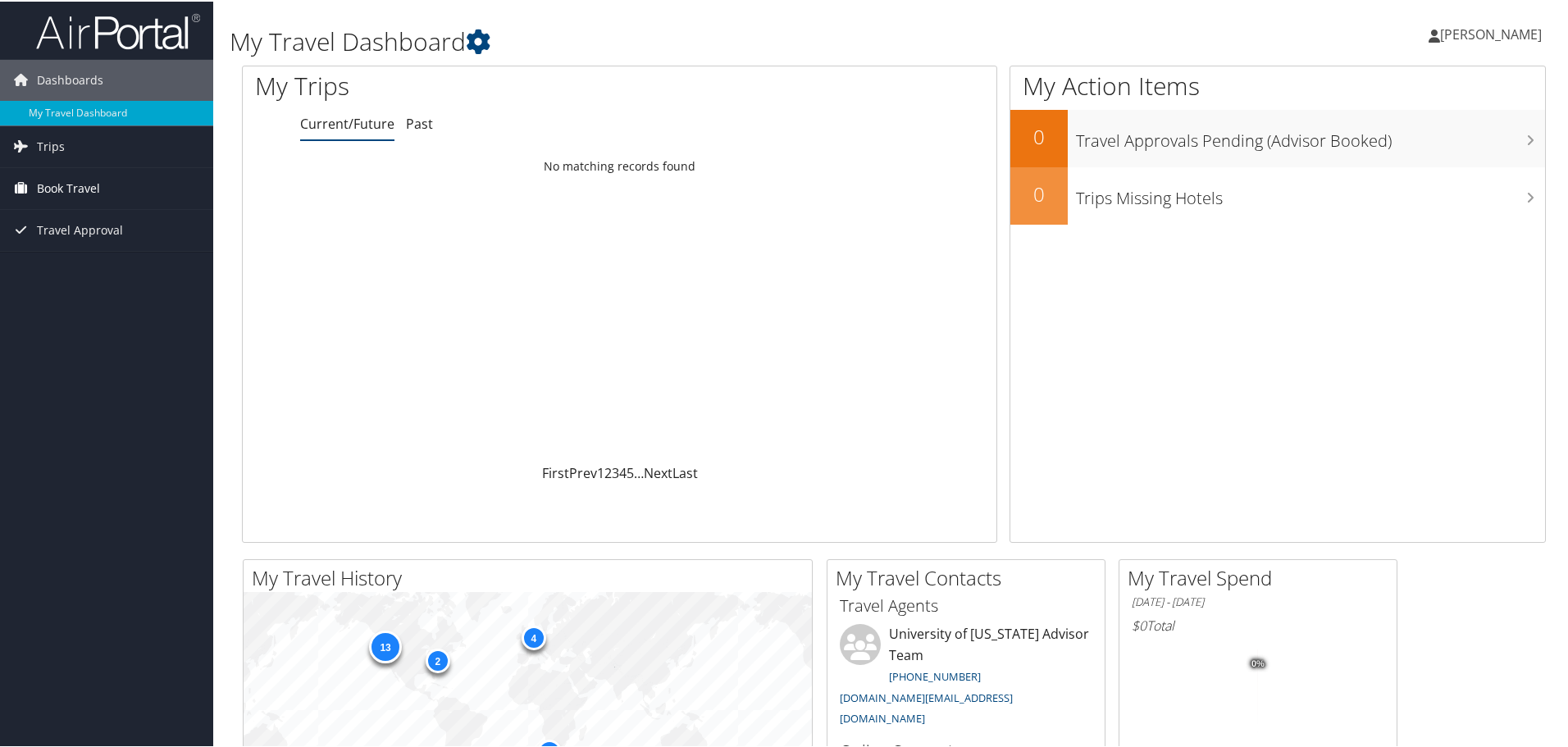 click on "Book Travel" at bounding box center (107, 187) 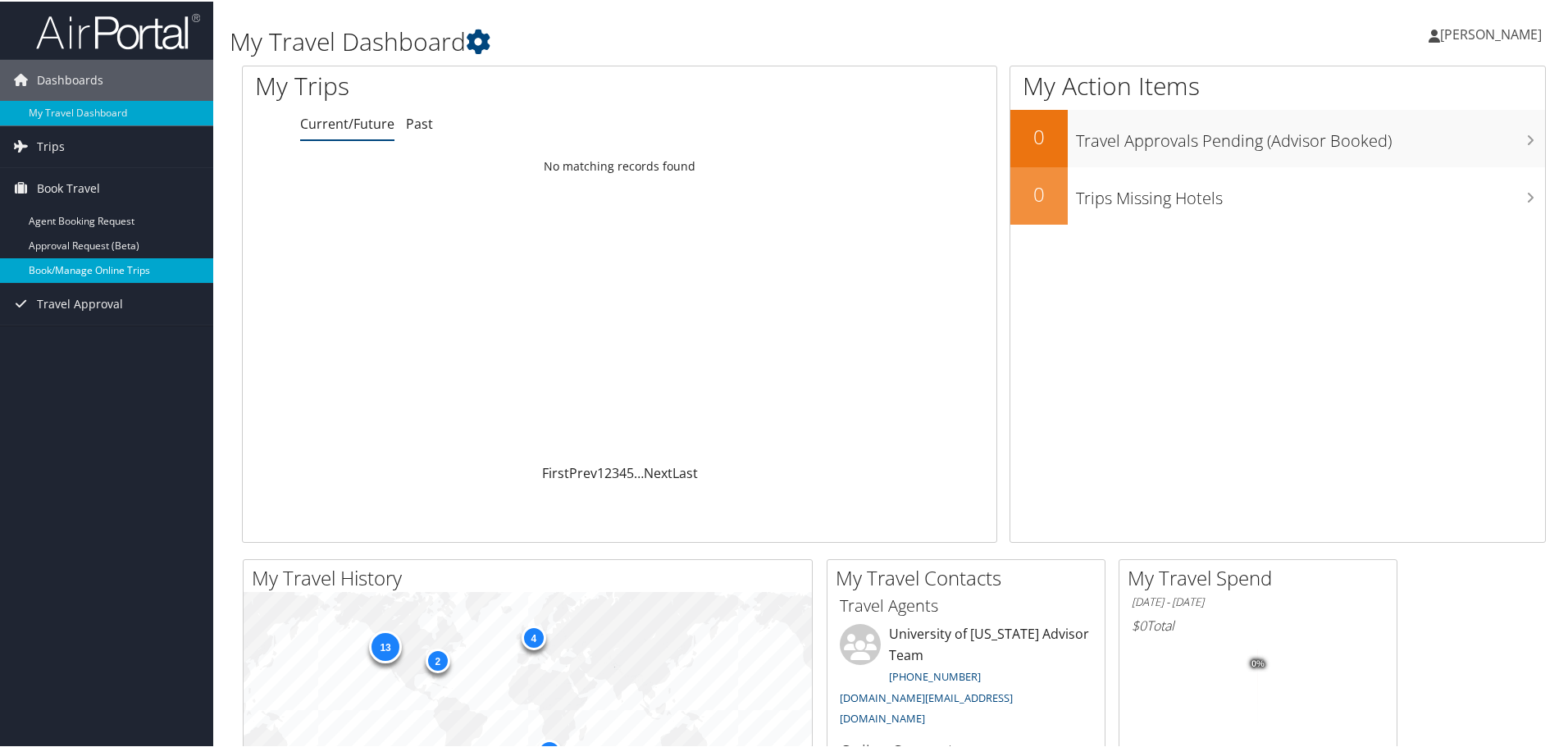 click on "Book/Manage Online Trips" at bounding box center [107, 269] 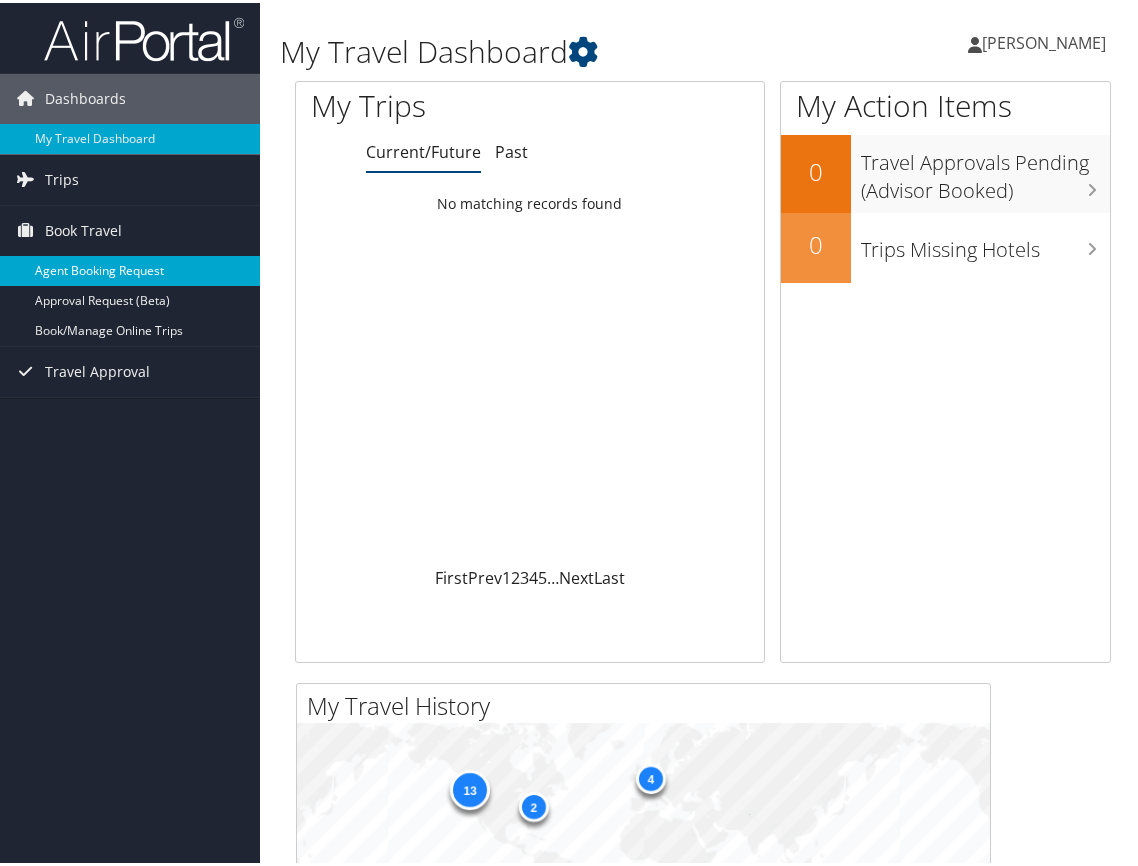 click on "Agent Booking Request" at bounding box center (130, 268) 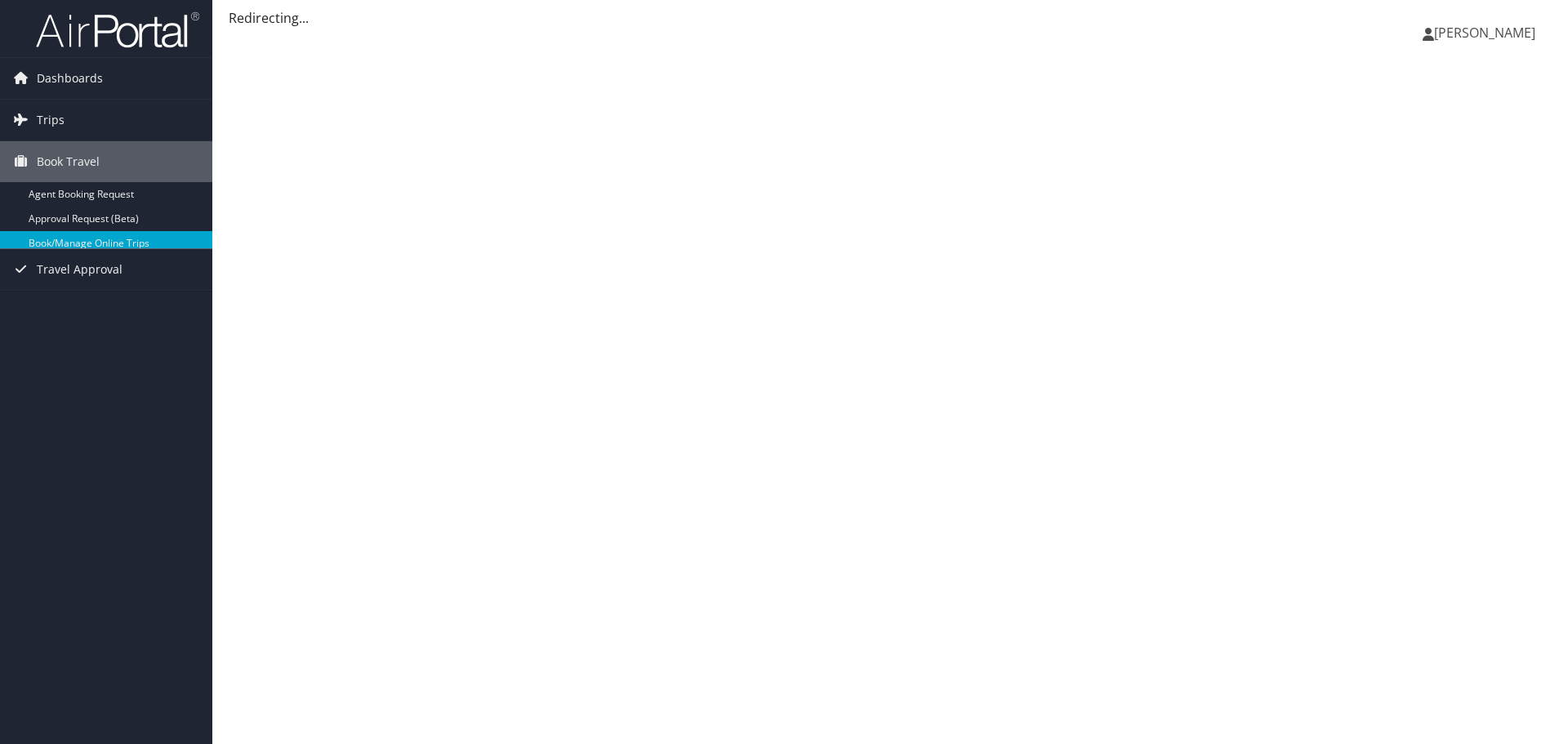 scroll, scrollTop: 0, scrollLeft: 0, axis: both 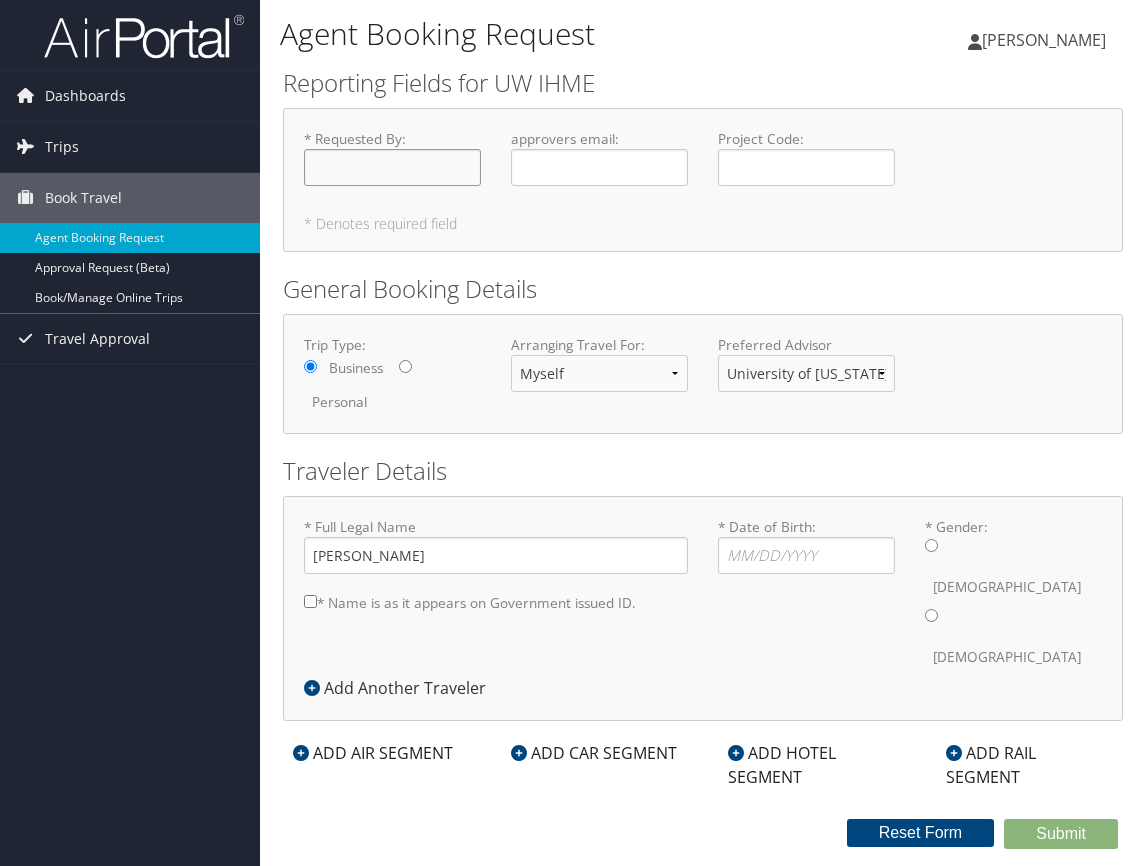 click on "*   Requested By : Required" at bounding box center (392, 167) 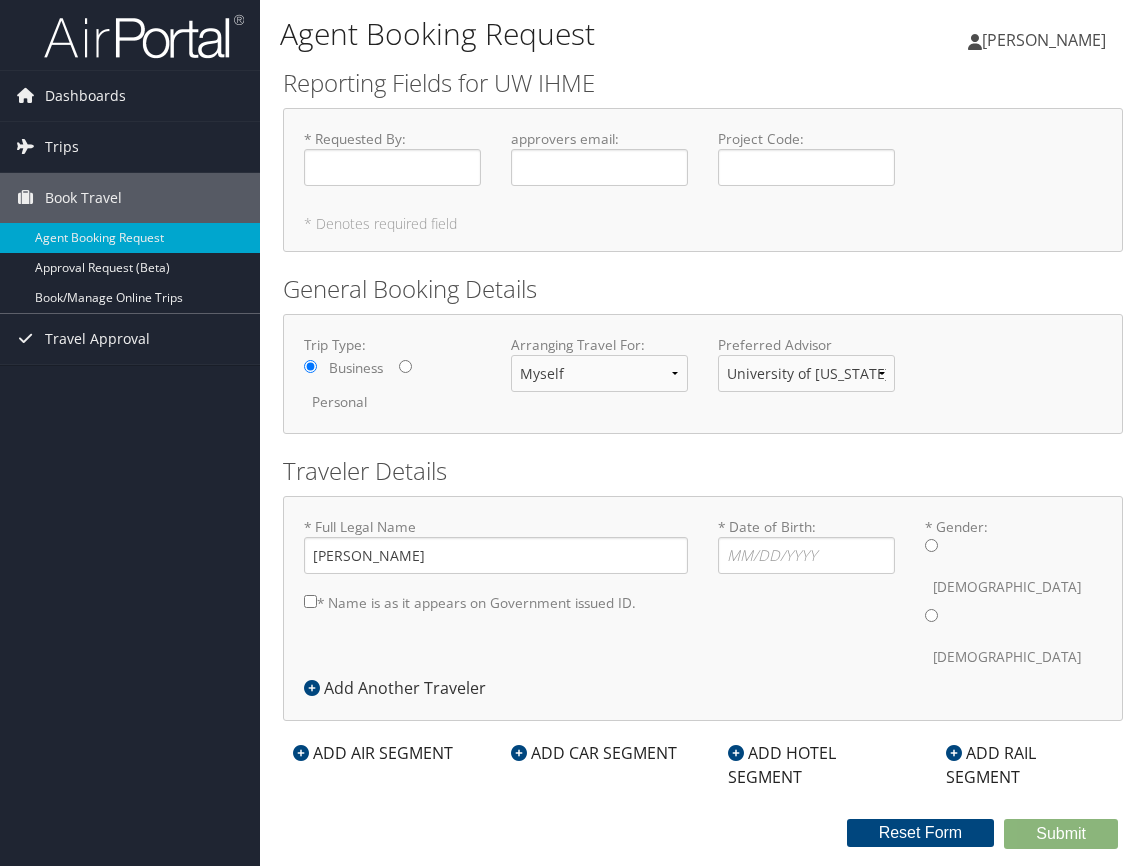 click on "Reporting Fields for UW IHME *   Requested By : Required   approvers email : Required   Project Code : Required * Denotes required field" at bounding box center [703, 159] 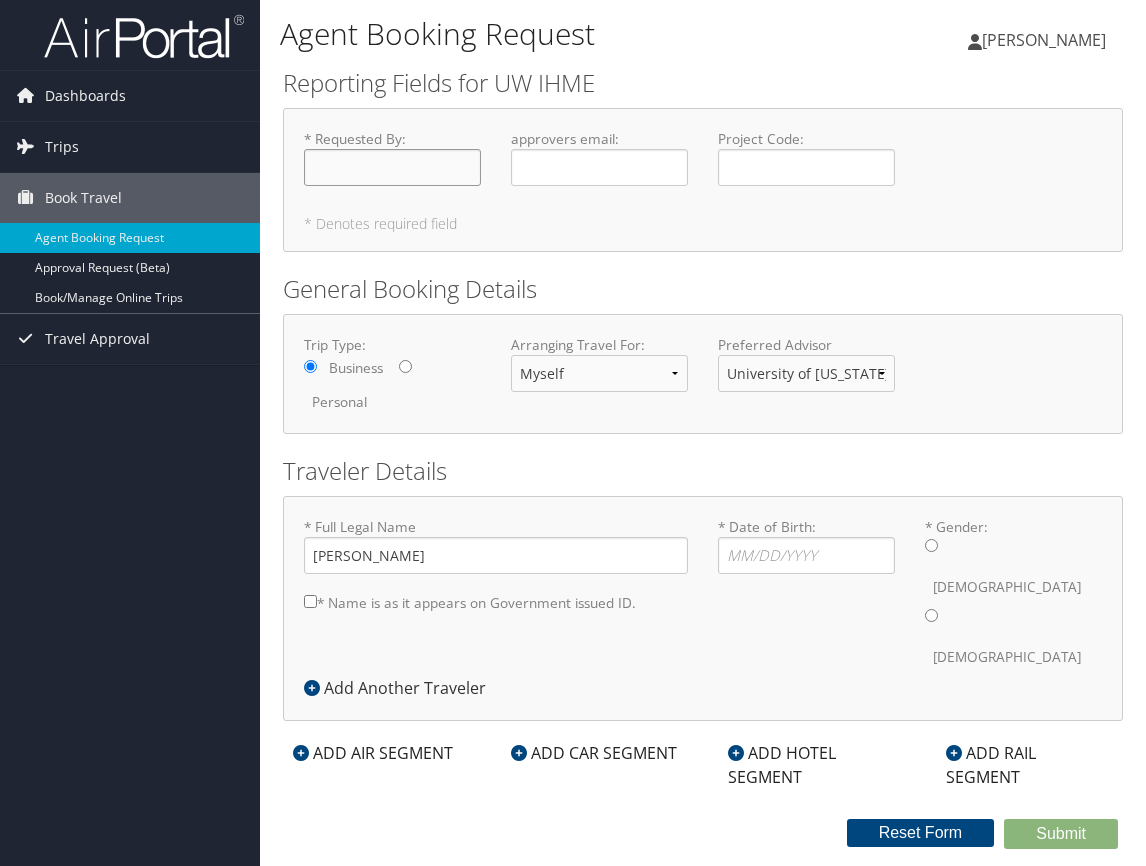 click on "*   Requested By : Required" at bounding box center [392, 167] 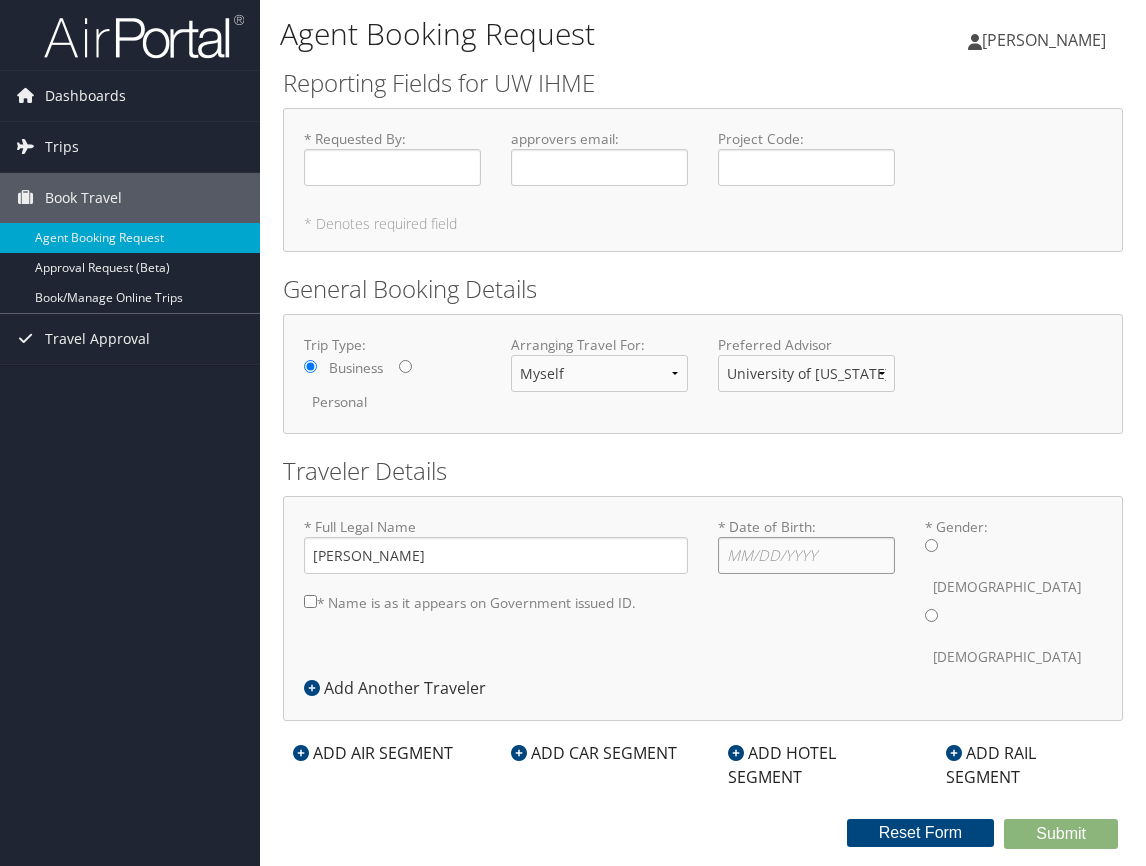 click on "* Date of Birth: Invalid Date" at bounding box center (806, 555) 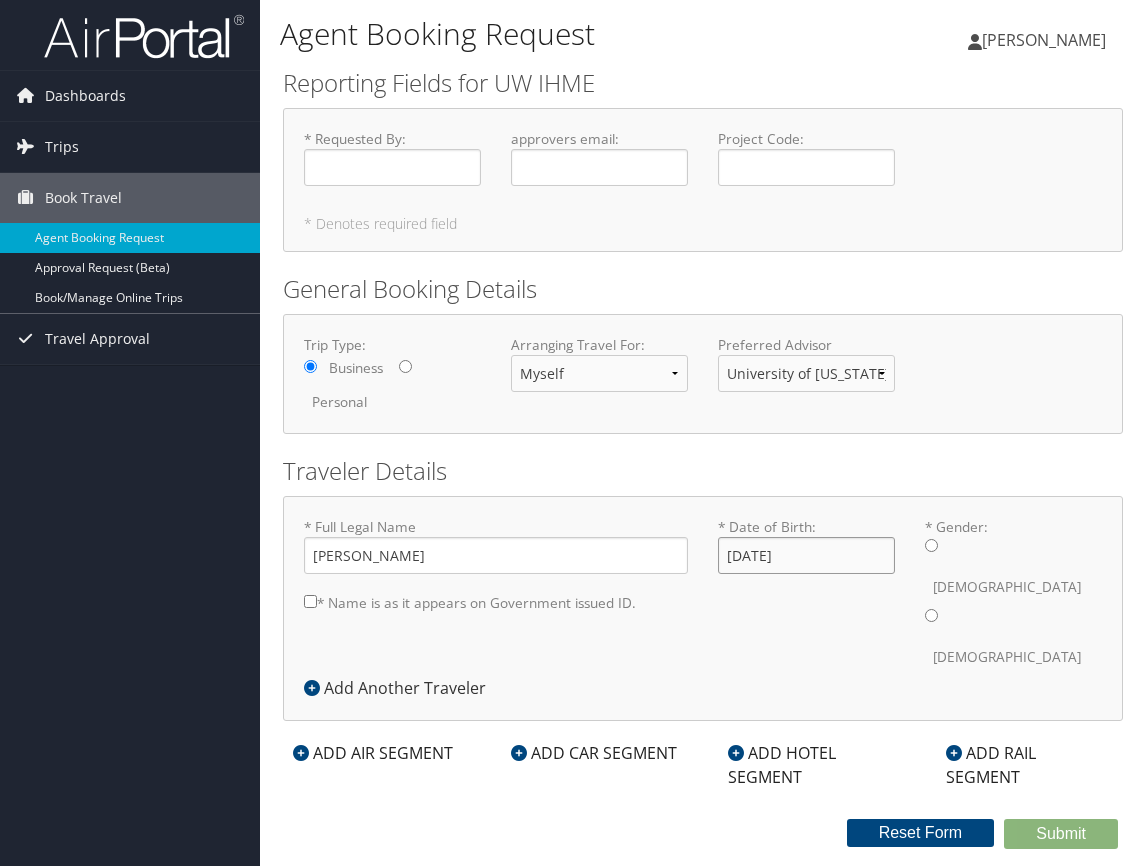 type on "[DATE]" 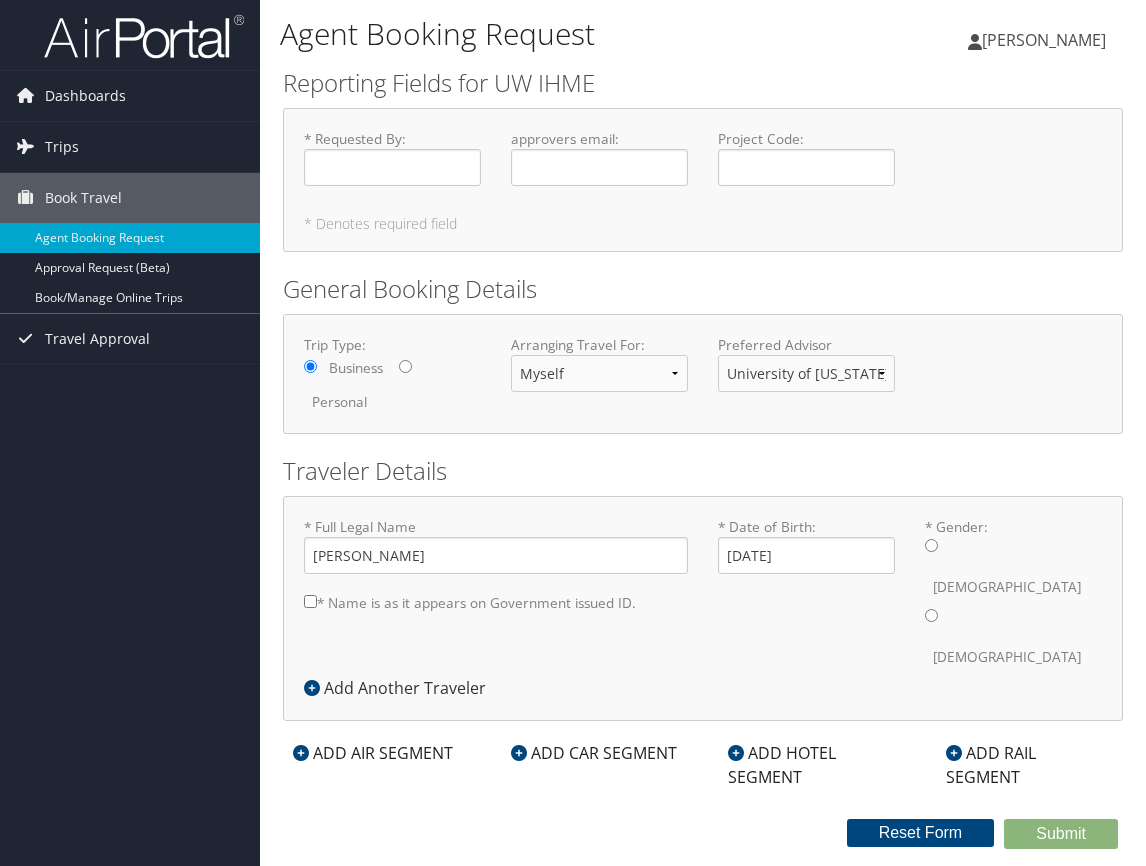 click on "* Gender:  [DEMOGRAPHIC_DATA] [DEMOGRAPHIC_DATA]" at bounding box center (931, 615) 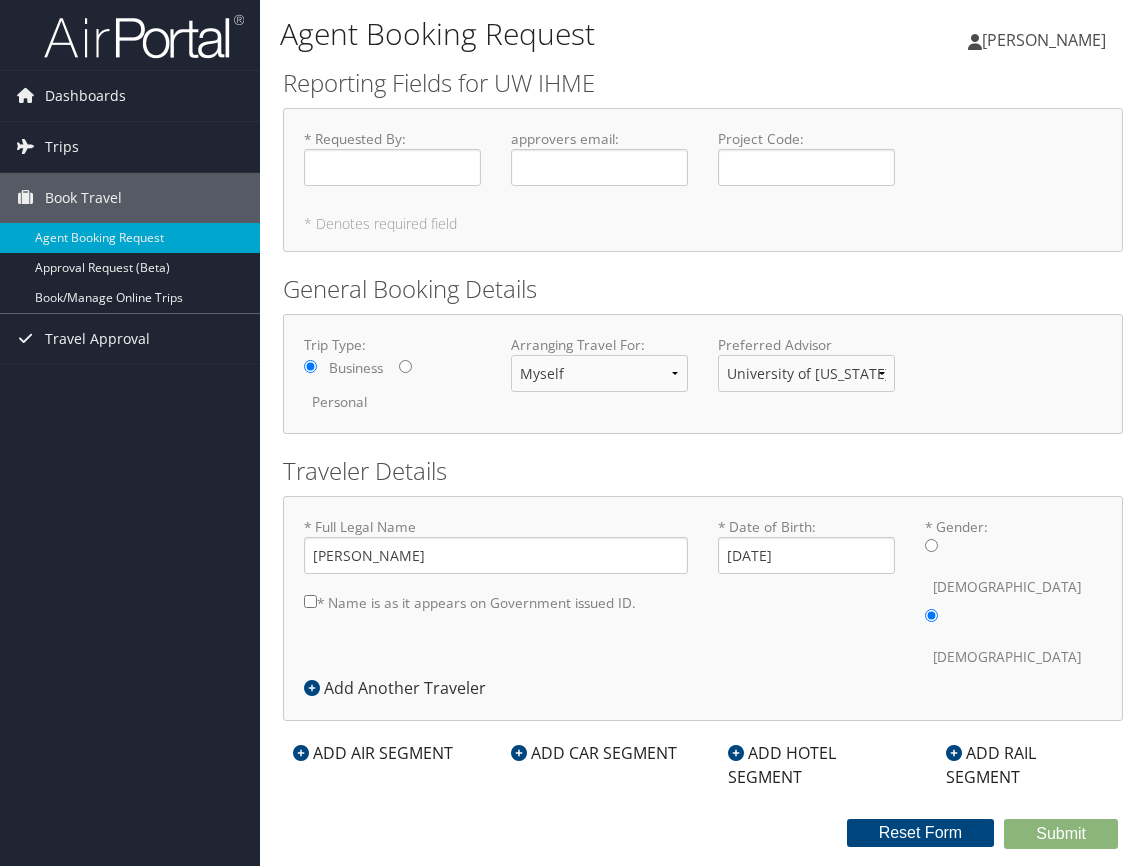 drag, startPoint x: 854, startPoint y: 75, endPoint x: 834, endPoint y: 155, distance: 82.46211 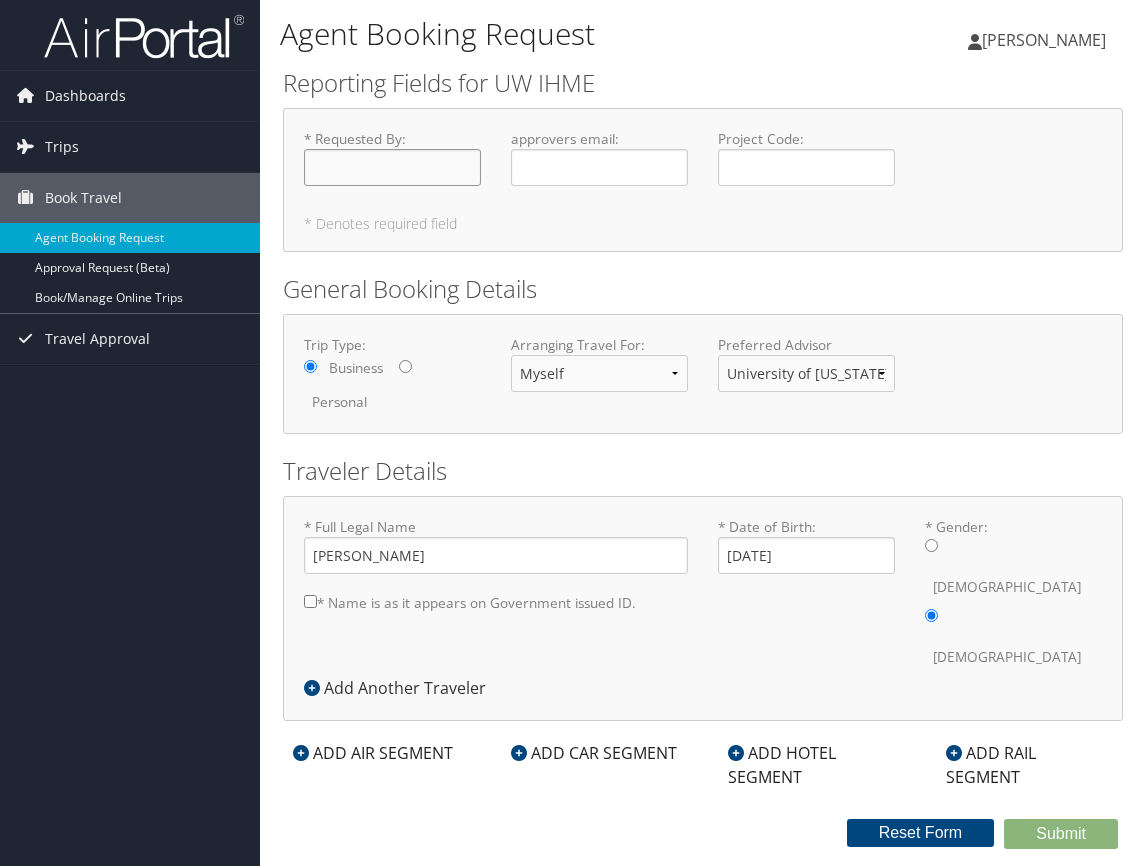 click on "*   Requested By : Required" at bounding box center [392, 167] 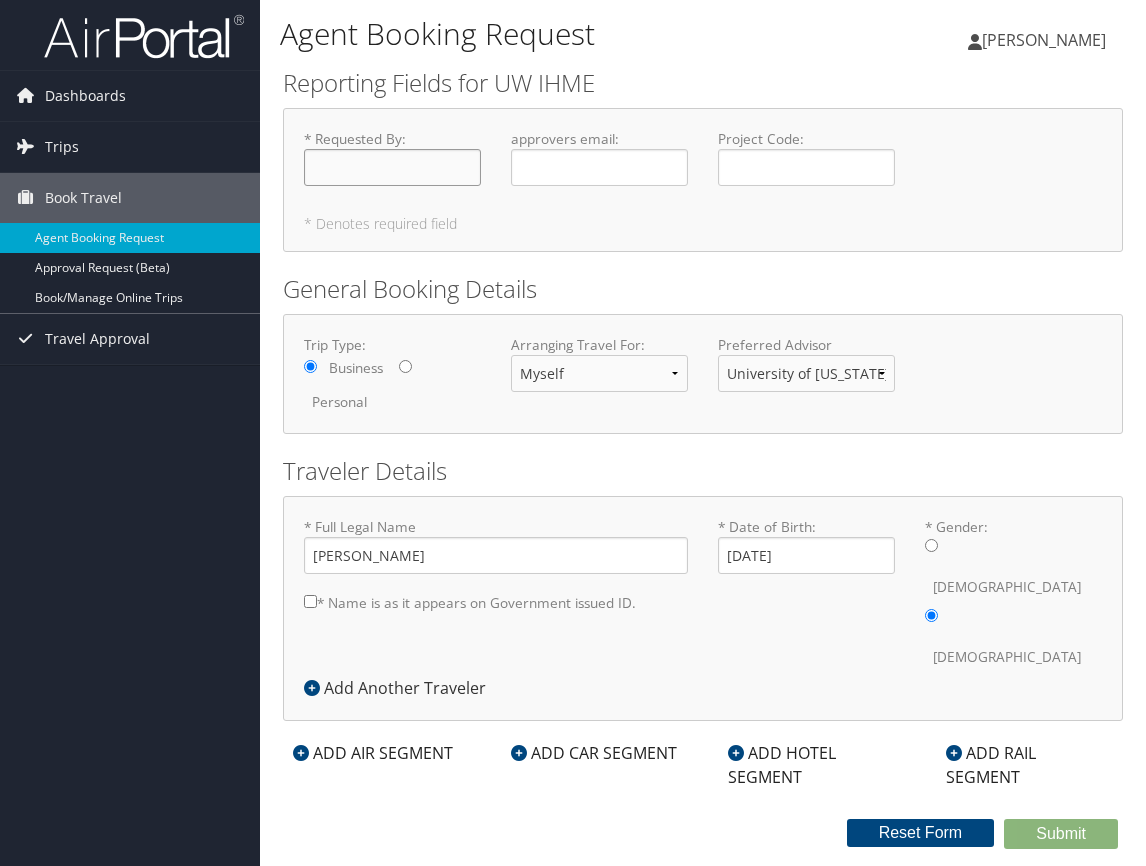 click on "*   Requested By : Required" at bounding box center [392, 167] 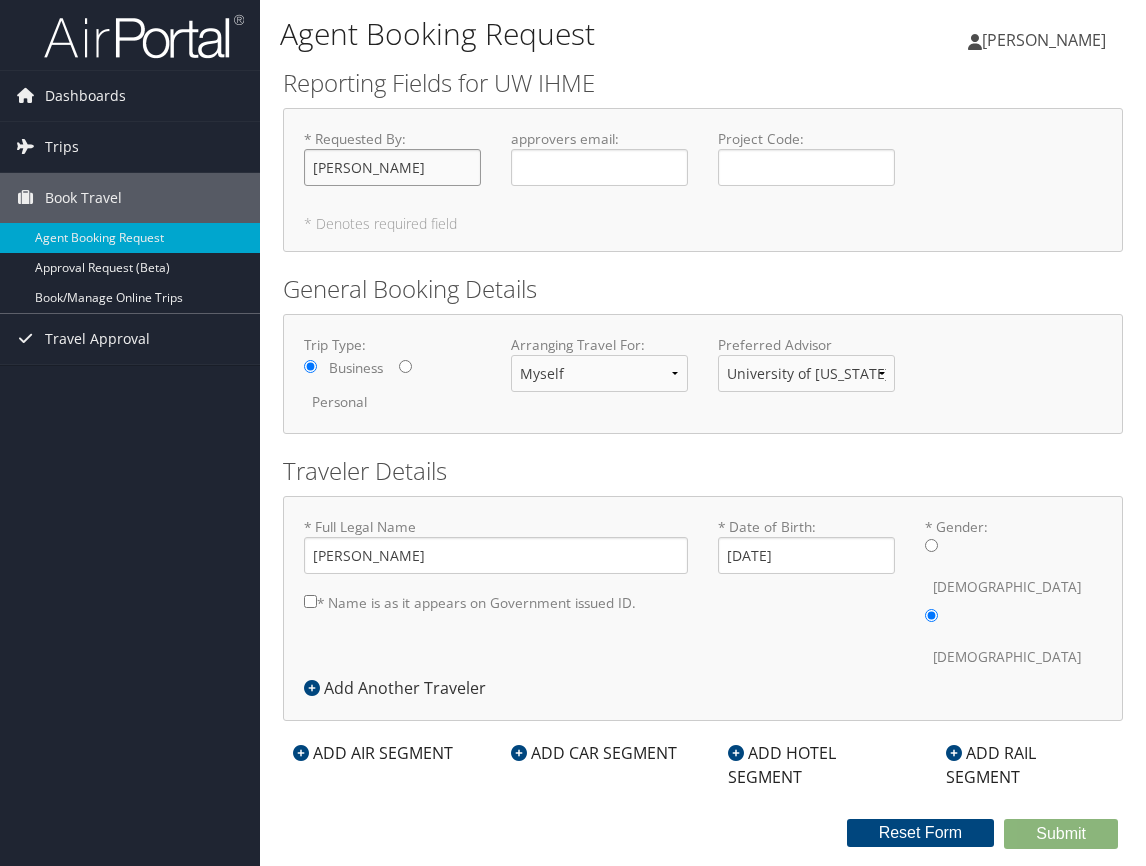 type on "[PERSON_NAME]" 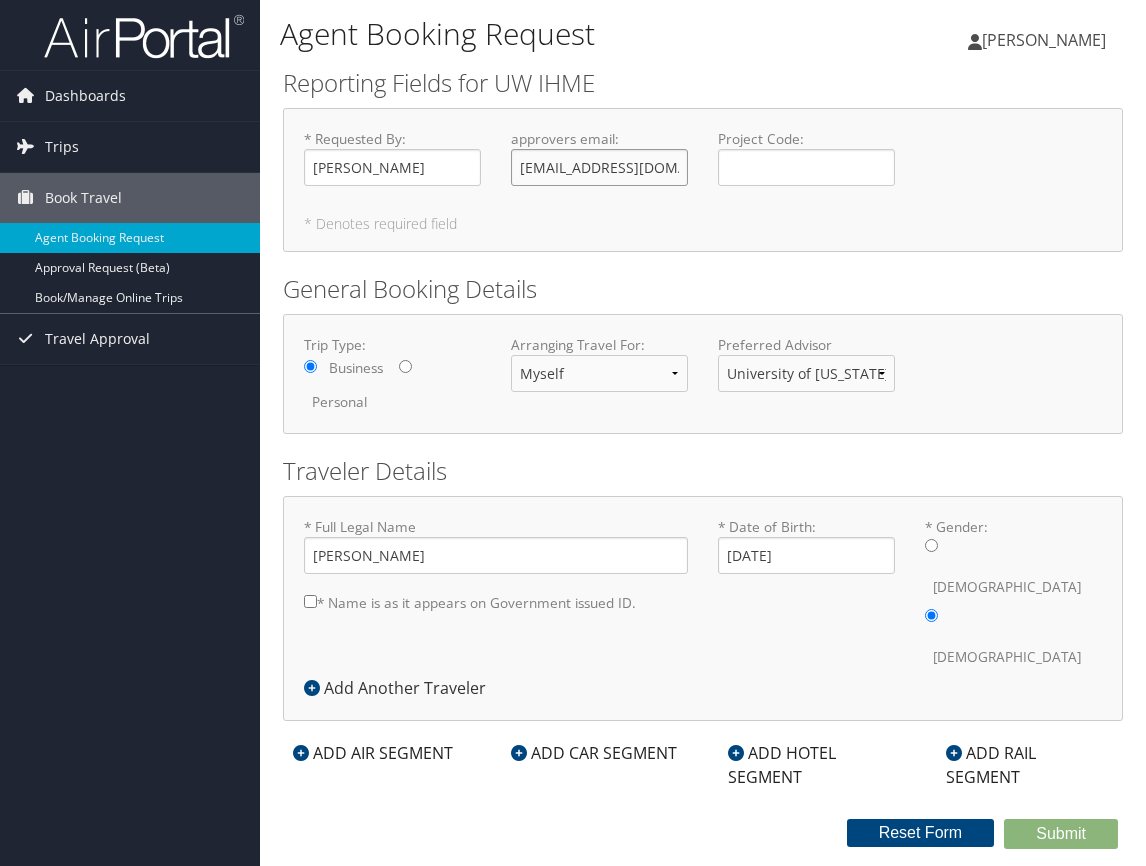 type on "[EMAIL_ADDRESS][DOMAIN_NAME]" 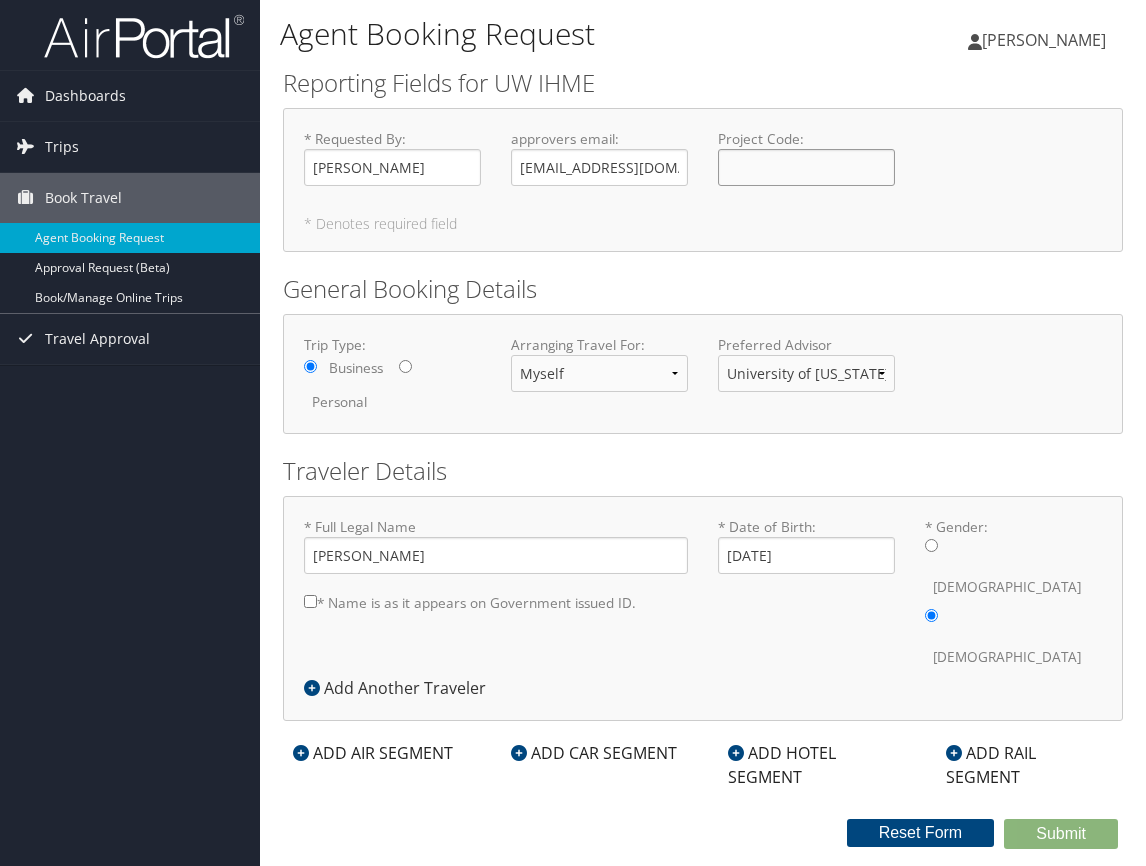 click on "Project Code : Required" 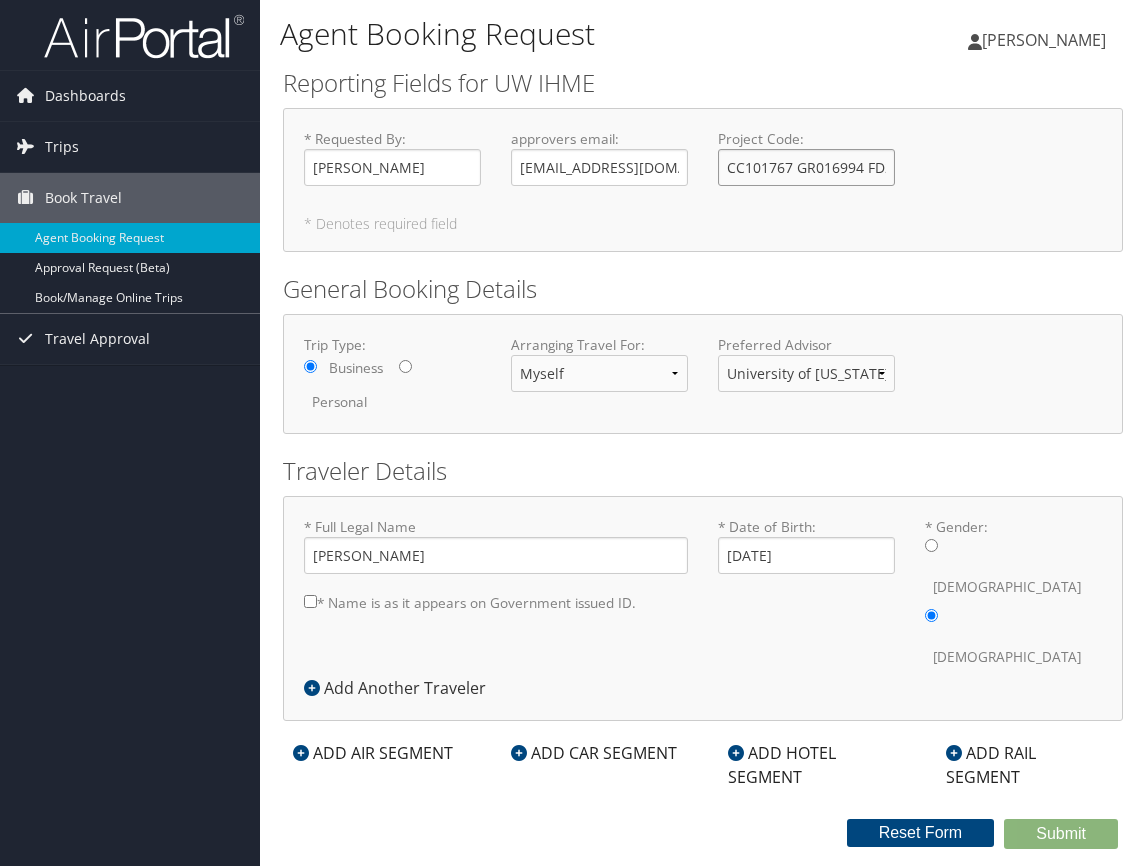 scroll, scrollTop: 0, scrollLeft: 204, axis: horizontal 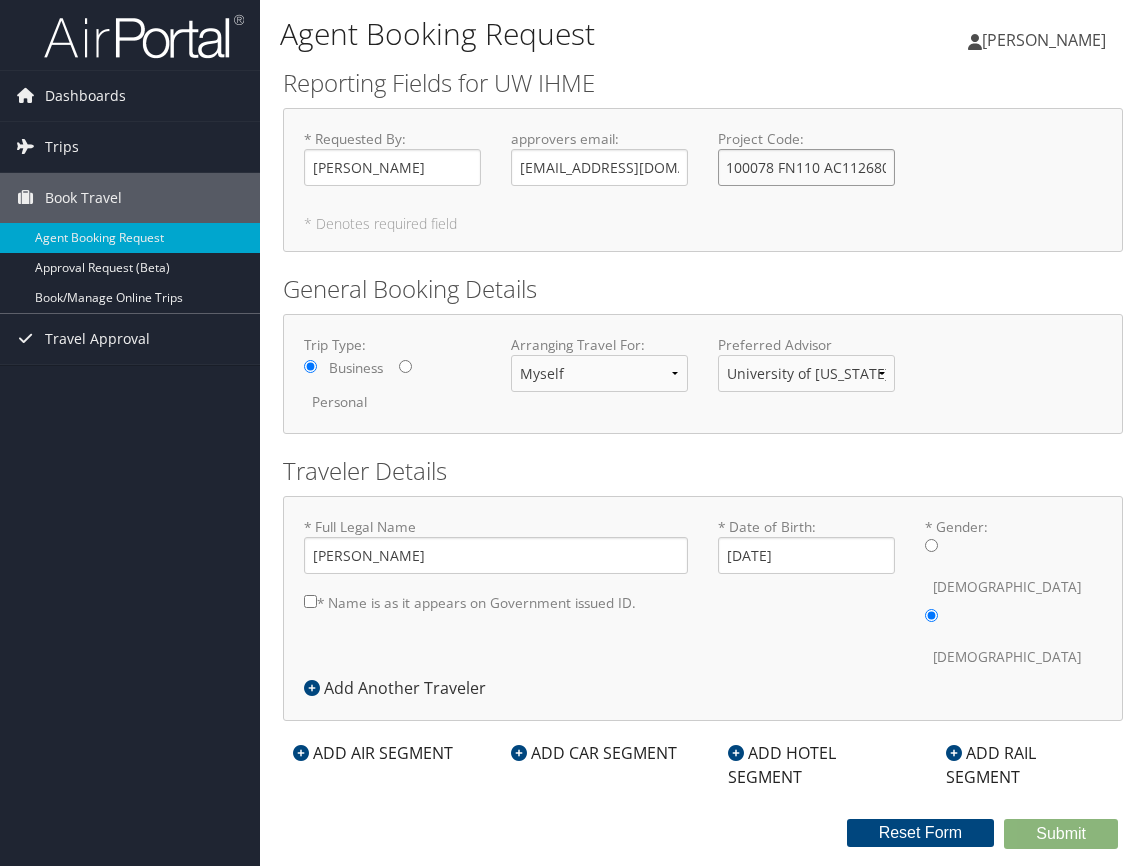 type on "CC101767 GR016994 FD200 RS100078 FN110 AC112680" 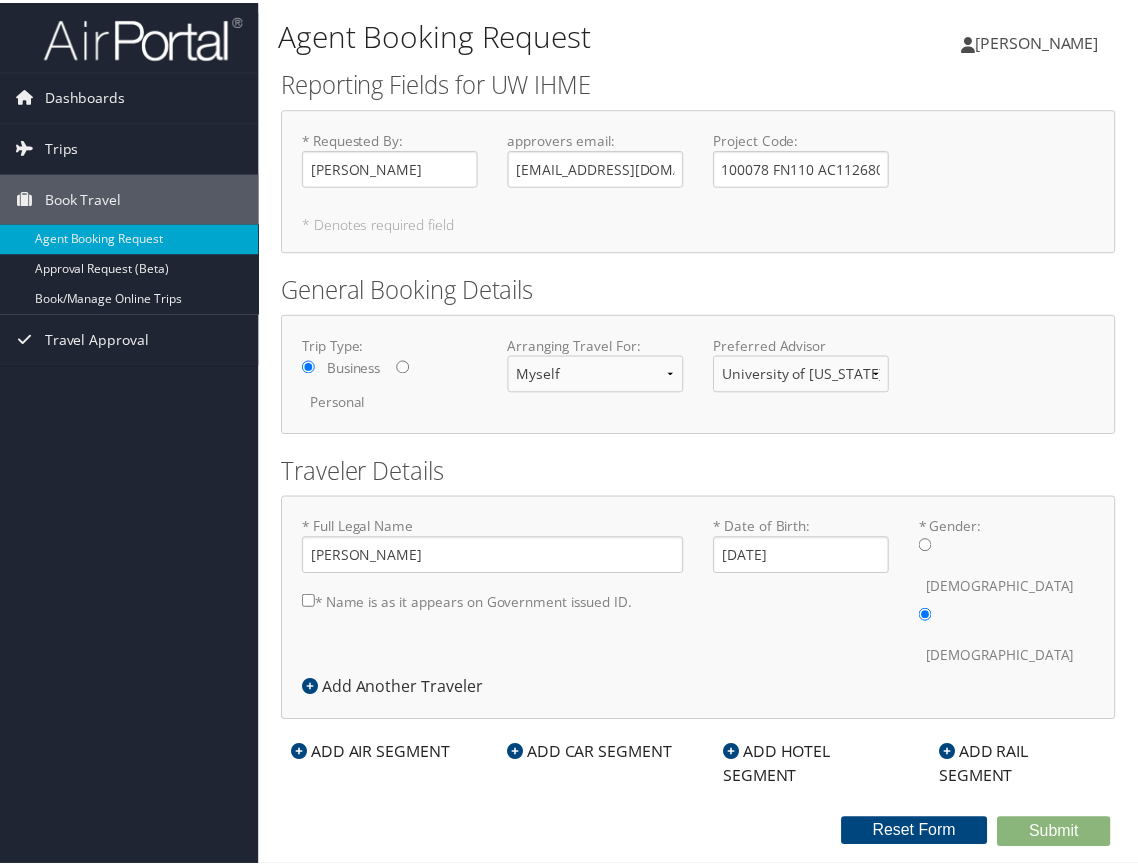 scroll, scrollTop: 0, scrollLeft: 0, axis: both 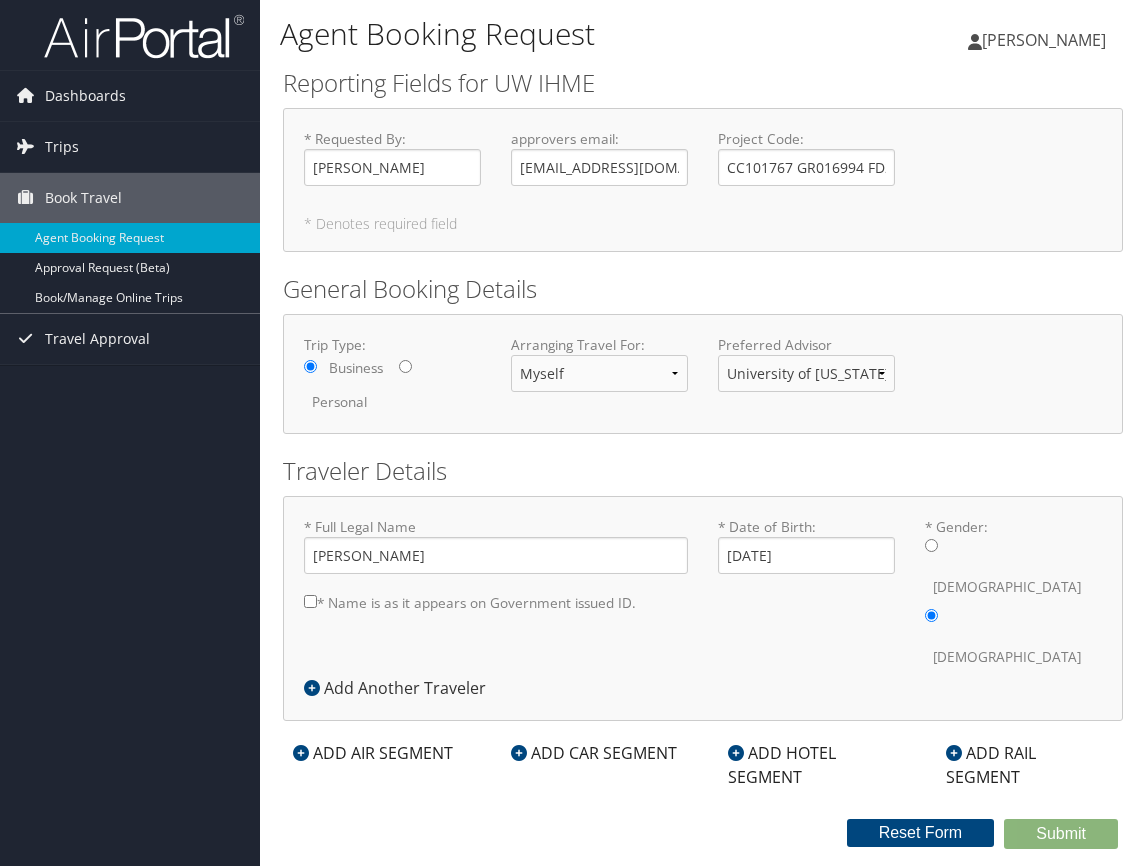 click on "* Denotes required field" at bounding box center [703, 224] 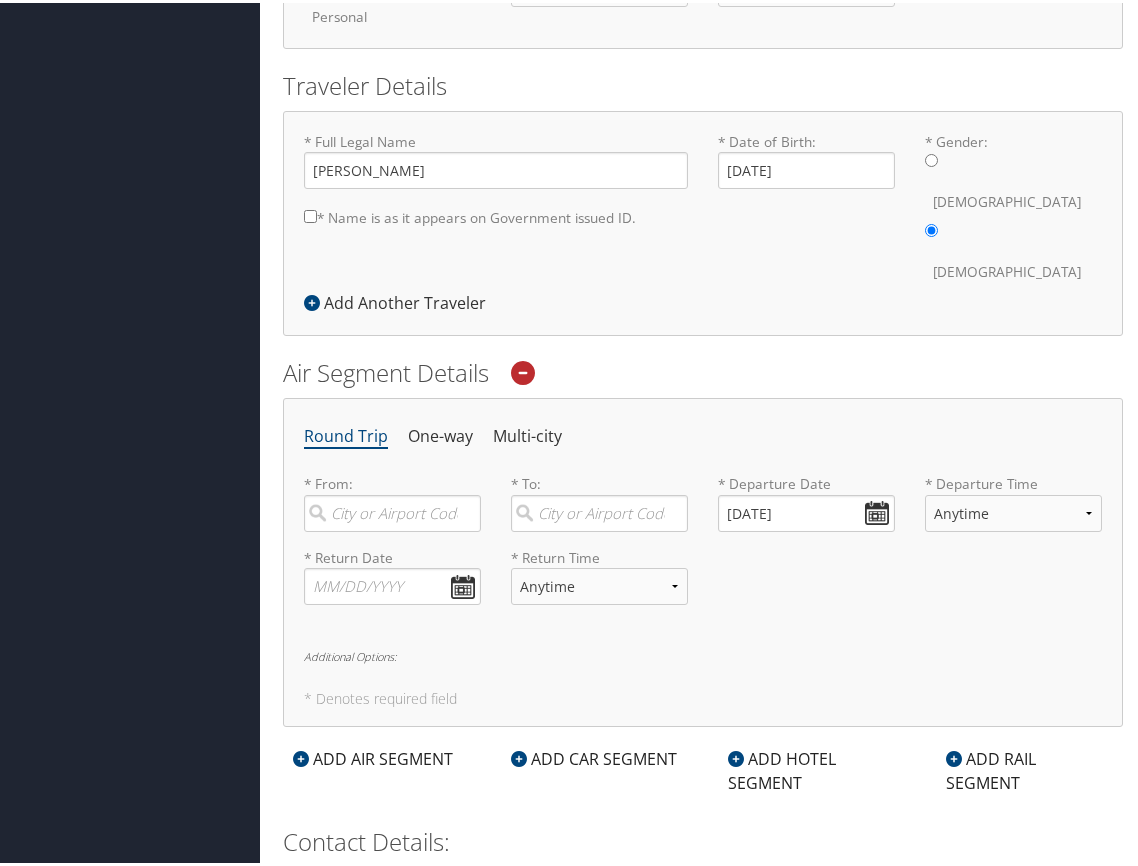 scroll, scrollTop: 500, scrollLeft: 0, axis: vertical 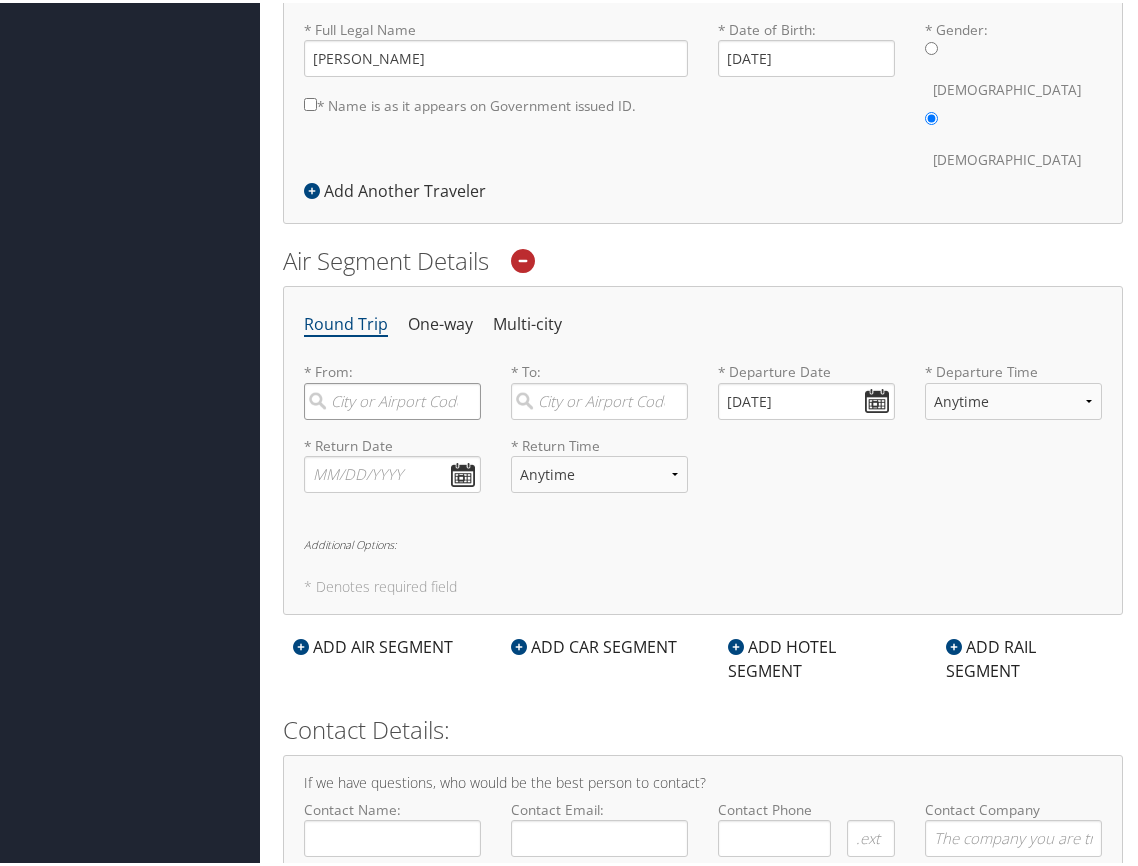 click at bounding box center [392, 398] 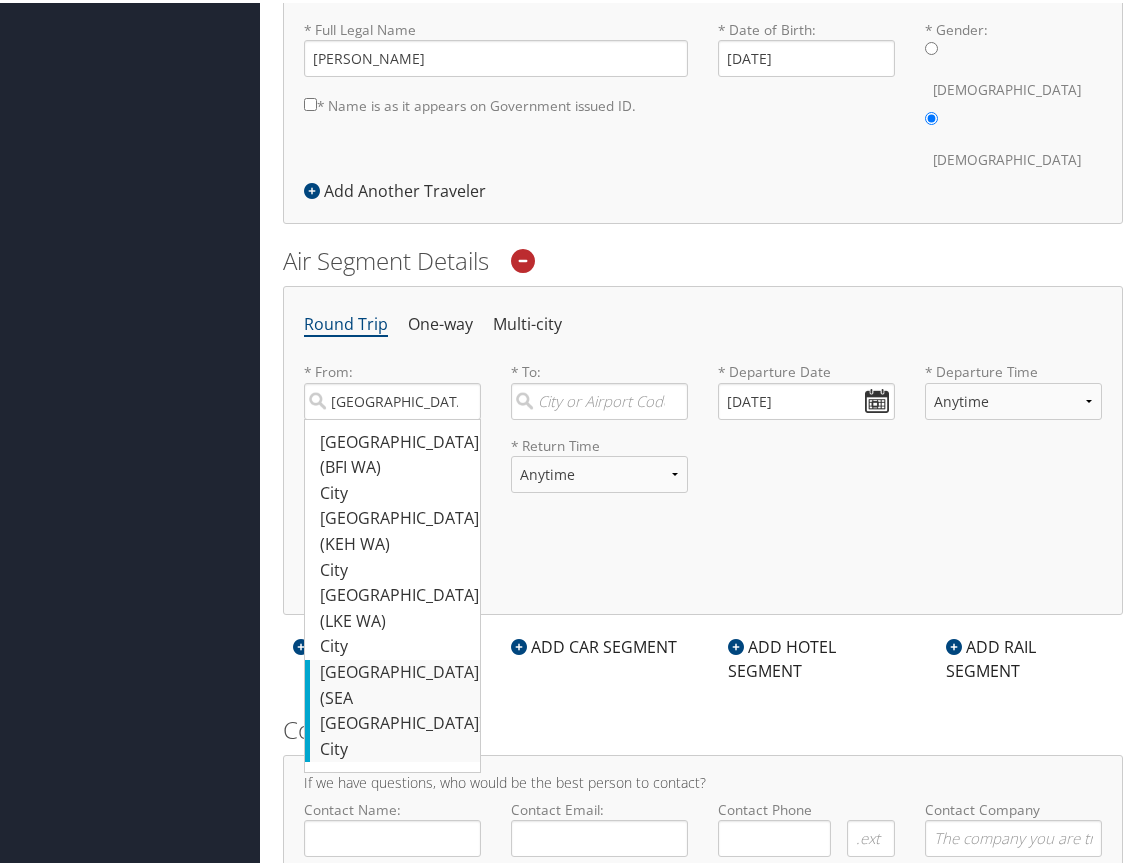 click on "[GEOGRAPHIC_DATA]   (SEA [GEOGRAPHIC_DATA])" at bounding box center [395, 695] 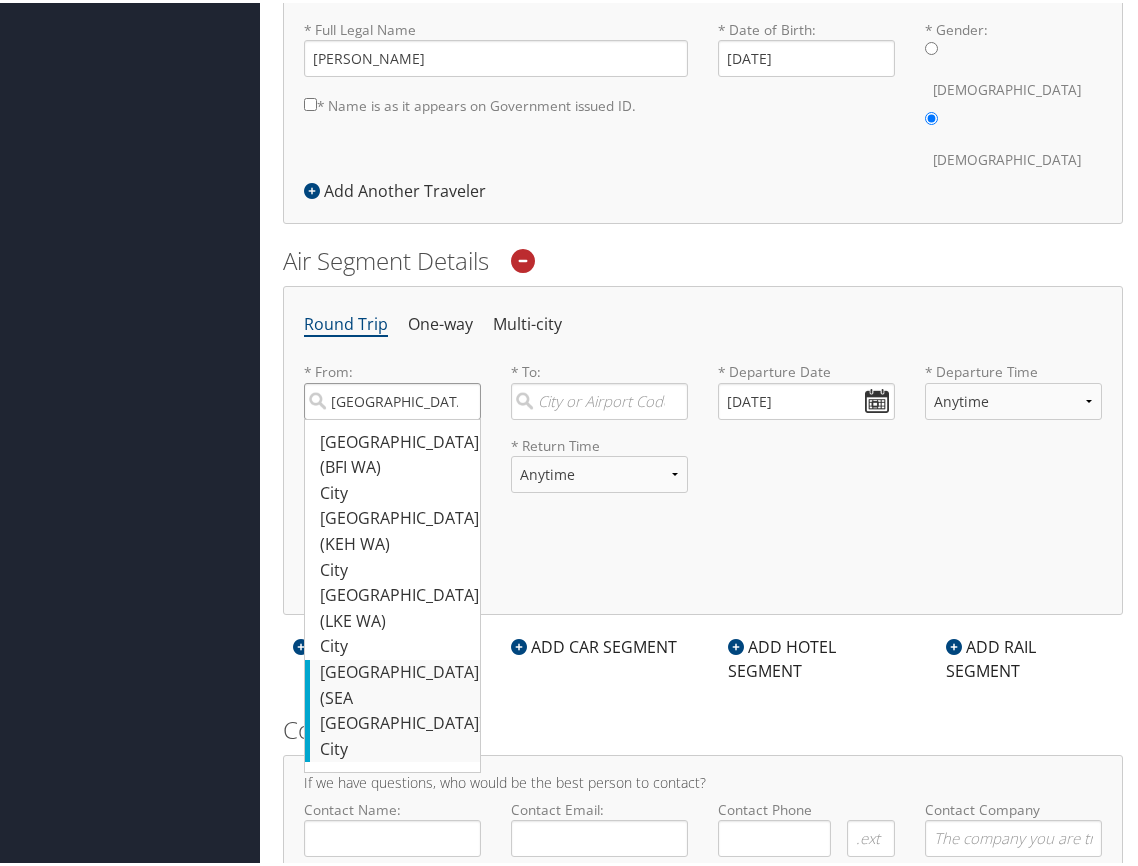 click on "[GEOGRAPHIC_DATA]" at bounding box center (392, 398) 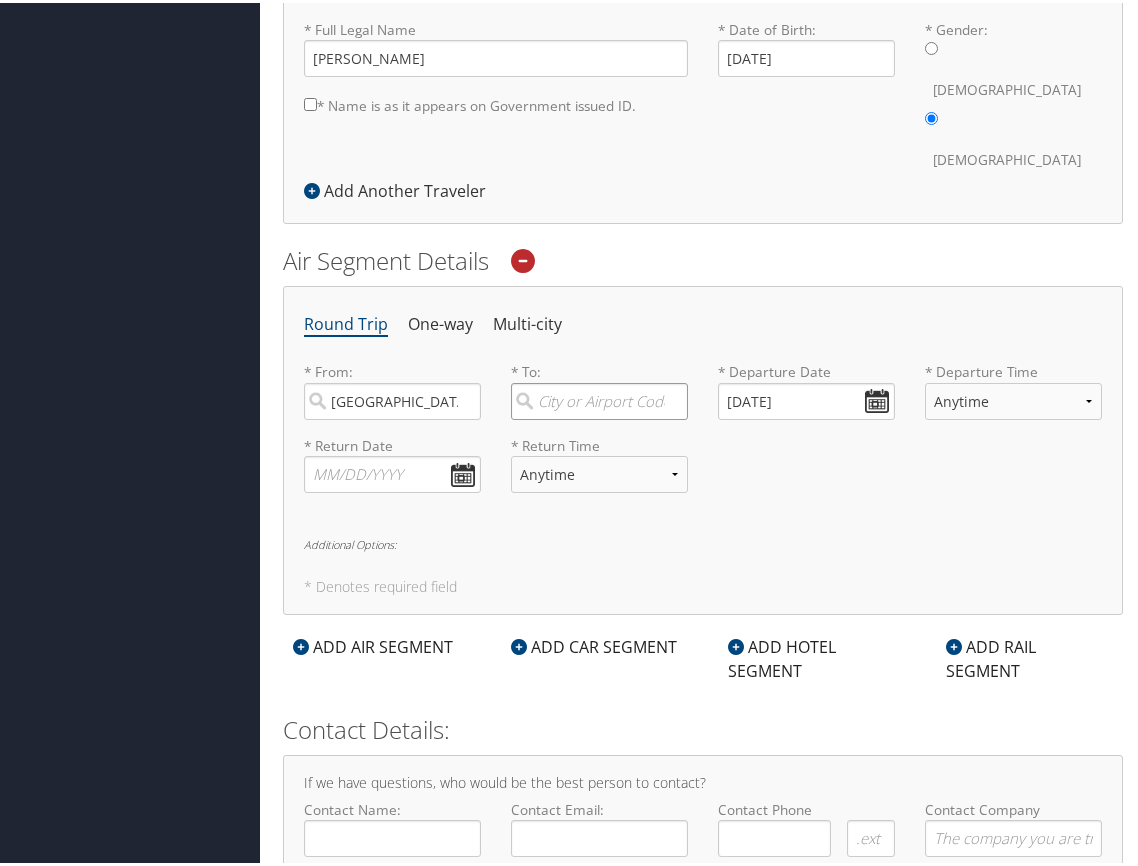 click at bounding box center [599, 398] 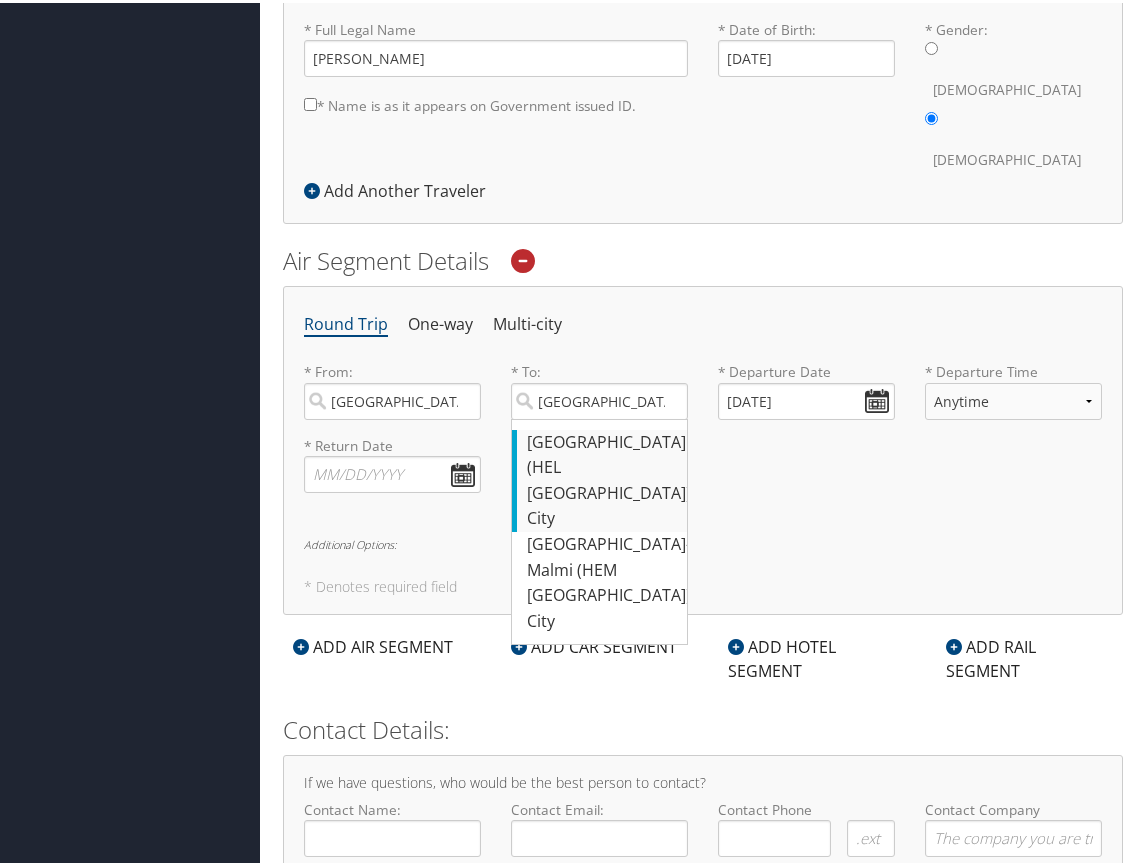click on "Helsinki   (HEL Finland)" at bounding box center [602, 465] 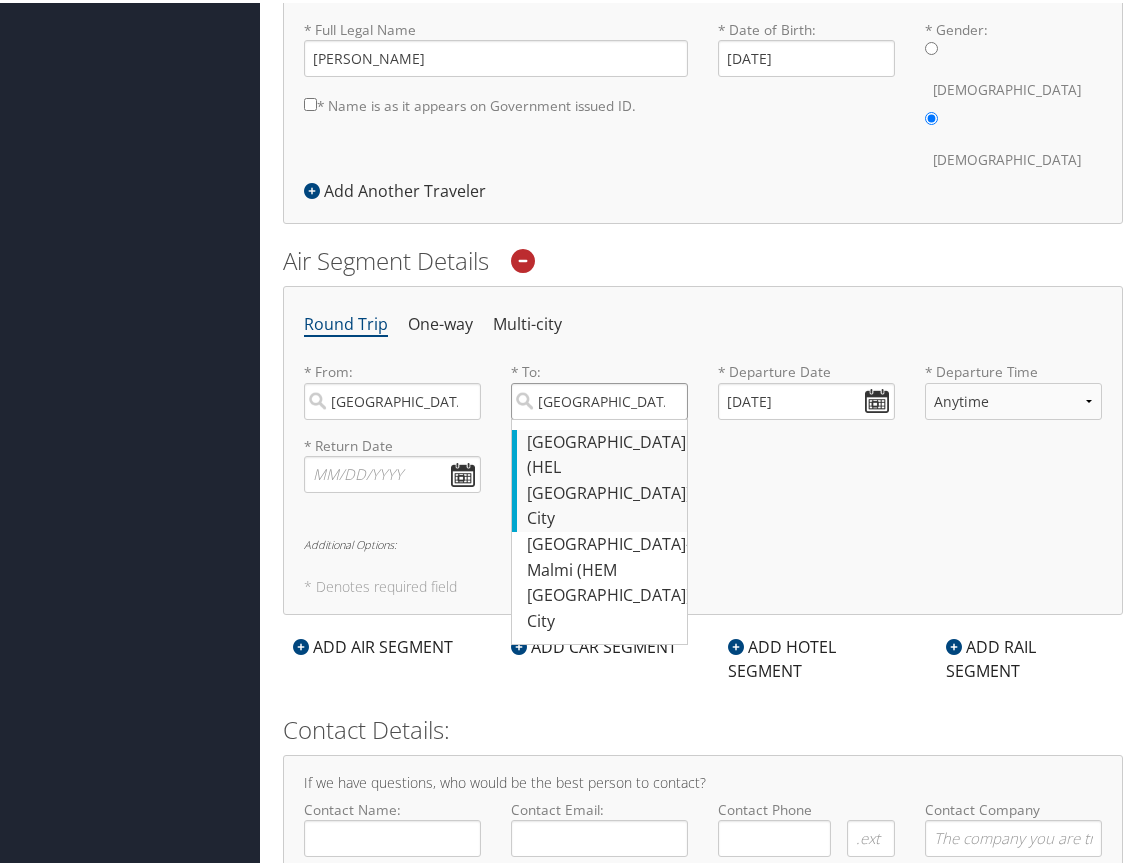 click on "[GEOGRAPHIC_DATA]" at bounding box center [599, 398] 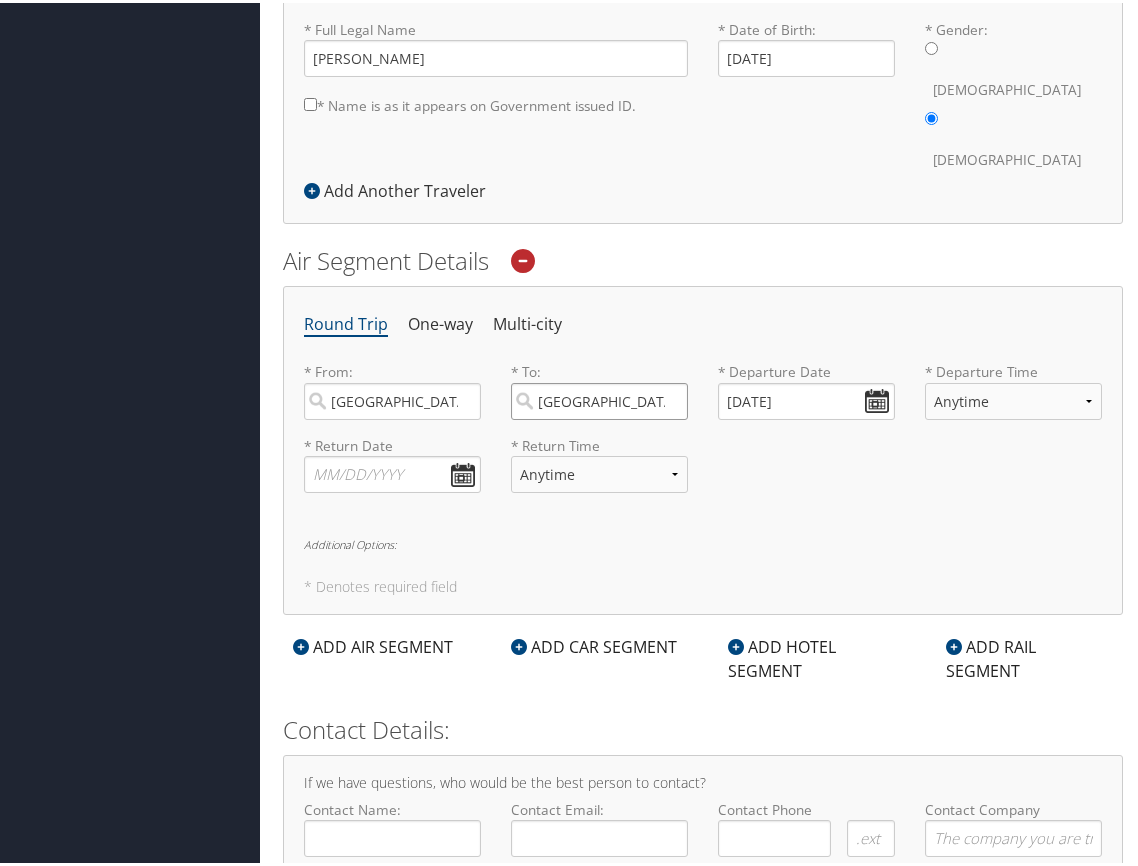 scroll, scrollTop: 0, scrollLeft: 15, axis: horizontal 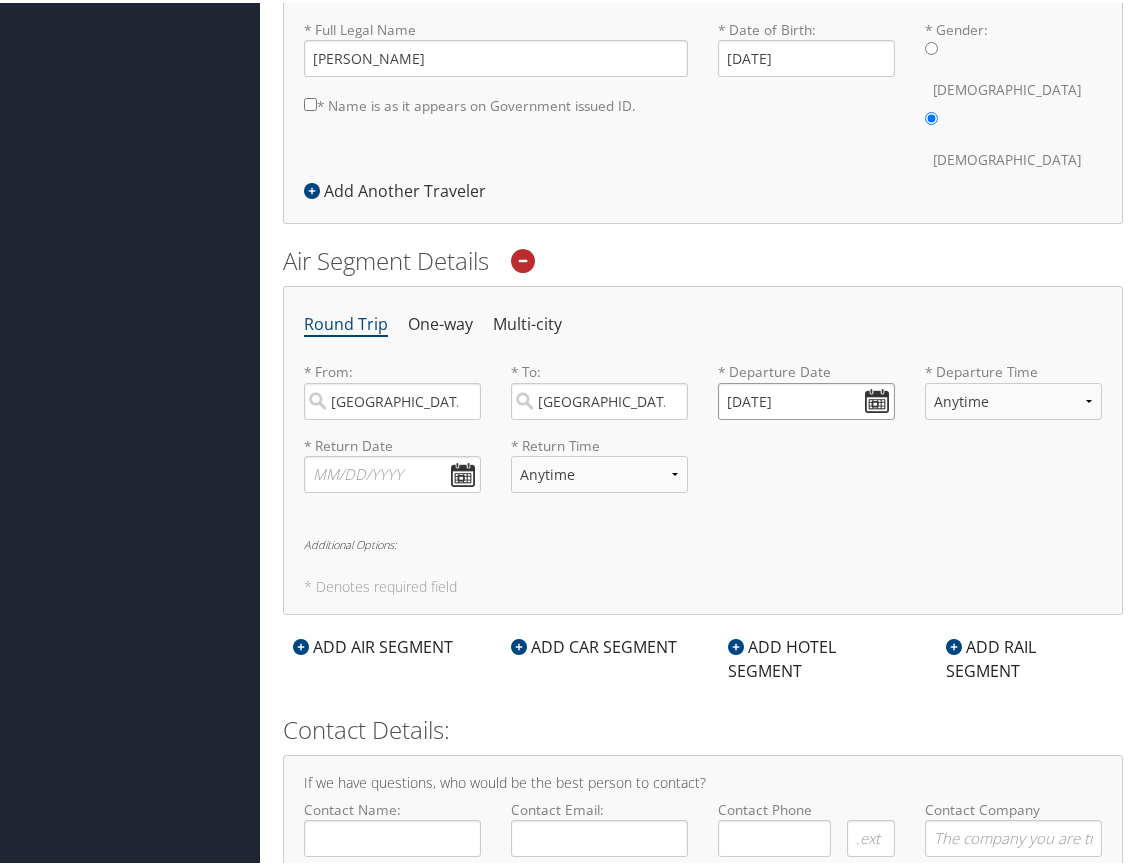 click on "[DATE]" at bounding box center (806, 398) 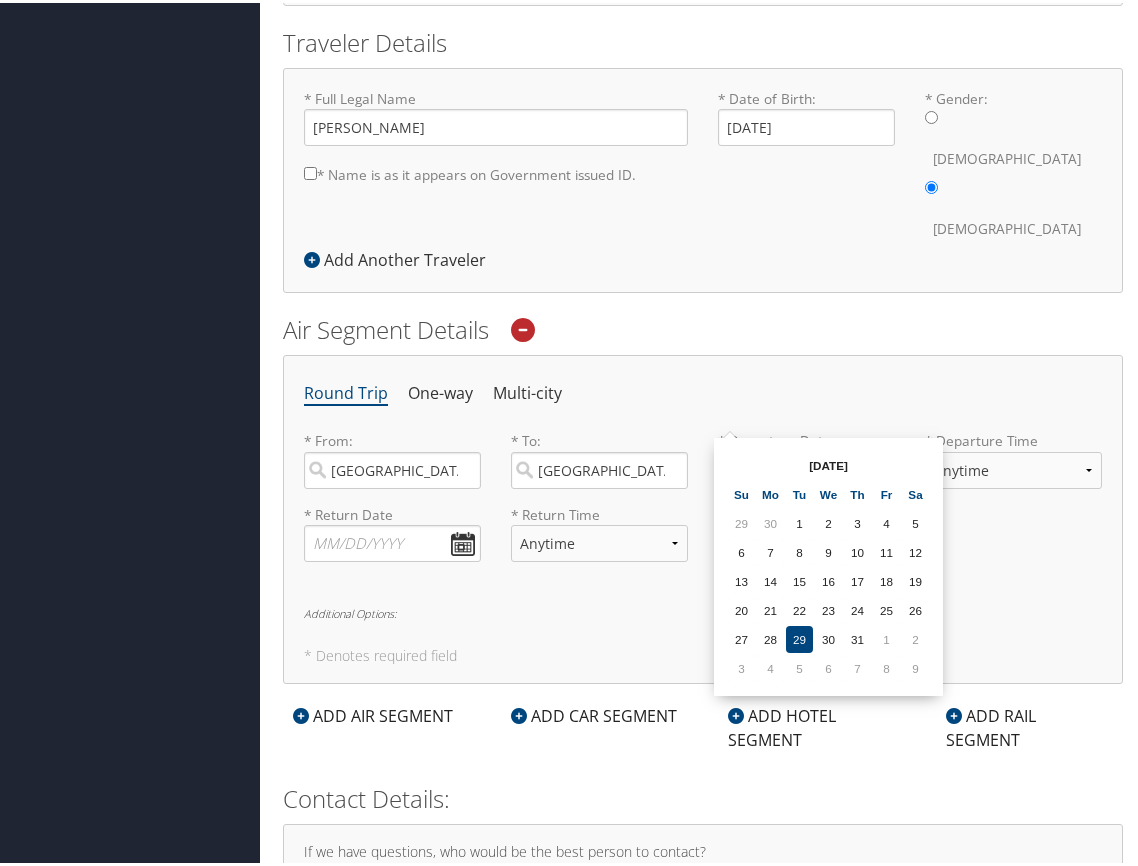 scroll, scrollTop: 447, scrollLeft: 0, axis: vertical 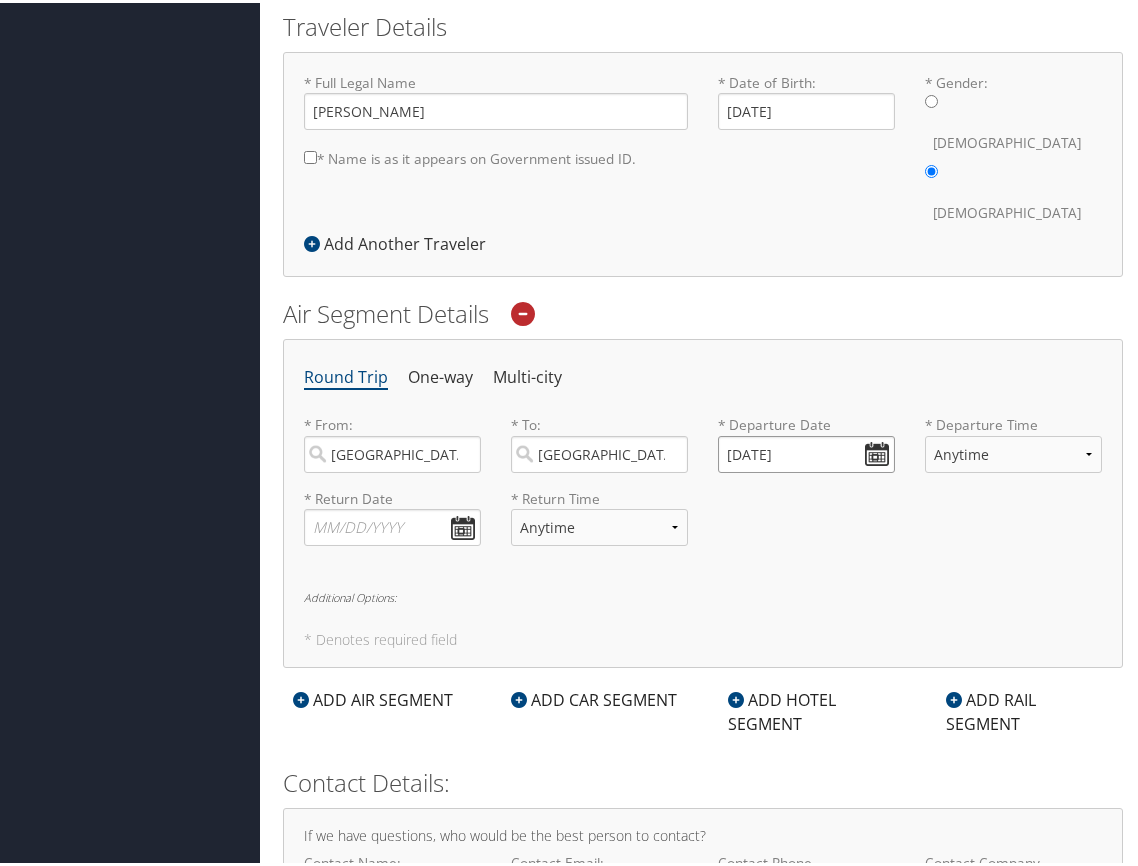 click on "[DATE]" at bounding box center [806, 451] 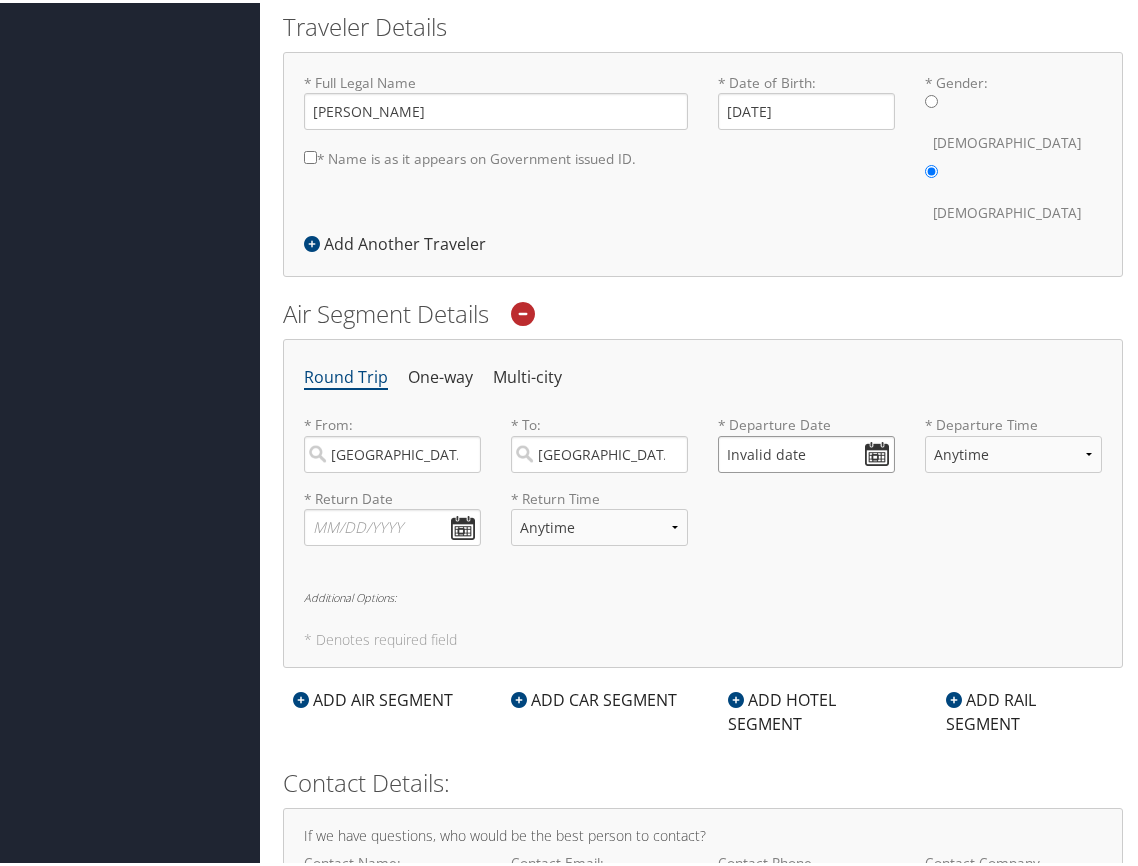 click on "Invalid date" at bounding box center (806, 451) 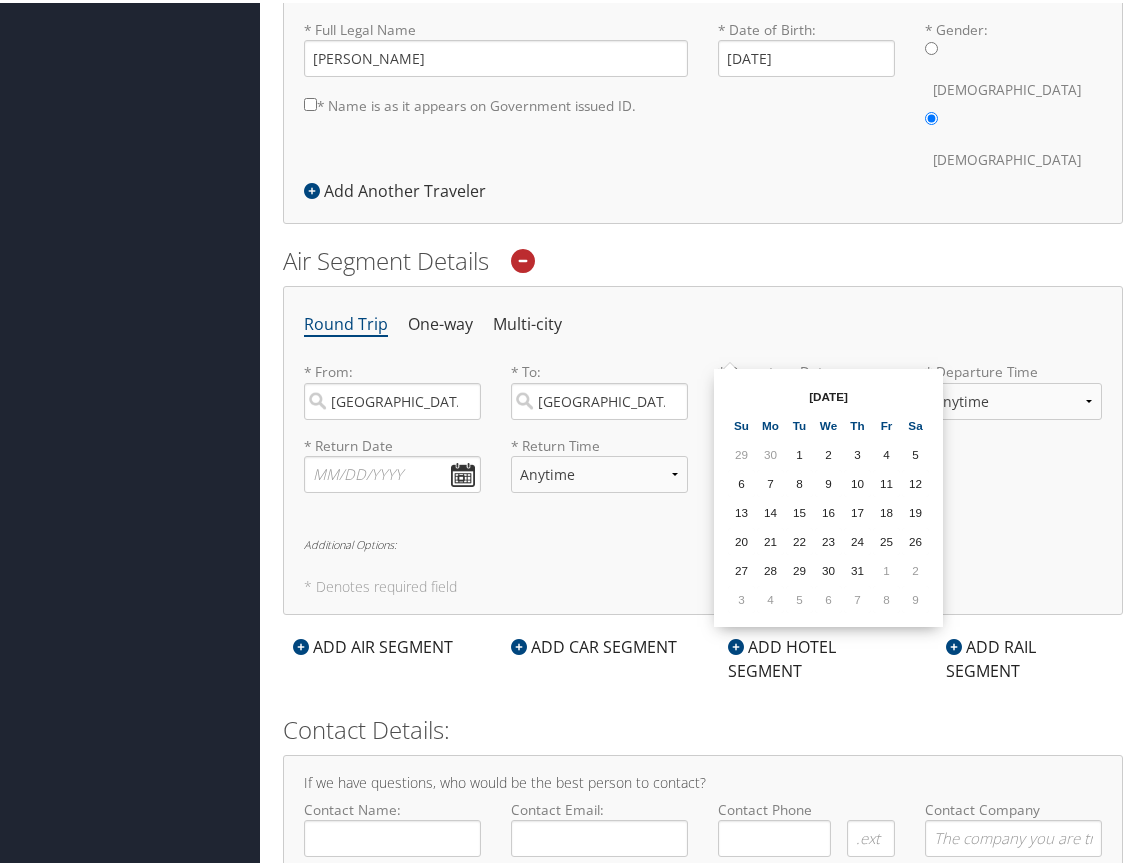scroll, scrollTop: 547, scrollLeft: 0, axis: vertical 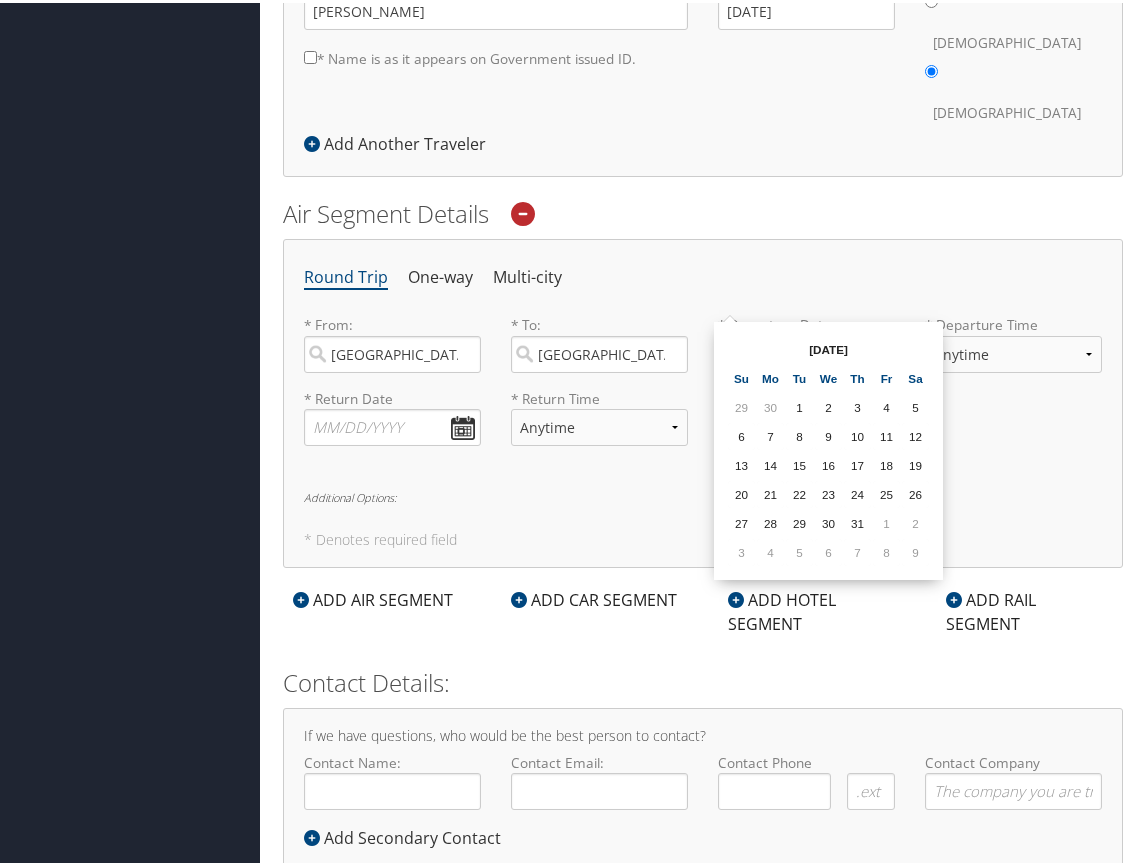 click on "Invalid date" at bounding box center (806, 351) 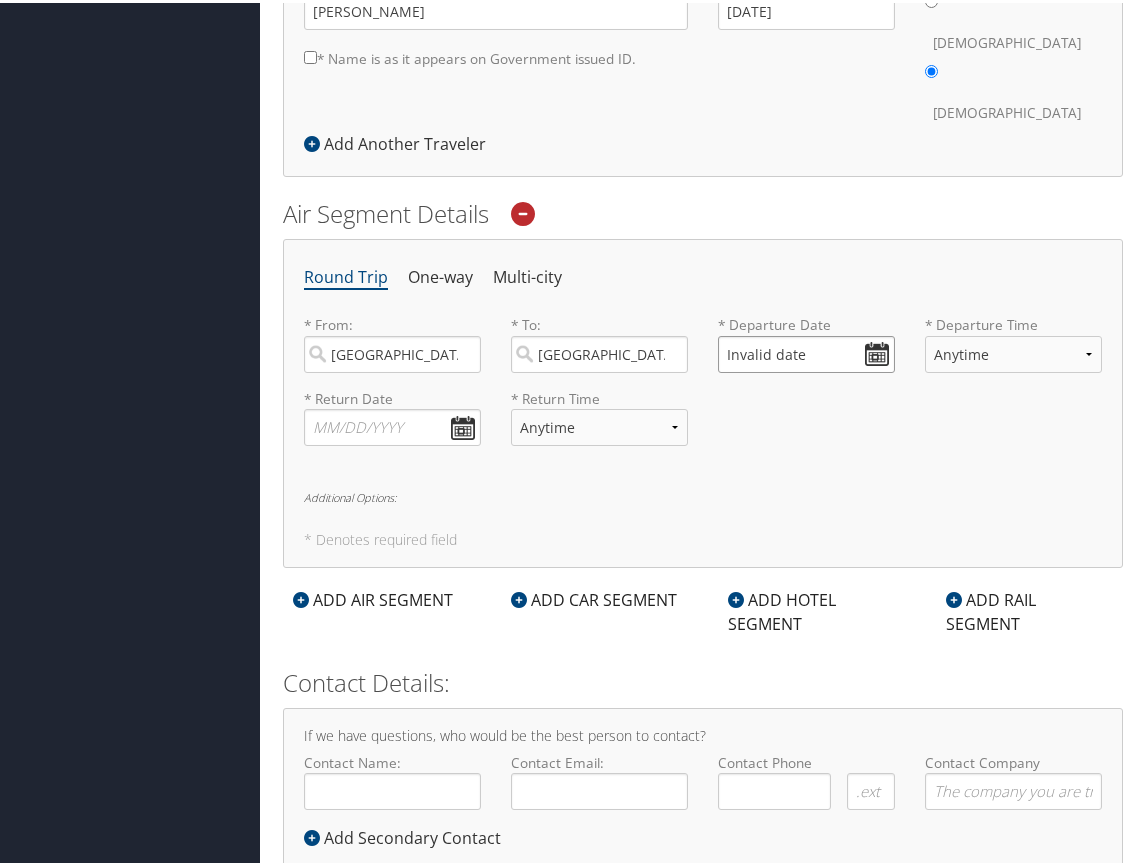 click on "Invalid date" at bounding box center [806, 351] 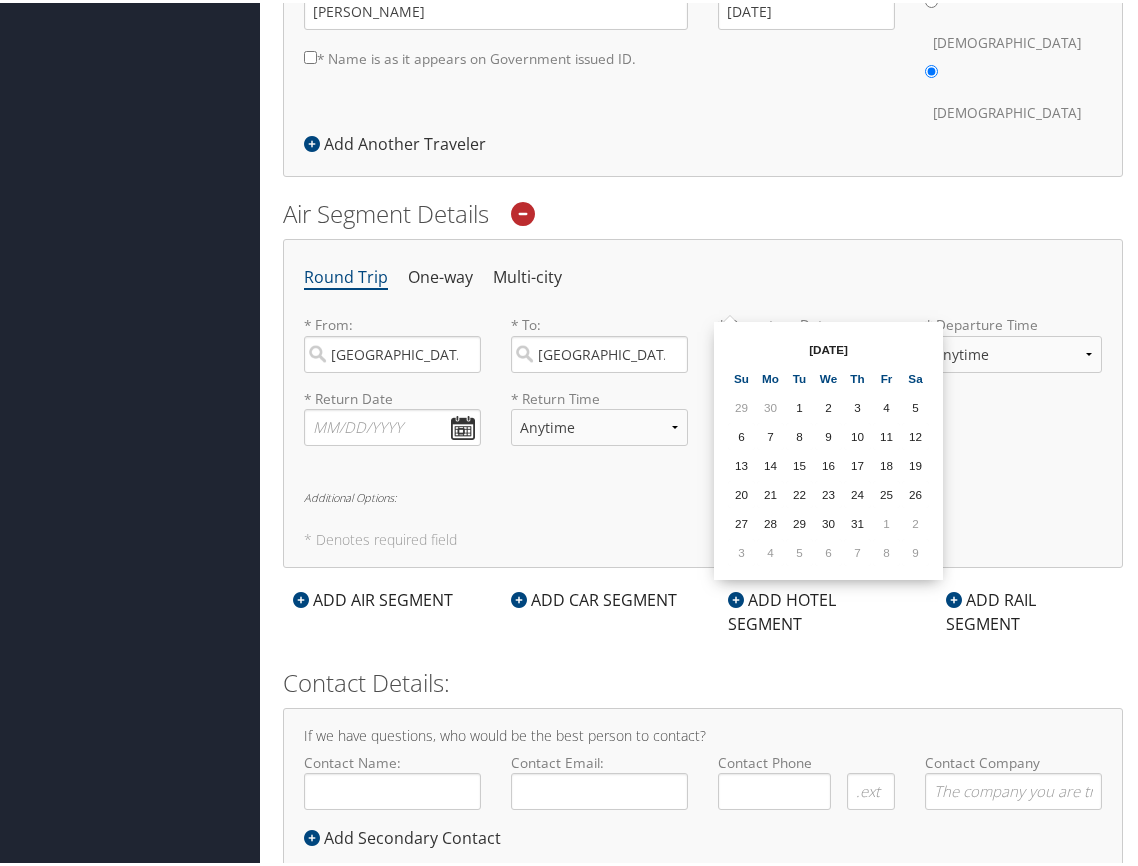 click on "Invalid date" at bounding box center [806, 351] 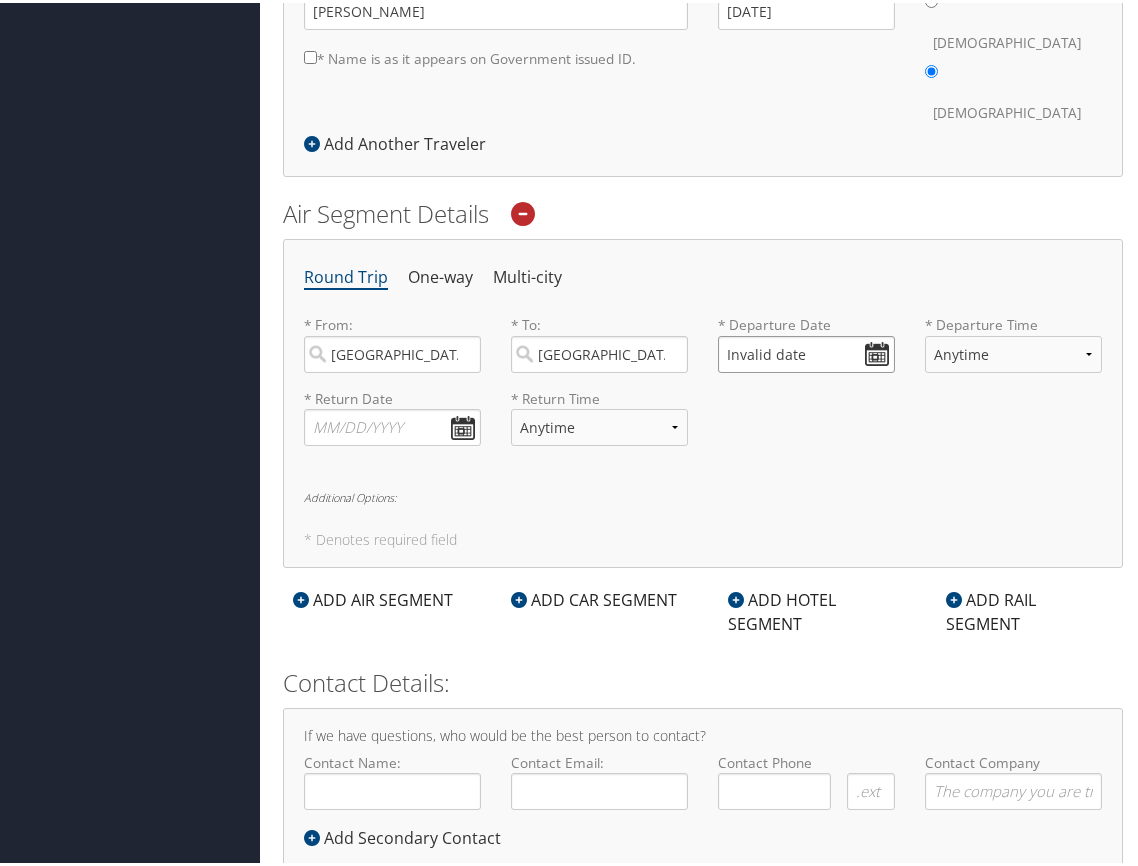 click on "Invalid date" at bounding box center [806, 351] 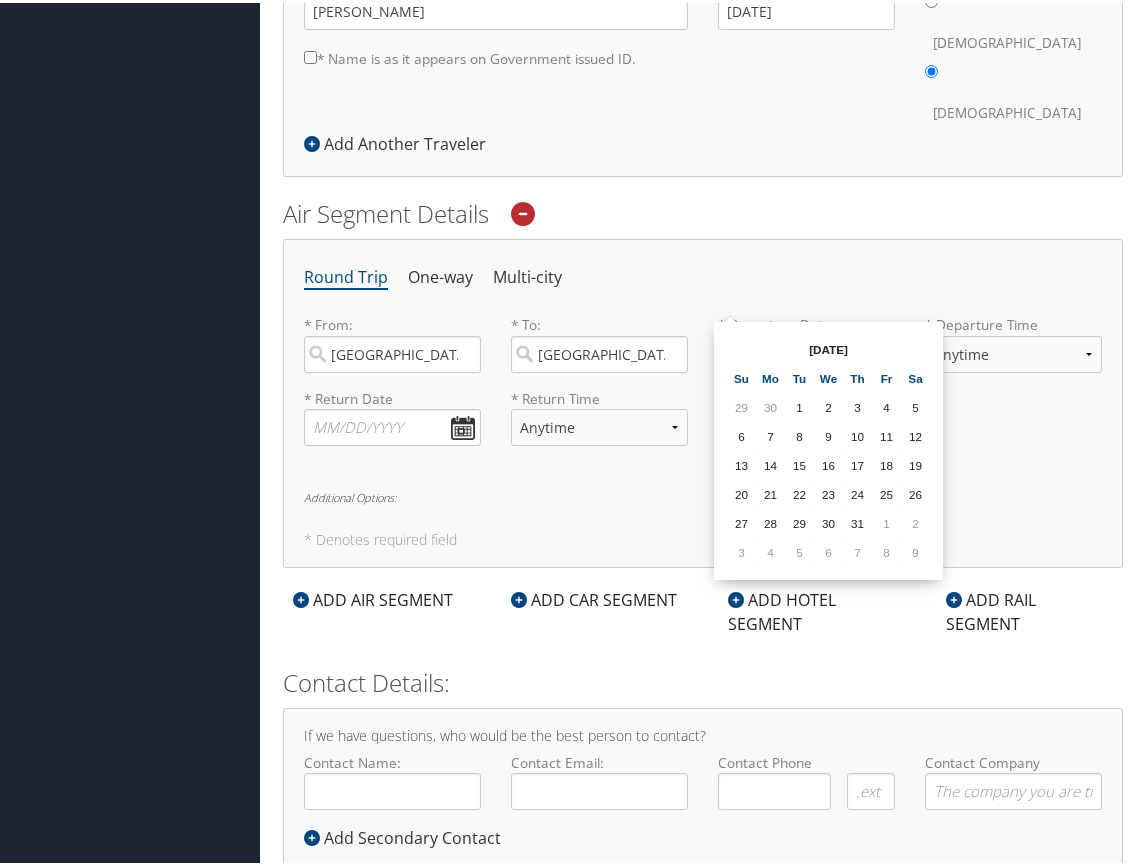 click on "Invalid date" at bounding box center [806, 351] 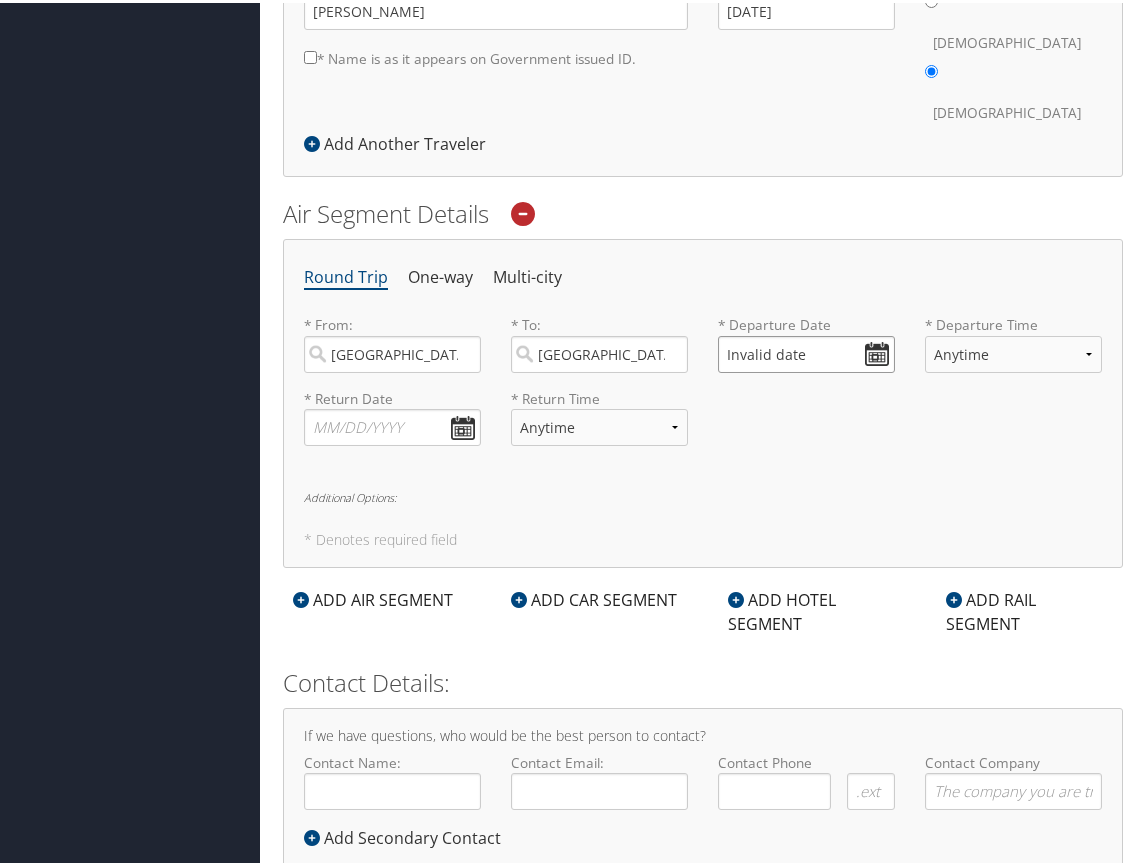 click on "Invalid date" at bounding box center [806, 351] 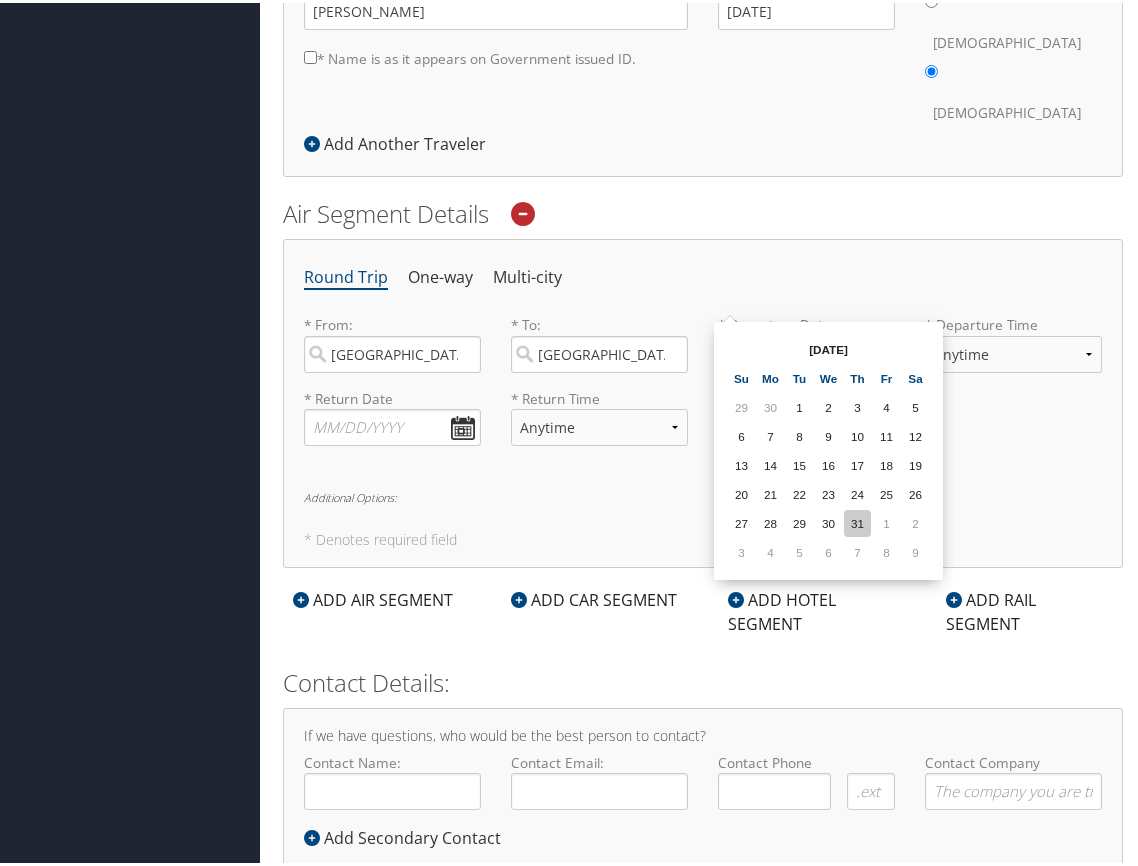 click on "31" at bounding box center [857, 520] 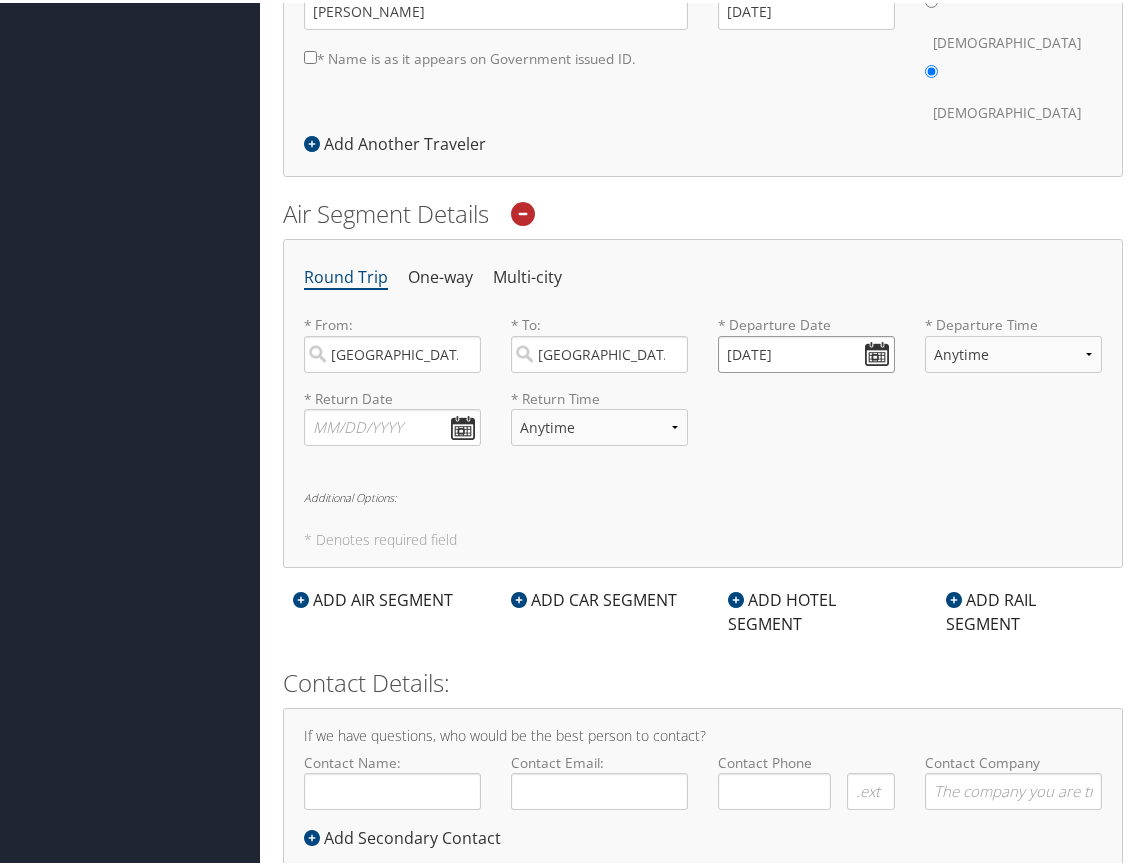 click on "07/31/2025" at bounding box center (806, 351) 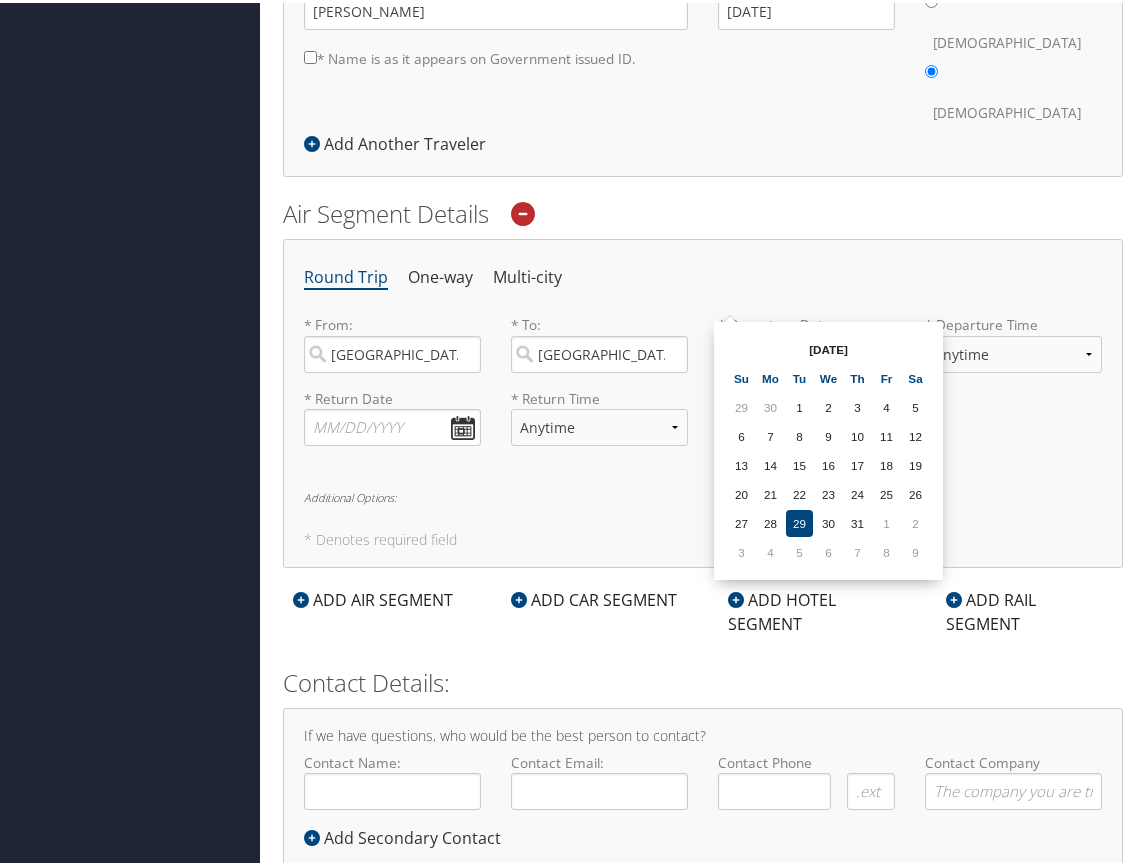 click on "07/31/2025" at bounding box center [806, 351] 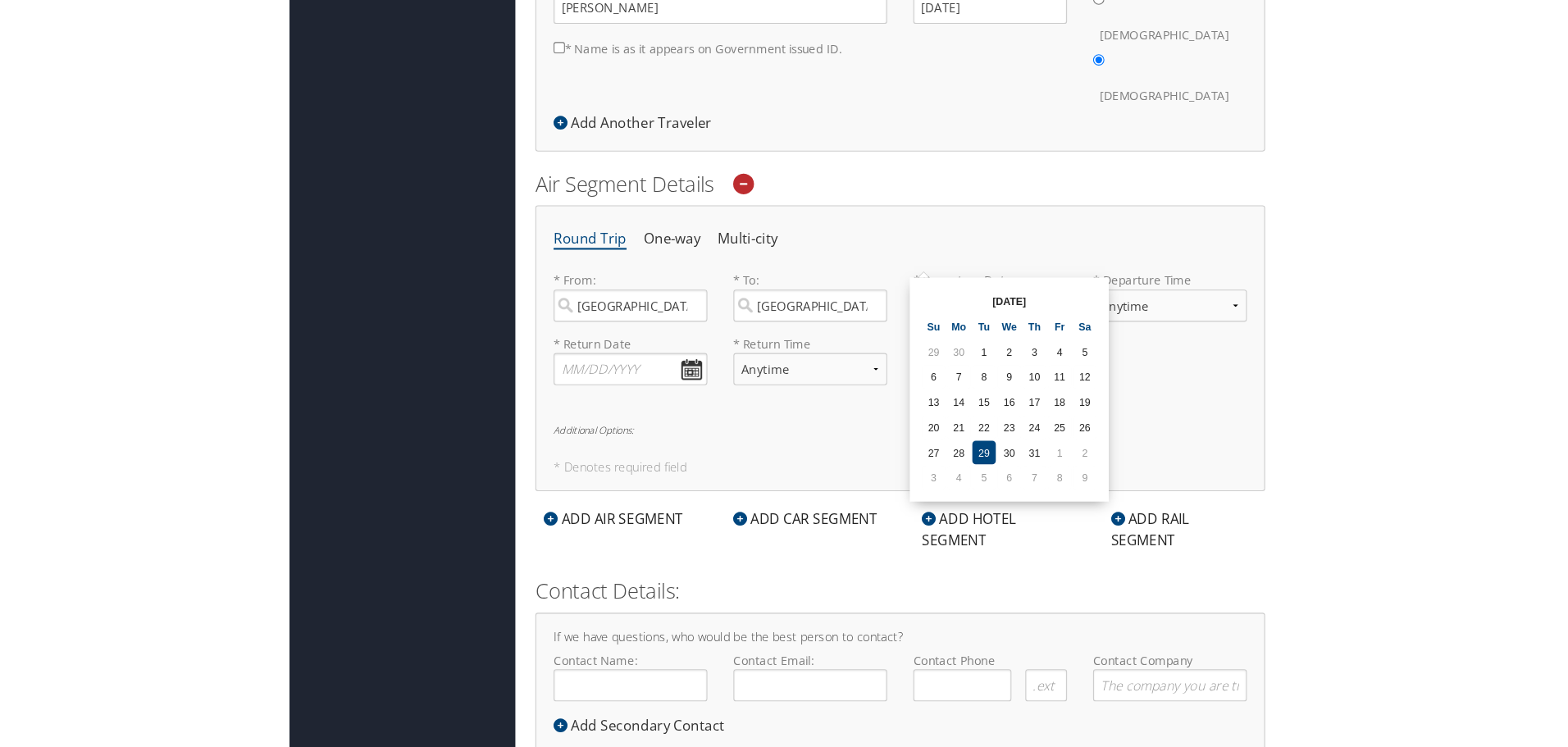 scroll, scrollTop: 388, scrollLeft: 0, axis: vertical 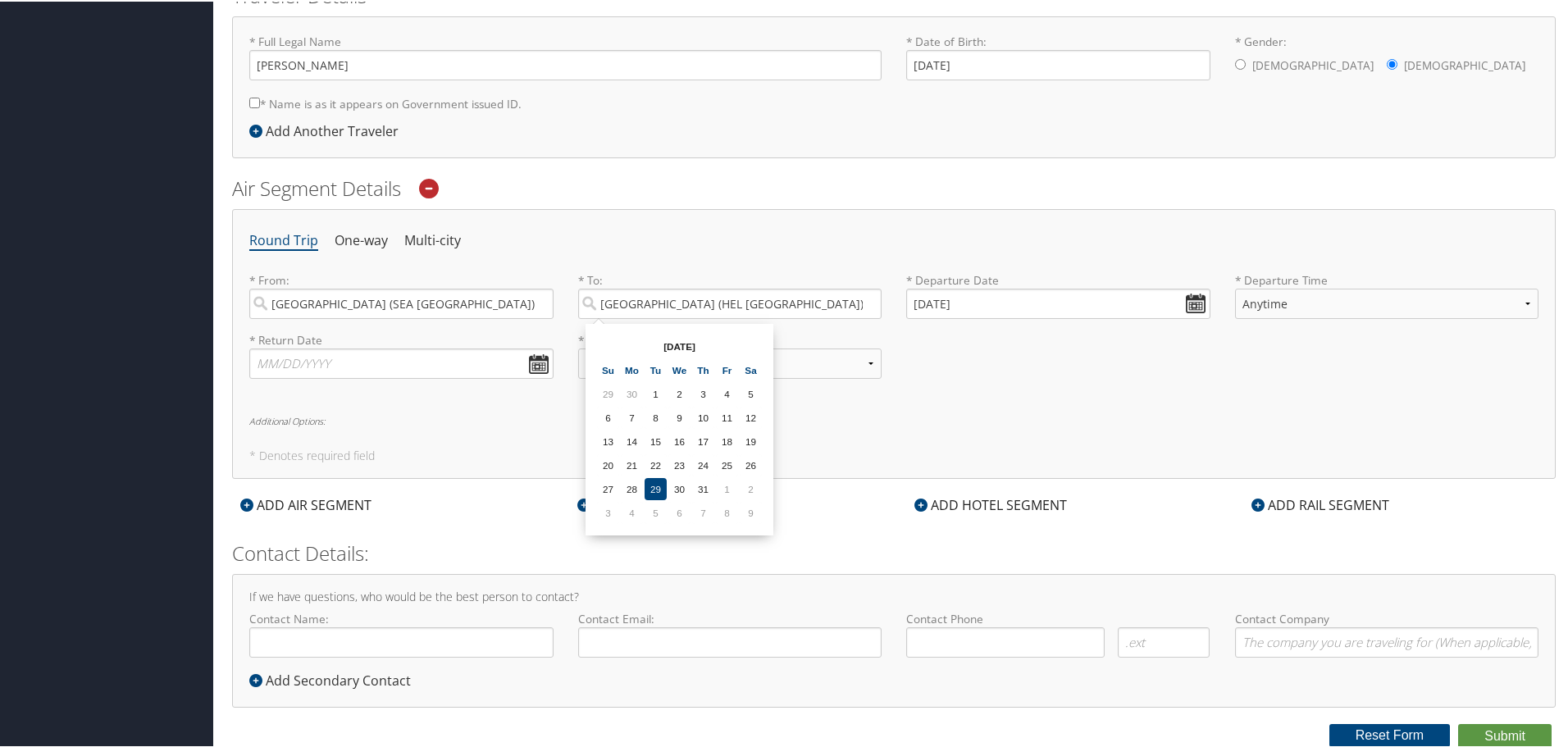 click on "Round Trip One-way Multi-city * From: Seattle (SEA WA) Required * To: Helsinki (HEL Finland) Required * Departure Date 07/31/2025 Dates must be valid * Departure Time Anytime Early Morning (5AM-7AM) Morning (7AM-12PM) Afternoon (12PM-5PM) Evening (5PM-10PM) Red Eye (10PM-5AM)  12:00 AM   1:00 AM   2:00 AM   3:00 AM   4:00 AM   5:00 AM   6:00 AM   7:00 AM   8:00 AM   9:00 AM   10:00 AM   11:00 AM   12:00 PM (Noon)   1:00 PM   2:00 PM   3:00 PM   4:00 PM   5:00 PM   6:00 PM   7:00 PM   8:00 PM   9:00 PM   10:00 PM   11:00 PM  Required * Return Date Dates must be valid * Return Time Anytime Early Morning (5AM-7AM) Morning (7AM-12PM) Afternoon (12PM-5PM) Evening (5PM-10PM) Red Eye (10PM-5AM)  12:00 AM   1:00 AM   2:00 AM   3:00 AM   4:00 AM   5:00 AM   6:00 AM   7:00 AM   8:00 AM   9:00 AM   10:00 AM   11:00 AM   12:00 PM (Noon)   1:00 PM   2:00 PM   3:00 PM   4:00 PM   5:00 PM   6:00 PM   7:00 PM   8:00 PM   9:00 PM   10:00 PM   11:00 PM  Required   Additional Options: * Denotes required field" at bounding box center (894, 342) 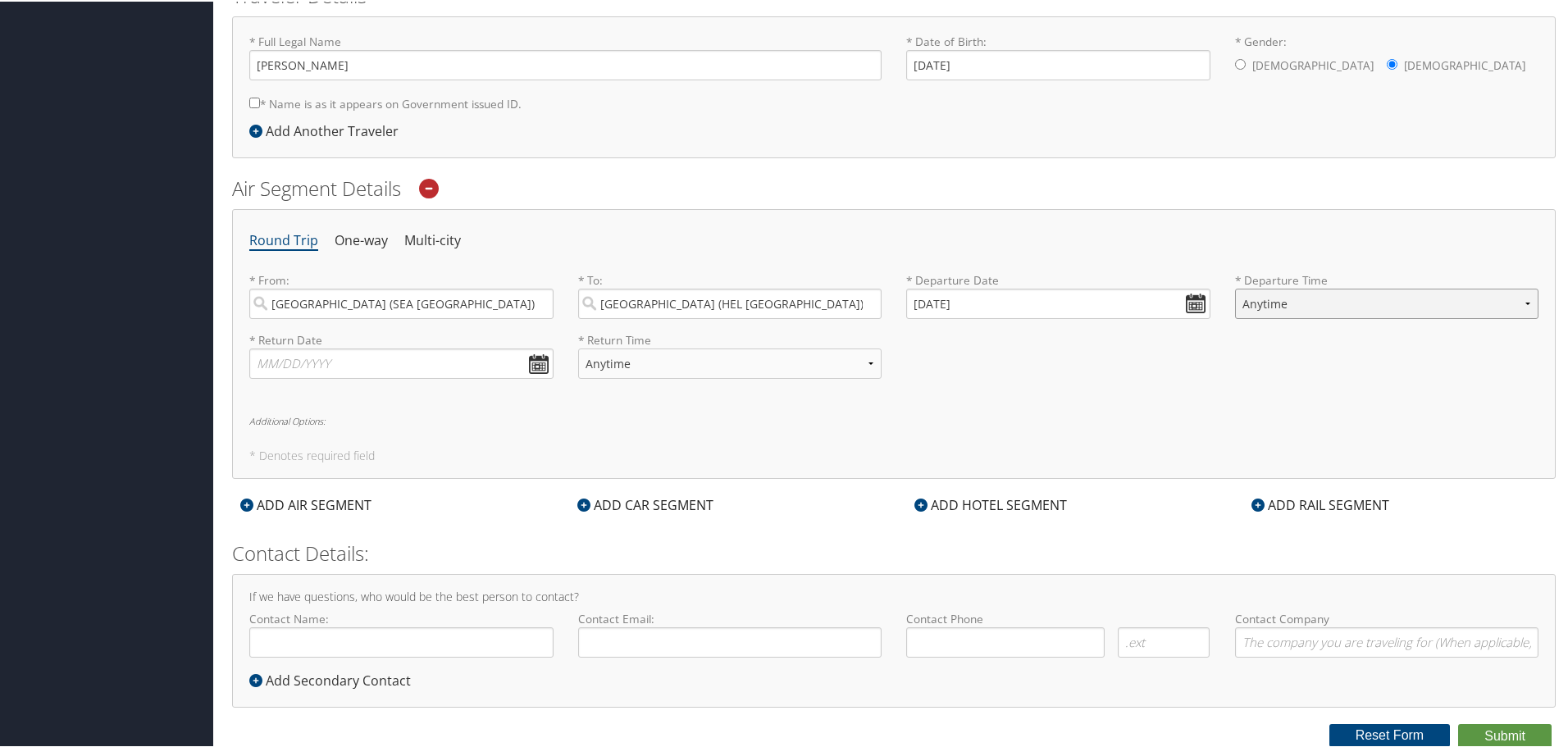 click on "Anytime Early Morning (5AM-7AM) Morning (7AM-12PM) Afternoon (12PM-5PM) Evening (5PM-10PM) Red Eye (10PM-5AM)  12:00 AM   1:00 AM   2:00 AM   3:00 AM   4:00 AM   5:00 AM   6:00 AM   7:00 AM   8:00 AM   9:00 AM   10:00 AM   11:00 AM   12:00 PM (Noon)   1:00 PM   2:00 PM   3:00 PM   4:00 PM   5:00 PM   6:00 PM   7:00 PM   8:00 PM   9:00 PM   10:00 PM   11:00 PM" at bounding box center (1387, 302) 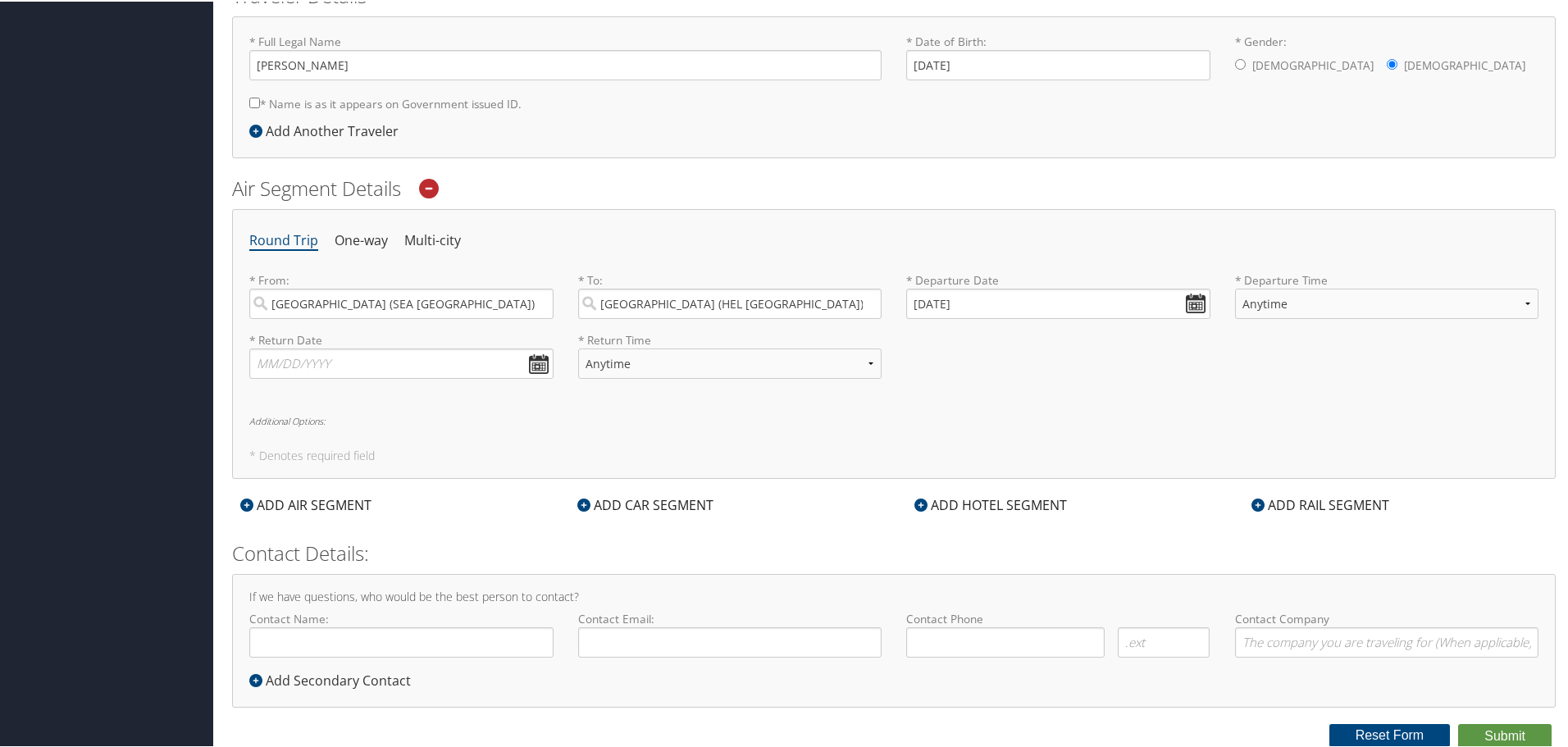 click on "Round Trip One-way Multi-city * From: Seattle (SEA WA) Required * To: Helsinki (HEL Finland) Required * Departure Date 07/31/2025 Dates must be valid * Departure Time Anytime Early Morning (5AM-7AM) Morning (7AM-12PM) Afternoon (12PM-5PM) Evening (5PM-10PM) Red Eye (10PM-5AM)  12:00 AM   1:00 AM   2:00 AM   3:00 AM   4:00 AM   5:00 AM   6:00 AM   7:00 AM   8:00 AM   9:00 AM   10:00 AM   11:00 AM   12:00 PM (Noon)   1:00 PM   2:00 PM   3:00 PM   4:00 PM   5:00 PM   6:00 PM   7:00 PM   8:00 PM   9:00 PM   10:00 PM   11:00 PM  Required * Return Date Dates must be valid * Return Time Anytime Early Morning (5AM-7AM) Morning (7AM-12PM) Afternoon (12PM-5PM) Evening (5PM-10PM) Red Eye (10PM-5AM)  12:00 AM   1:00 AM   2:00 AM   3:00 AM   4:00 AM   5:00 AM   6:00 AM   7:00 AM   8:00 AM   9:00 AM   10:00 AM   11:00 AM   12:00 PM (Noon)   1:00 PM   2:00 PM   3:00 PM   4:00 PM   5:00 PM   6:00 PM   7:00 PM   8:00 PM   9:00 PM   10:00 PM   11:00 PM  Required   Additional Options: * Denotes required field" at bounding box center (894, 342) 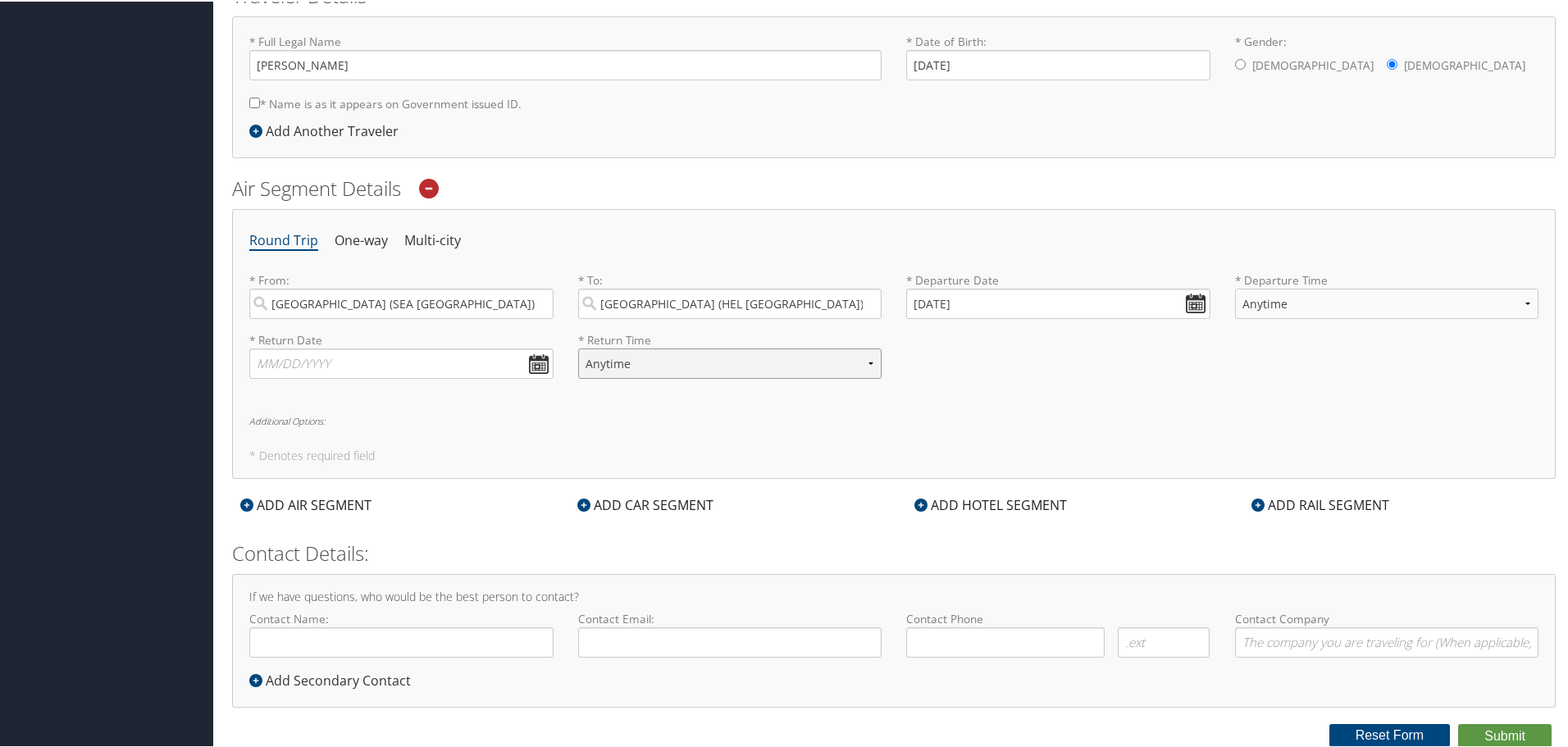 click on "Anytime Early Morning (5AM-7AM) Morning (7AM-12PM) Afternoon (12PM-5PM) Evening (5PM-10PM) Red Eye (10PM-5AM)  12:00 AM   1:00 AM   2:00 AM   3:00 AM   4:00 AM   5:00 AM   6:00 AM   7:00 AM   8:00 AM   9:00 AM   10:00 AM   11:00 AM   12:00 PM (Noon)   1:00 PM   2:00 PM   3:00 PM   4:00 PM   5:00 PM   6:00 PM   7:00 PM   8:00 PM   9:00 PM   10:00 PM   11:00 PM" at bounding box center (730, 362) 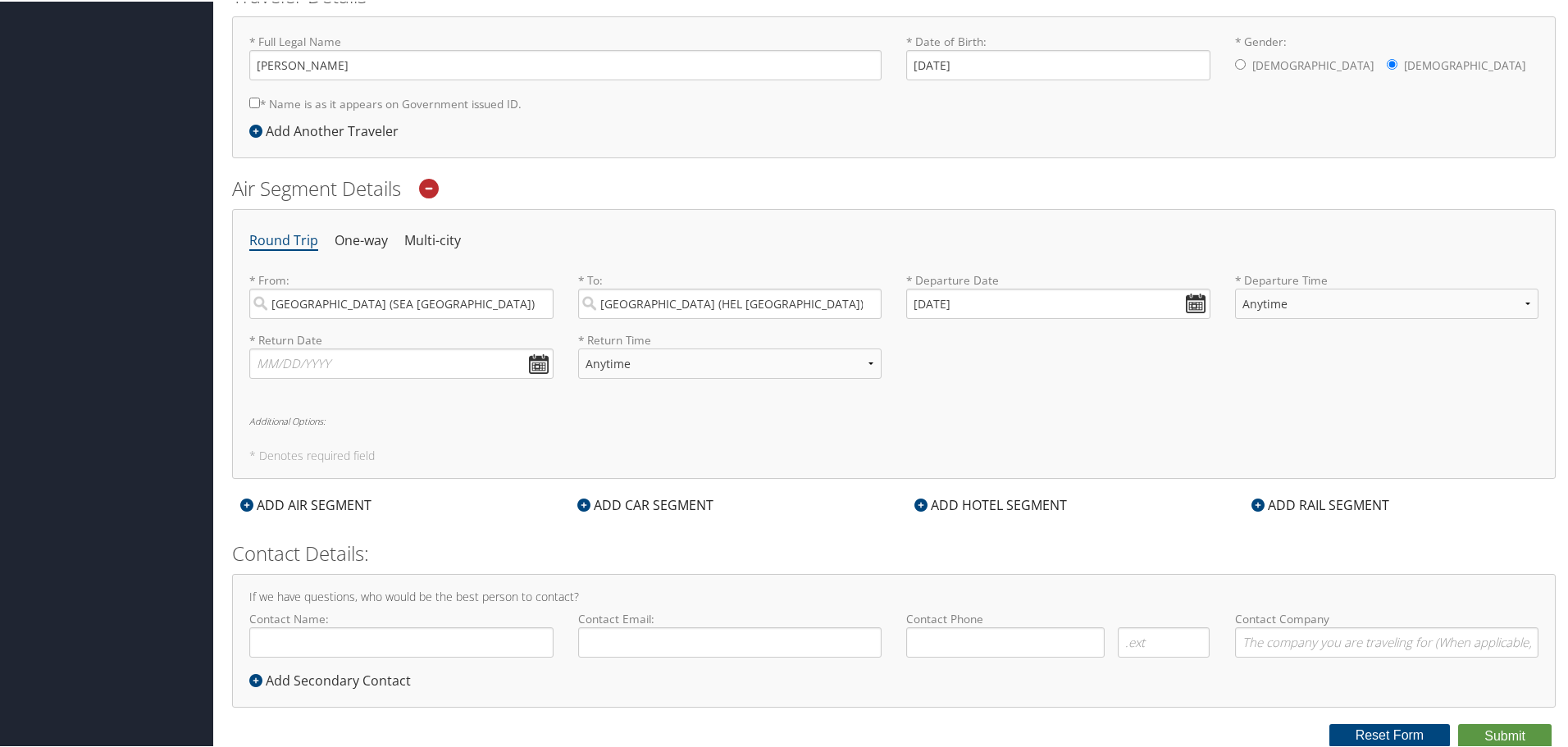 click on "Round Trip One-way Multi-city * From: Seattle (SEA WA) Required * To: Helsinki (HEL Finland) Required * Departure Date 07/31/2025 Dates must be valid * Departure Time Anytime Early Morning (5AM-7AM) Morning (7AM-12PM) Afternoon (12PM-5PM) Evening (5PM-10PM) Red Eye (10PM-5AM)  12:00 AM   1:00 AM   2:00 AM   3:00 AM   4:00 AM   5:00 AM   6:00 AM   7:00 AM   8:00 AM   9:00 AM   10:00 AM   11:00 AM   12:00 PM (Noon)   1:00 PM   2:00 PM   3:00 PM   4:00 PM   5:00 PM   6:00 PM   7:00 PM   8:00 PM   9:00 PM   10:00 PM   11:00 PM  Required * Return Date Dates must be valid * Return Time Anytime Early Morning (5AM-7AM) Morning (7AM-12PM) Afternoon (12PM-5PM) Evening (5PM-10PM) Red Eye (10PM-5AM)  12:00 AM   1:00 AM   2:00 AM   3:00 AM   4:00 AM   5:00 AM   6:00 AM   7:00 AM   8:00 AM   9:00 AM   10:00 AM   11:00 AM   12:00 PM (Noon)   1:00 PM   2:00 PM   3:00 PM   4:00 PM   5:00 PM   6:00 PM   7:00 PM   8:00 PM   9:00 PM   10:00 PM   11:00 PM  Required   Additional Options: * Denotes required field" at bounding box center [894, 342] 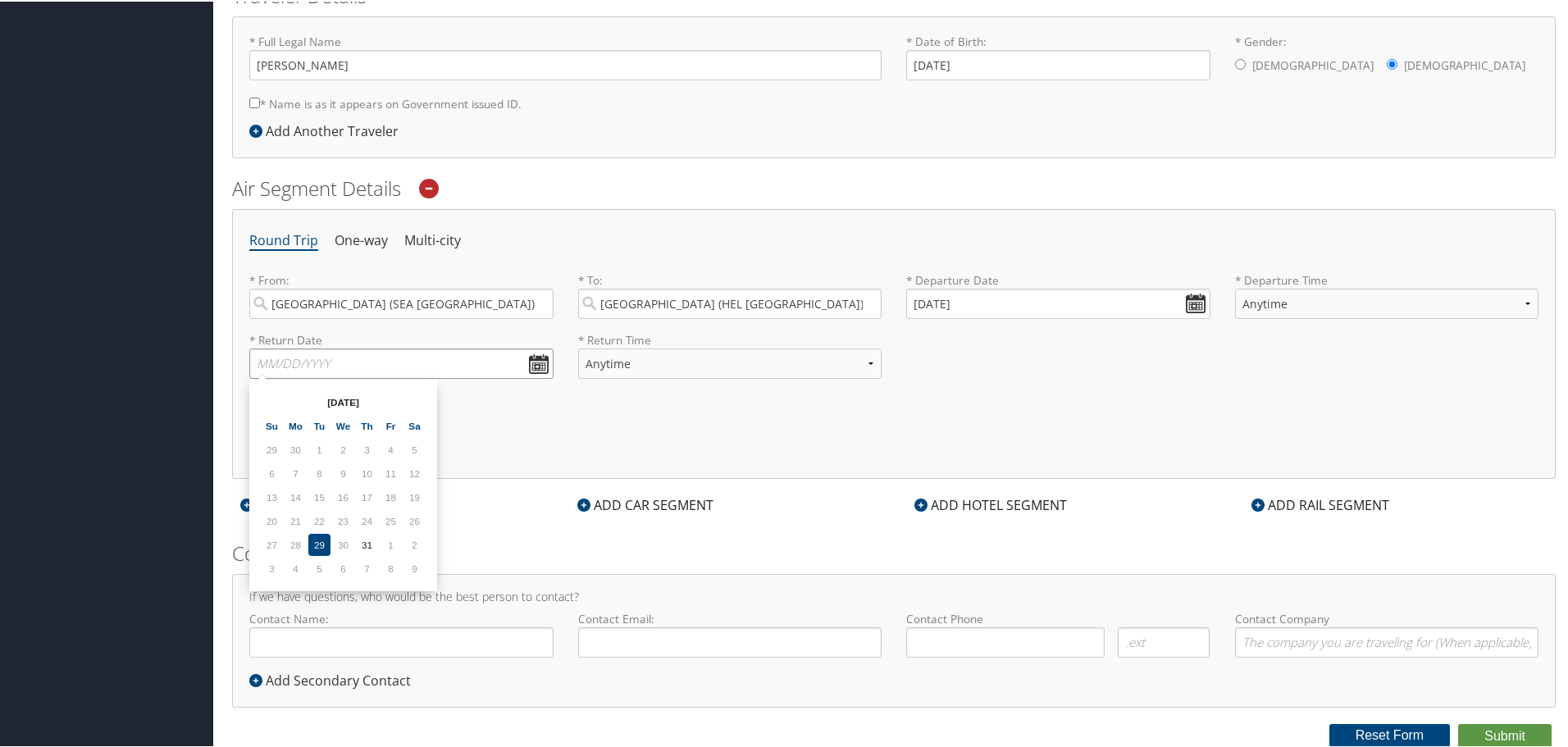 click at bounding box center (401, 362) 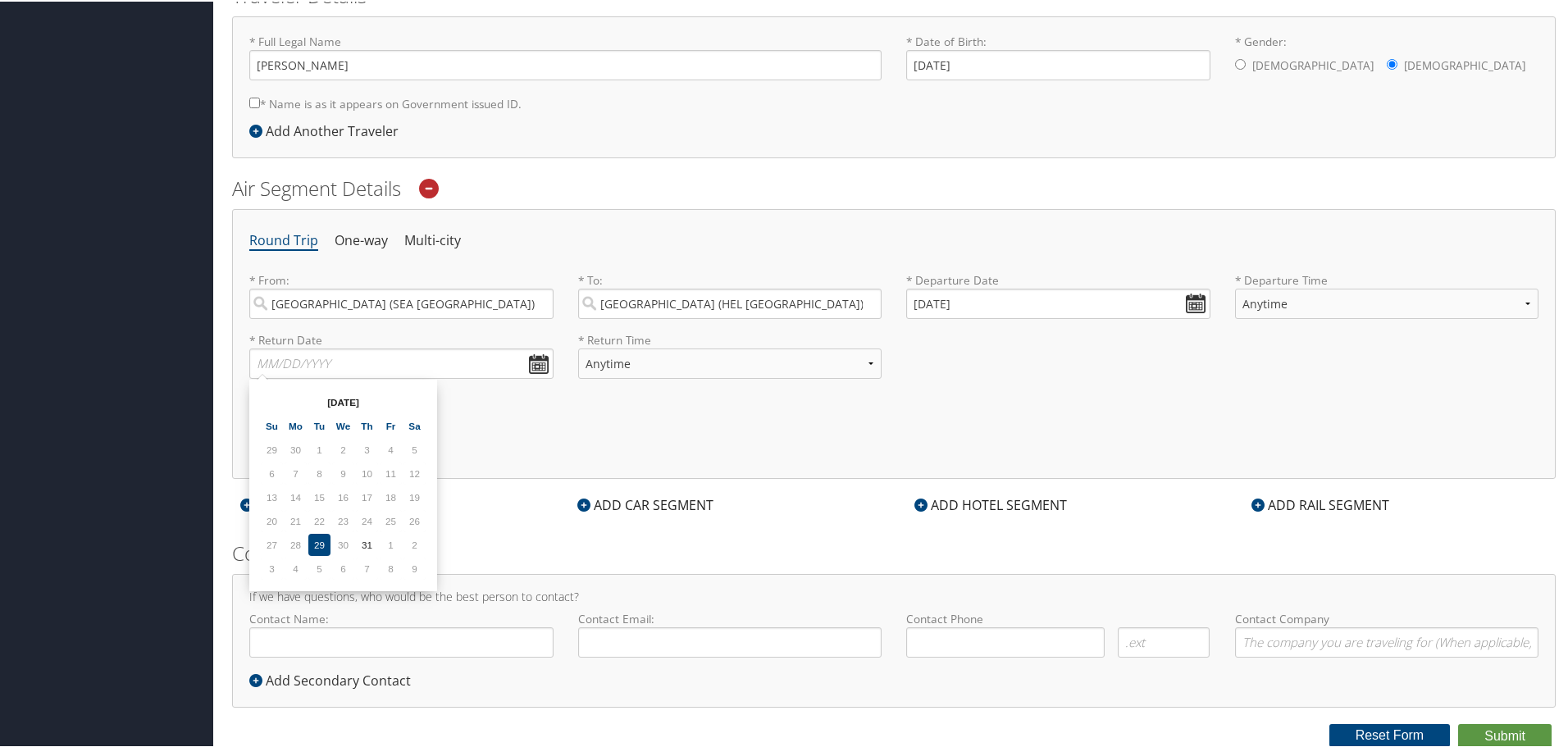 click on "ADD AIR SEGMENT" at bounding box center [388, 503] 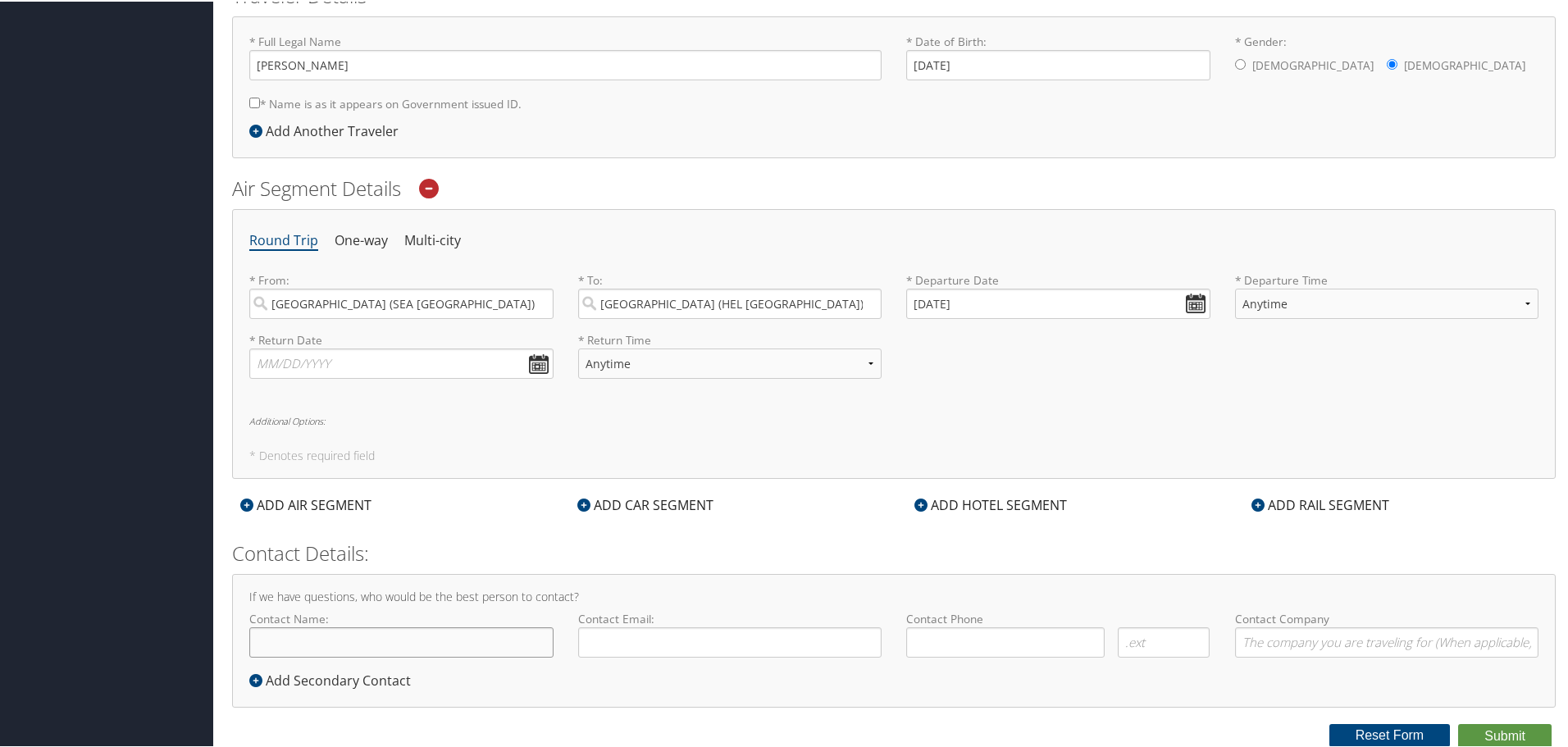 click on "Contact Name:" 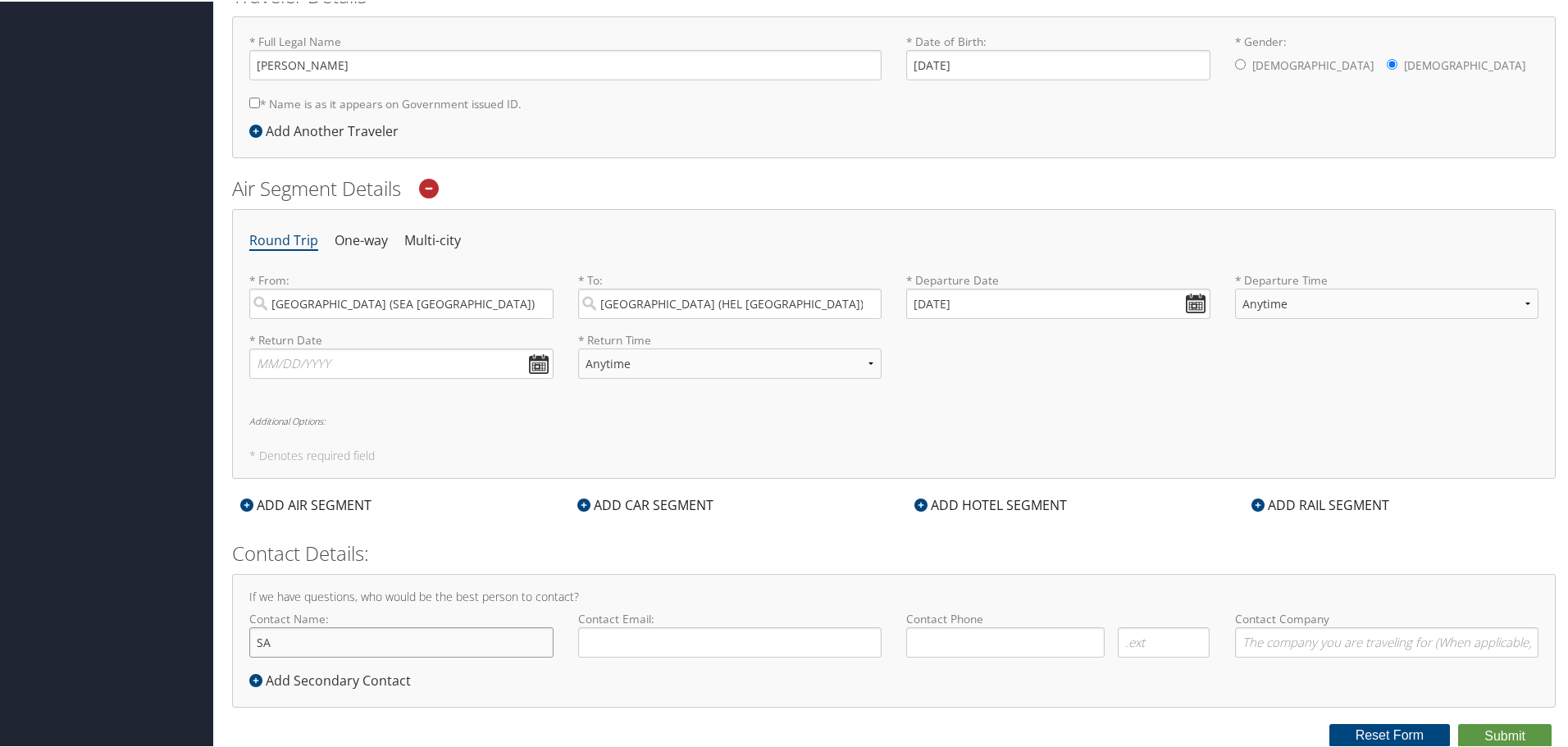 type on "S" 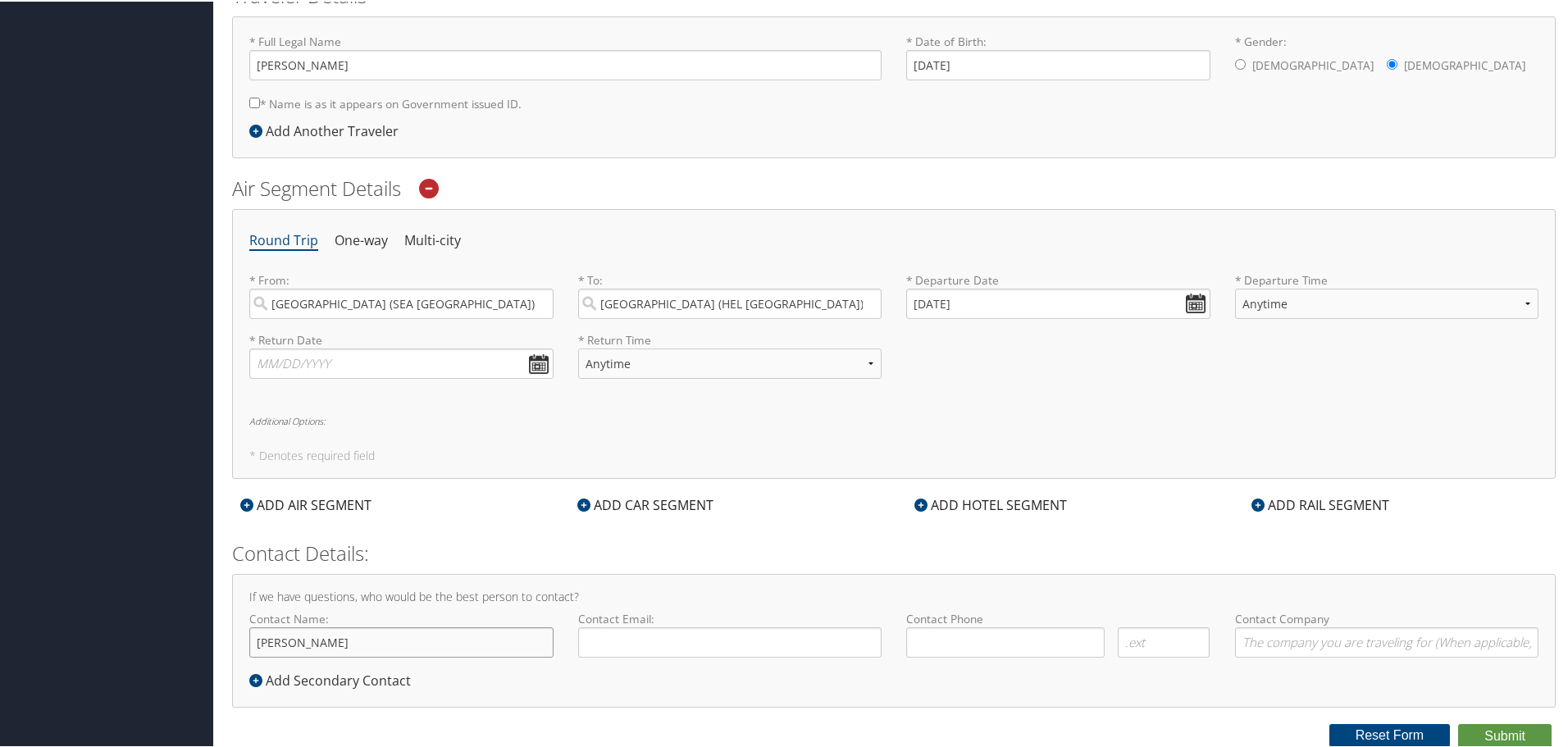 click on "[PERSON_NAME]" 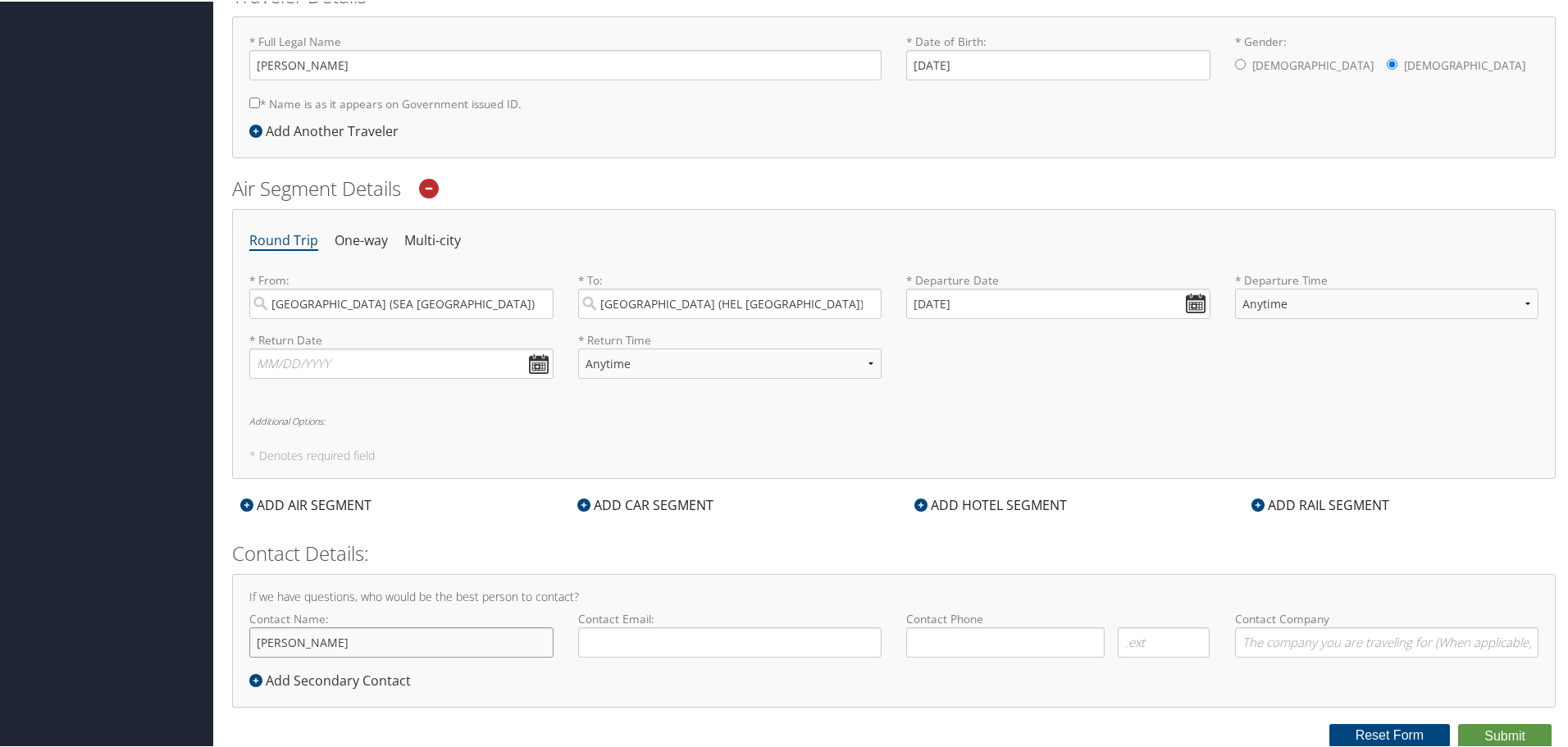type on "[PERSON_NAME]" 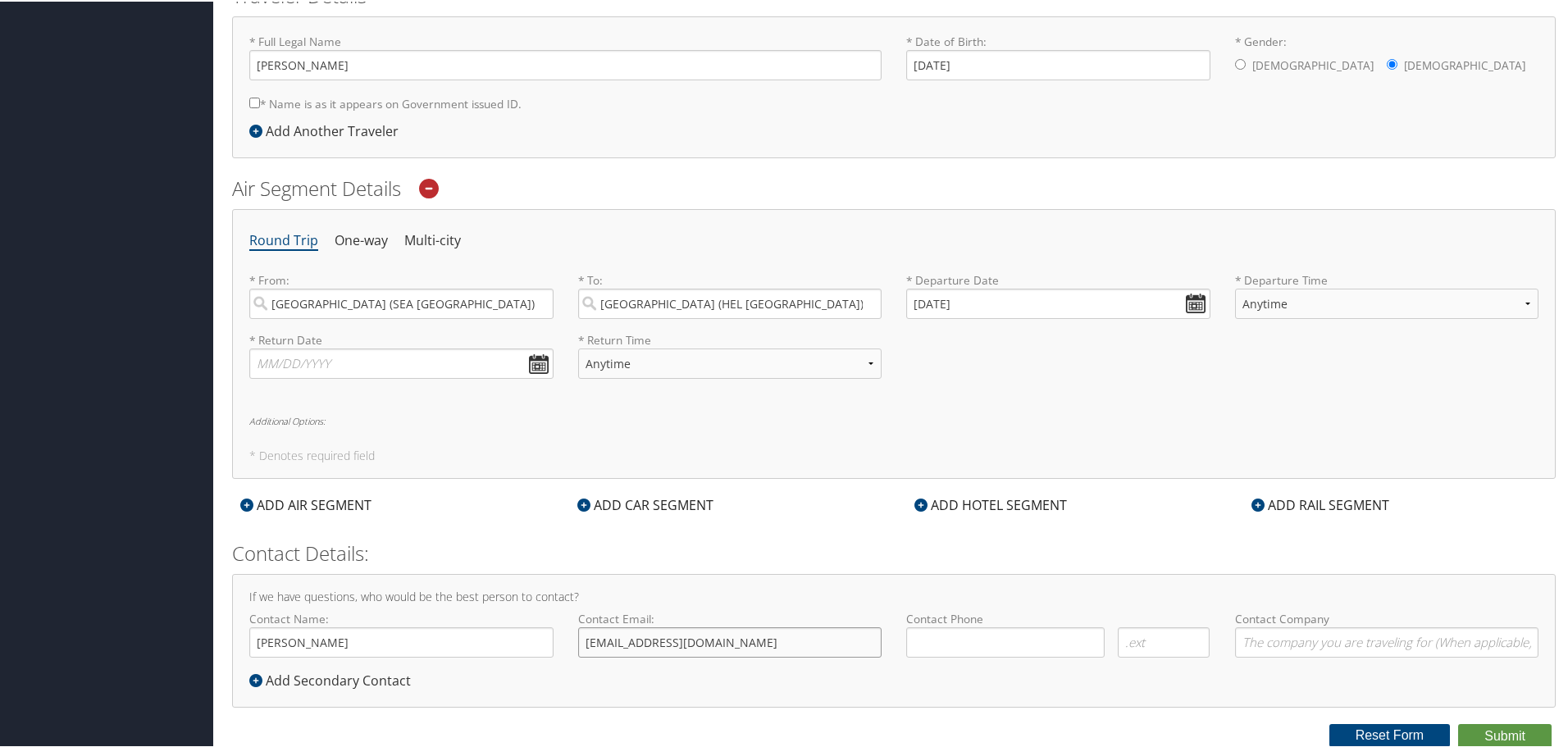 type on "[EMAIL_ADDRESS][DOMAIN_NAME]" 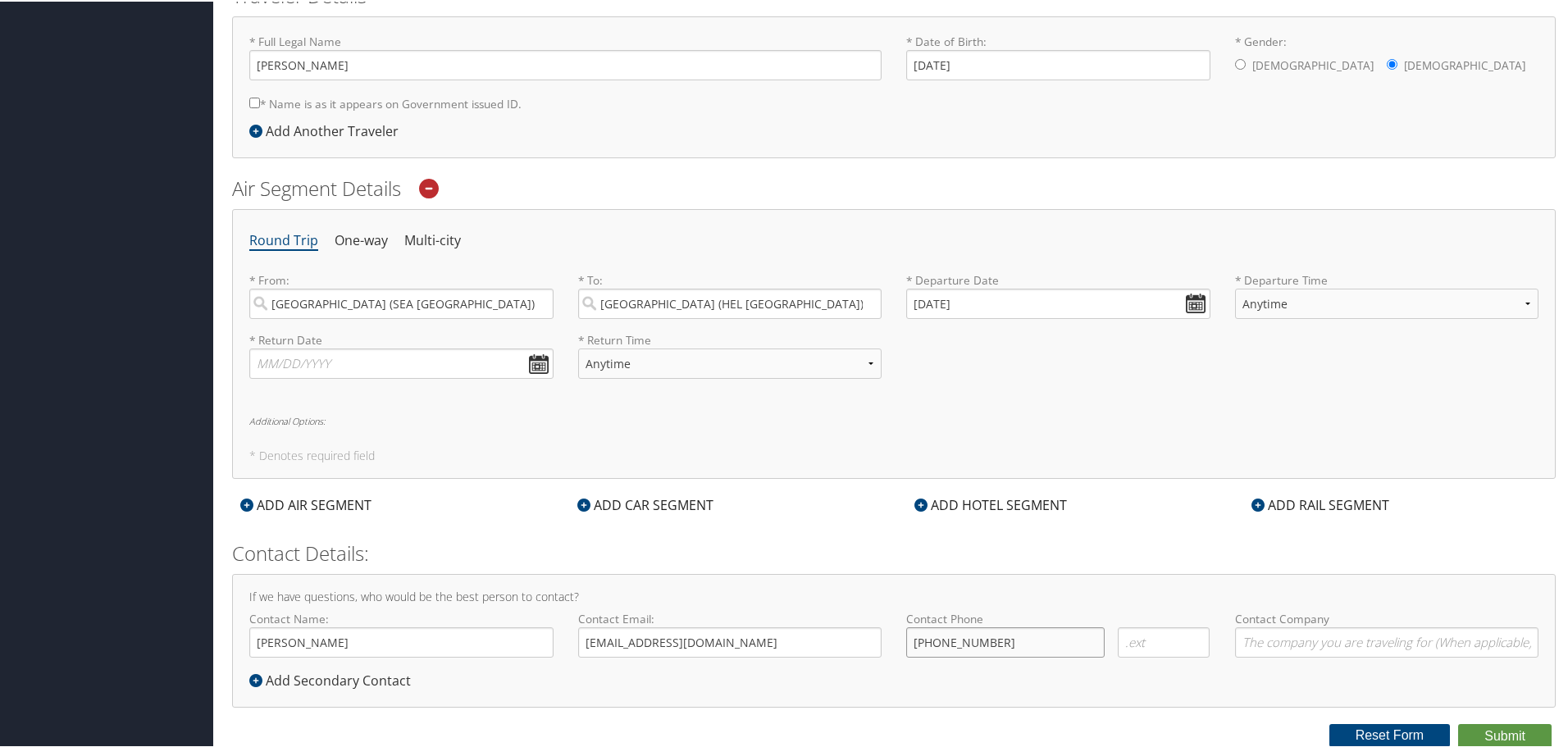 type on "[PHONE_NUMBER]" 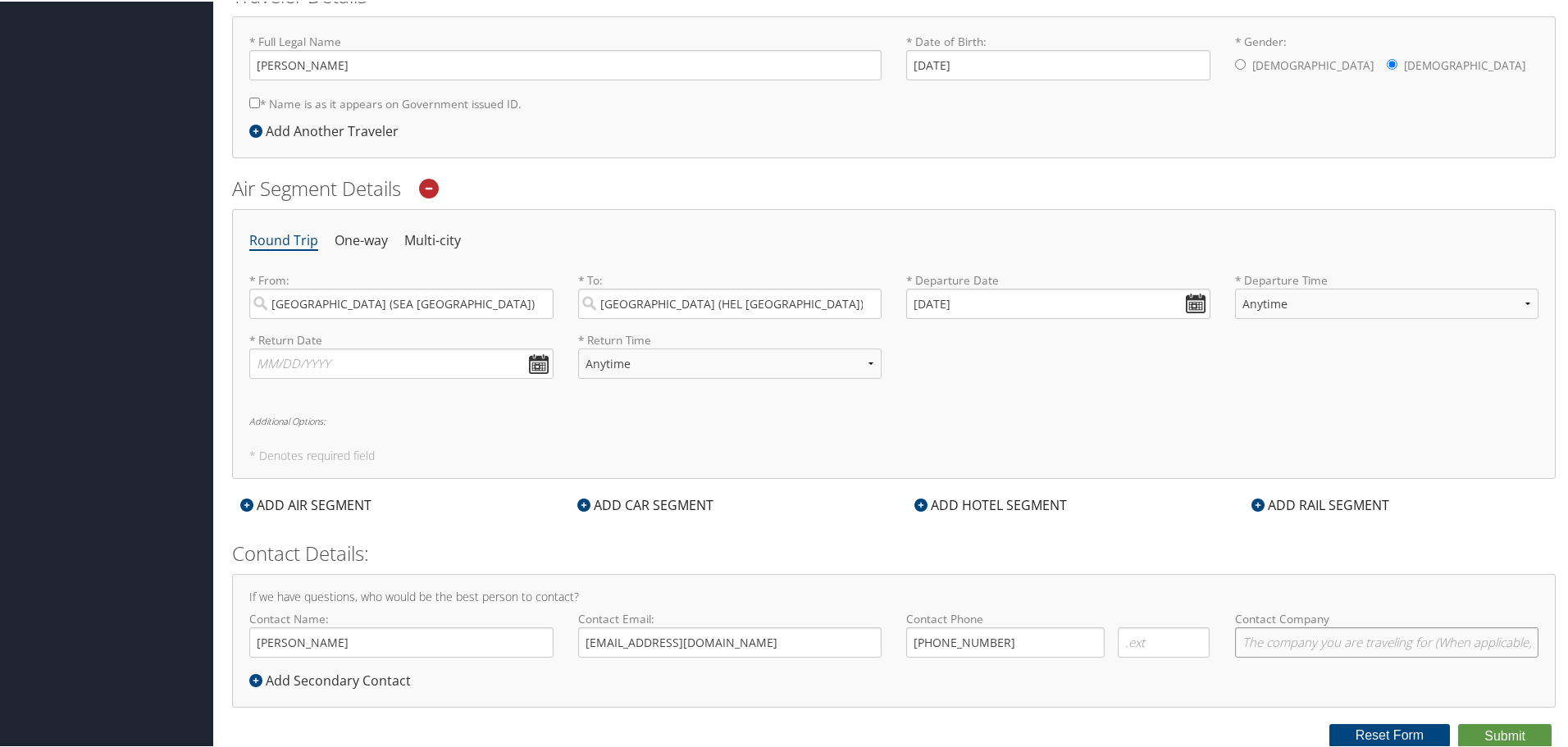 click on "Contact Company" 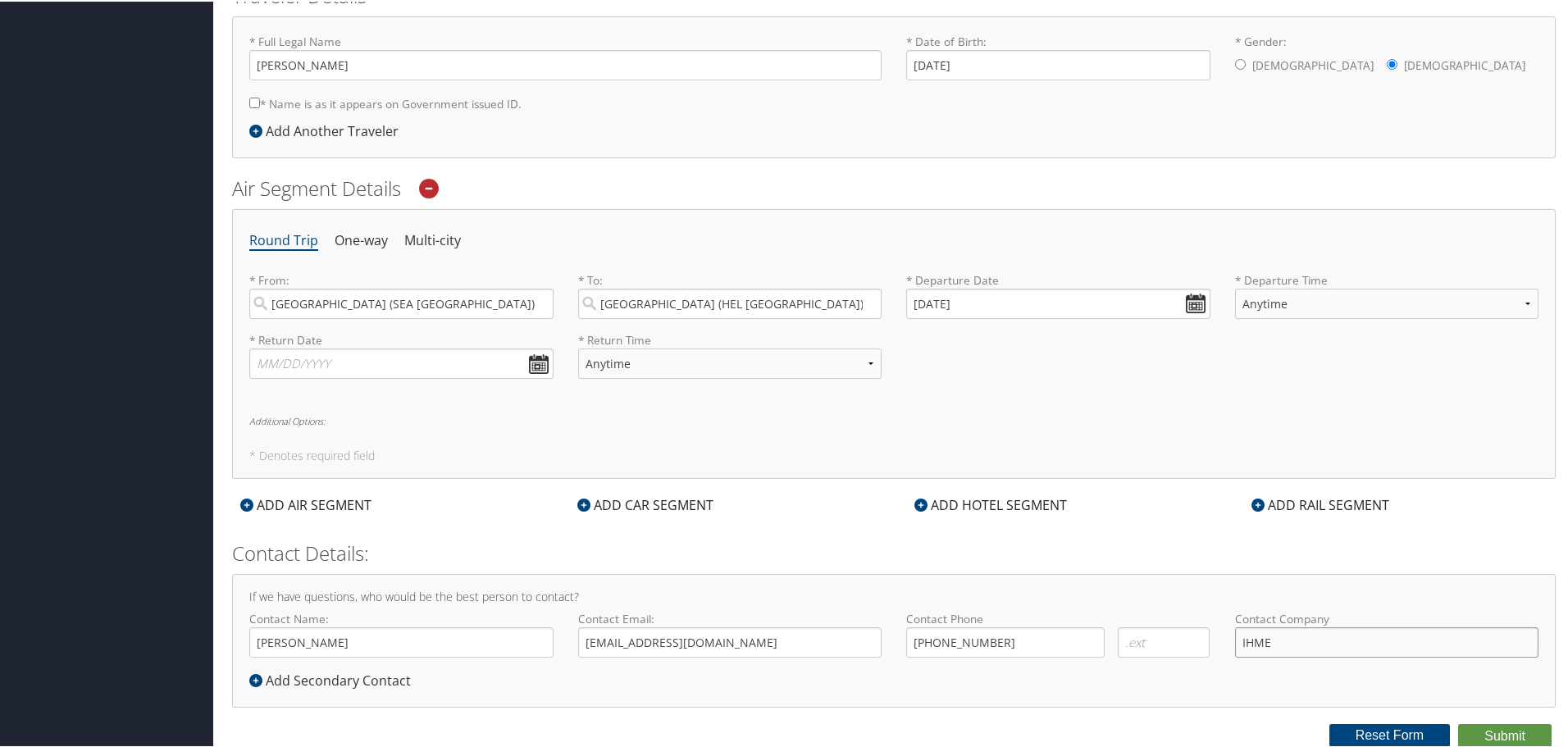 type on "IHME" 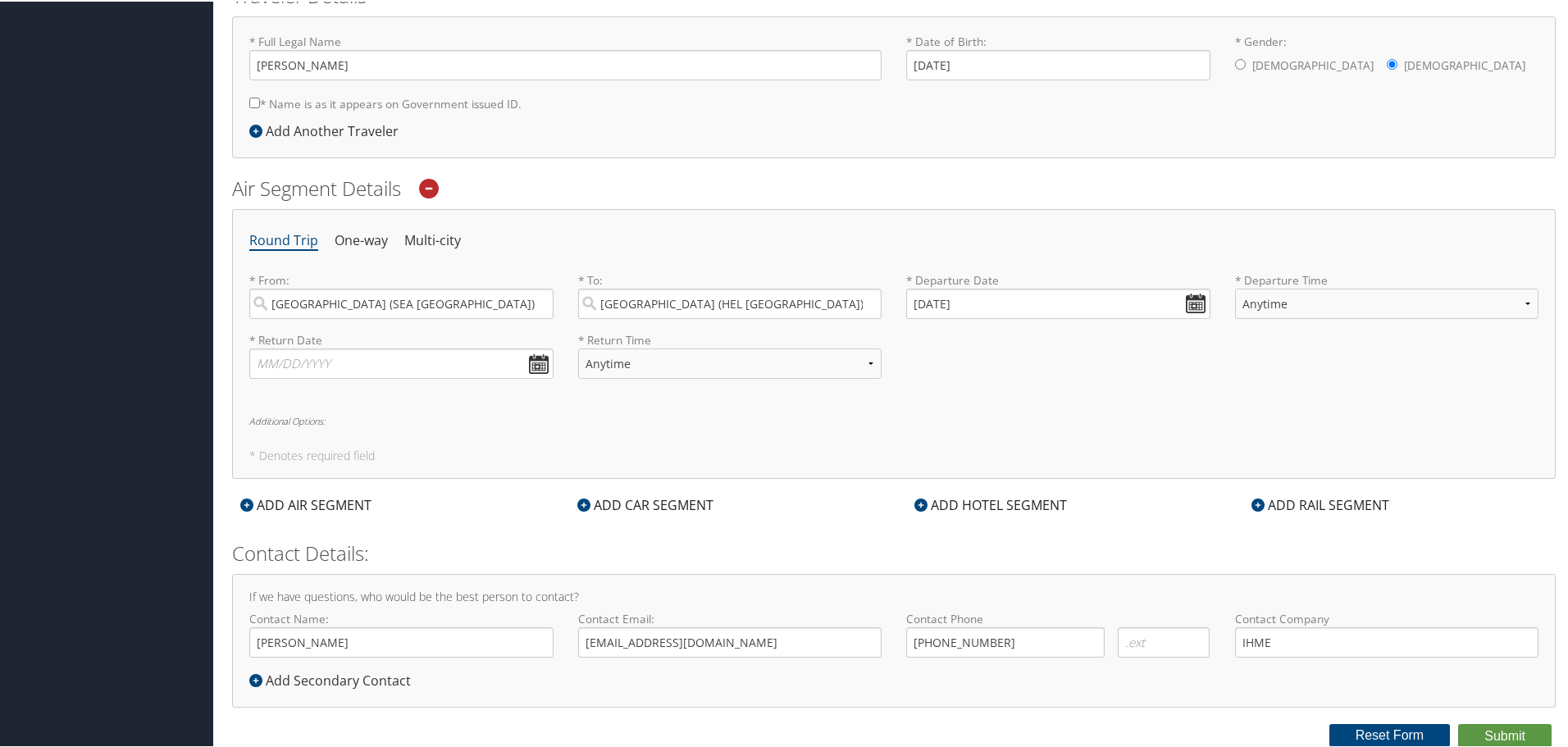 click on "* Denotes required field" at bounding box center (894, 454) 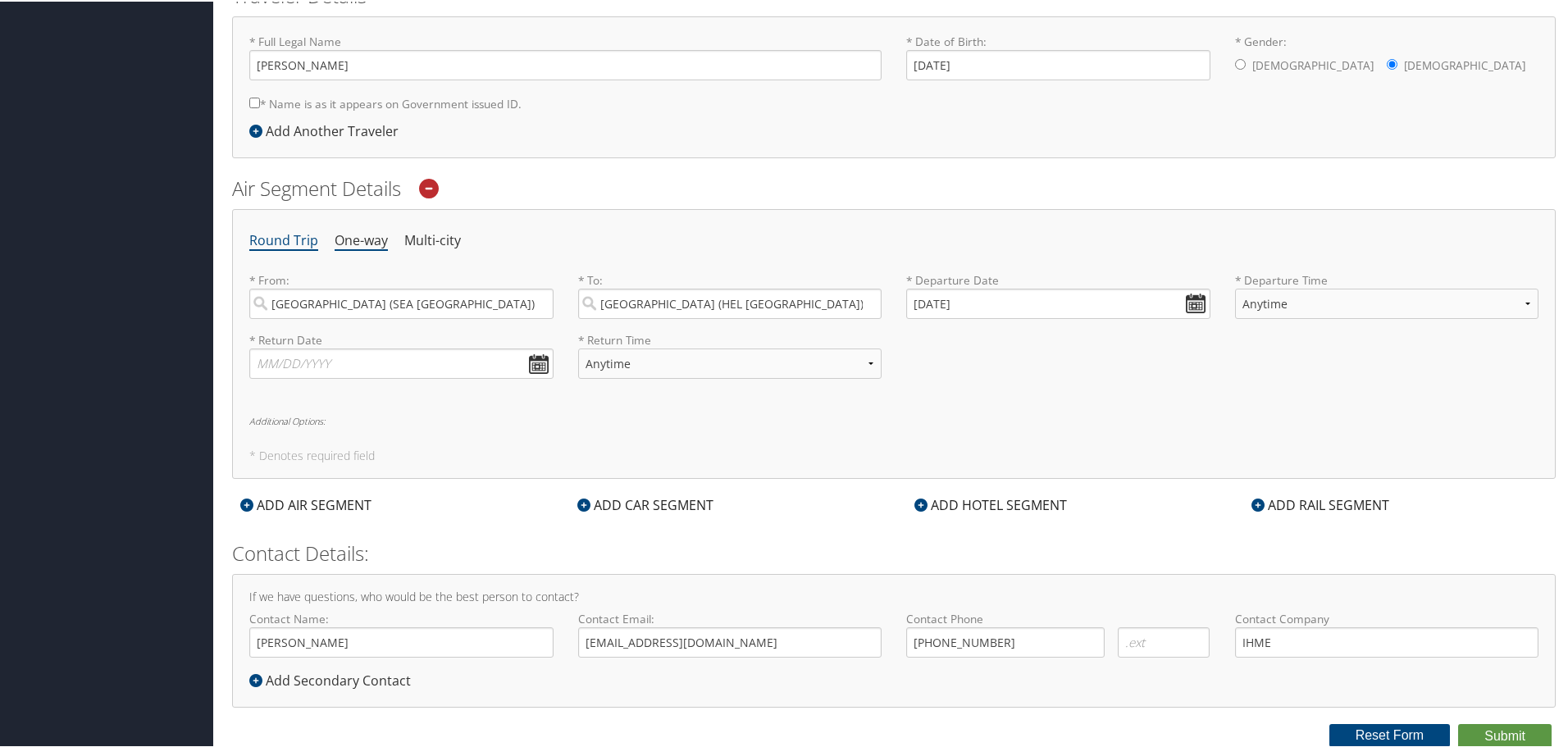 click on "One-way" at bounding box center [361, 239] 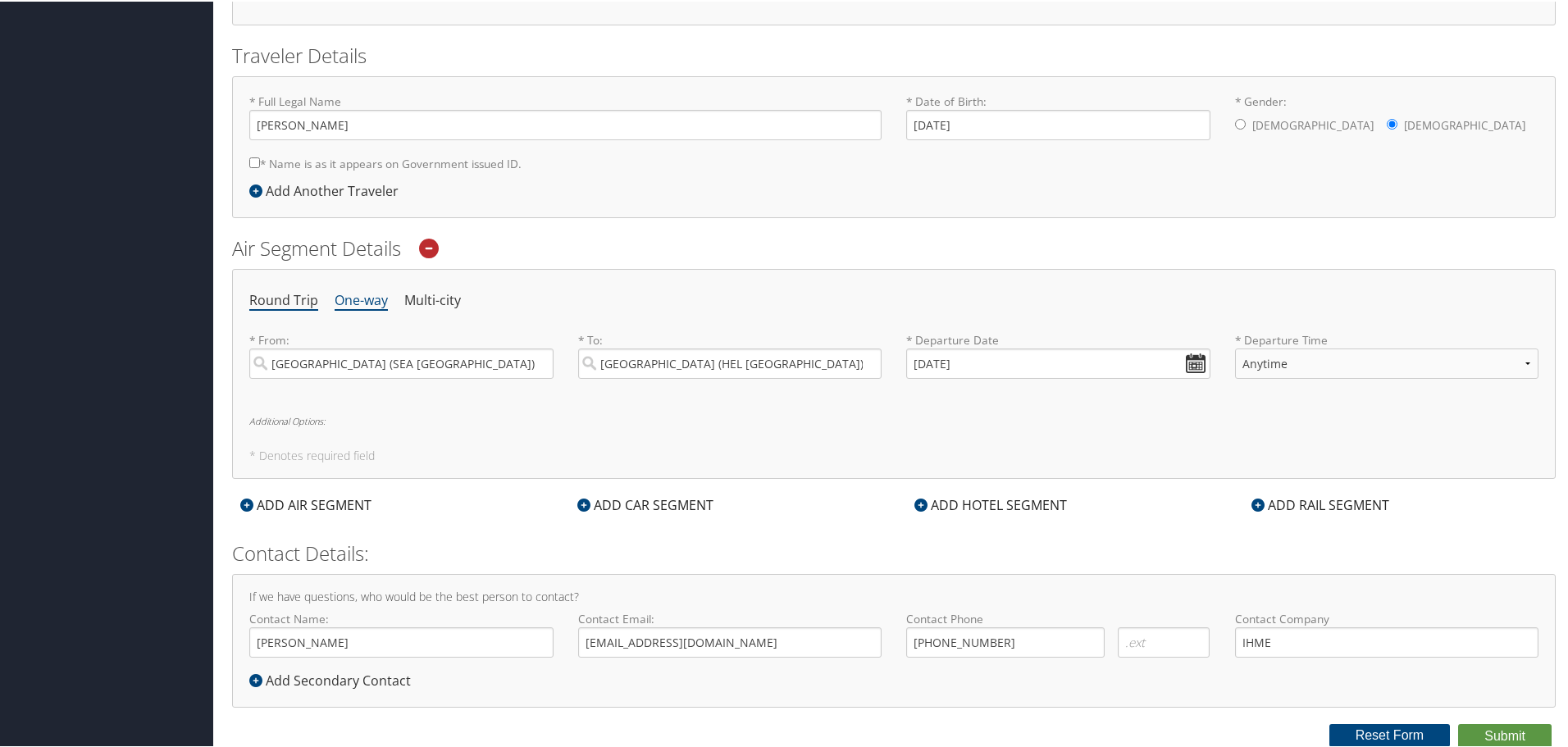 click on "Round Trip" at bounding box center [284, 299] 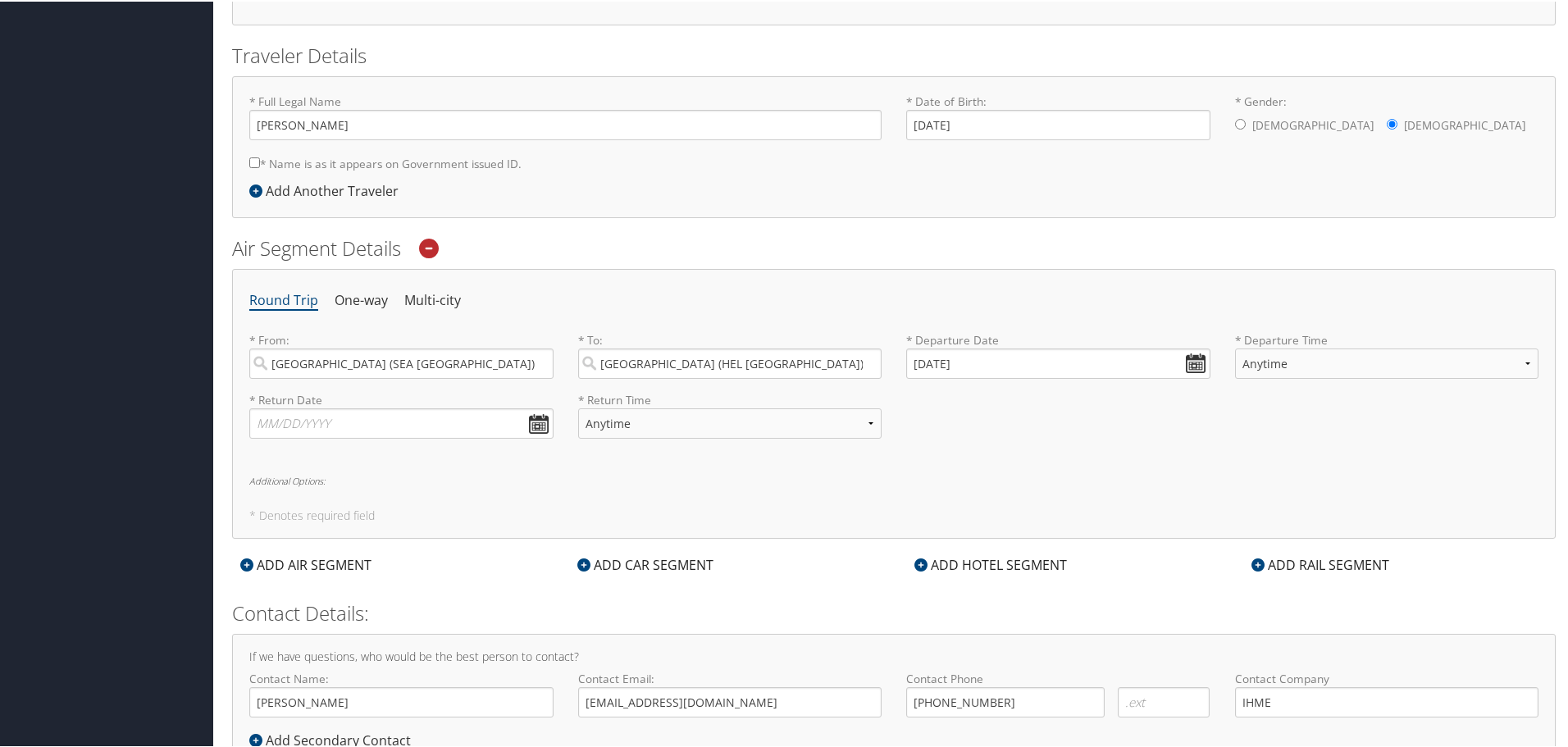 scroll, scrollTop: 388, scrollLeft: 0, axis: vertical 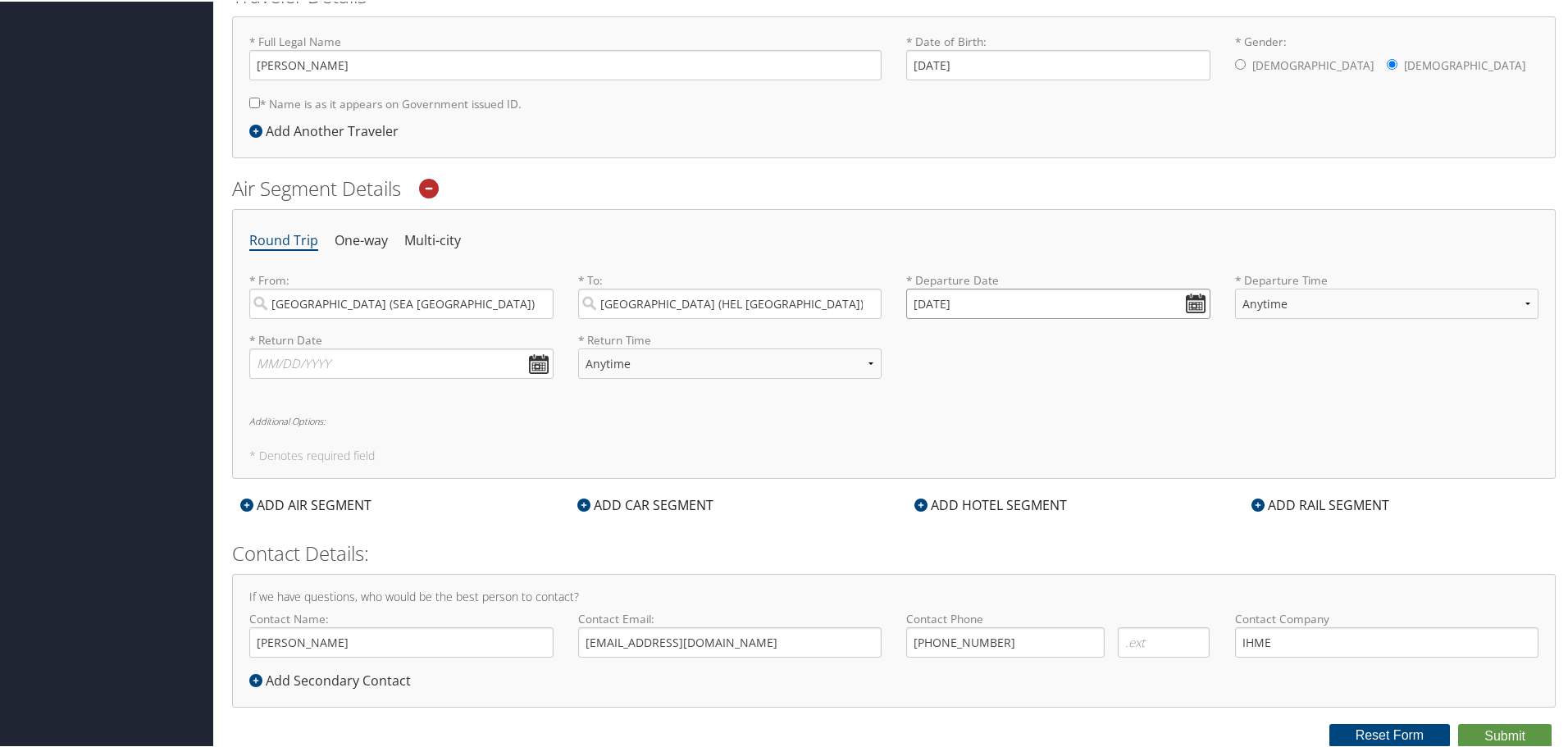 click on "07/31/2025" at bounding box center (1058, 302) 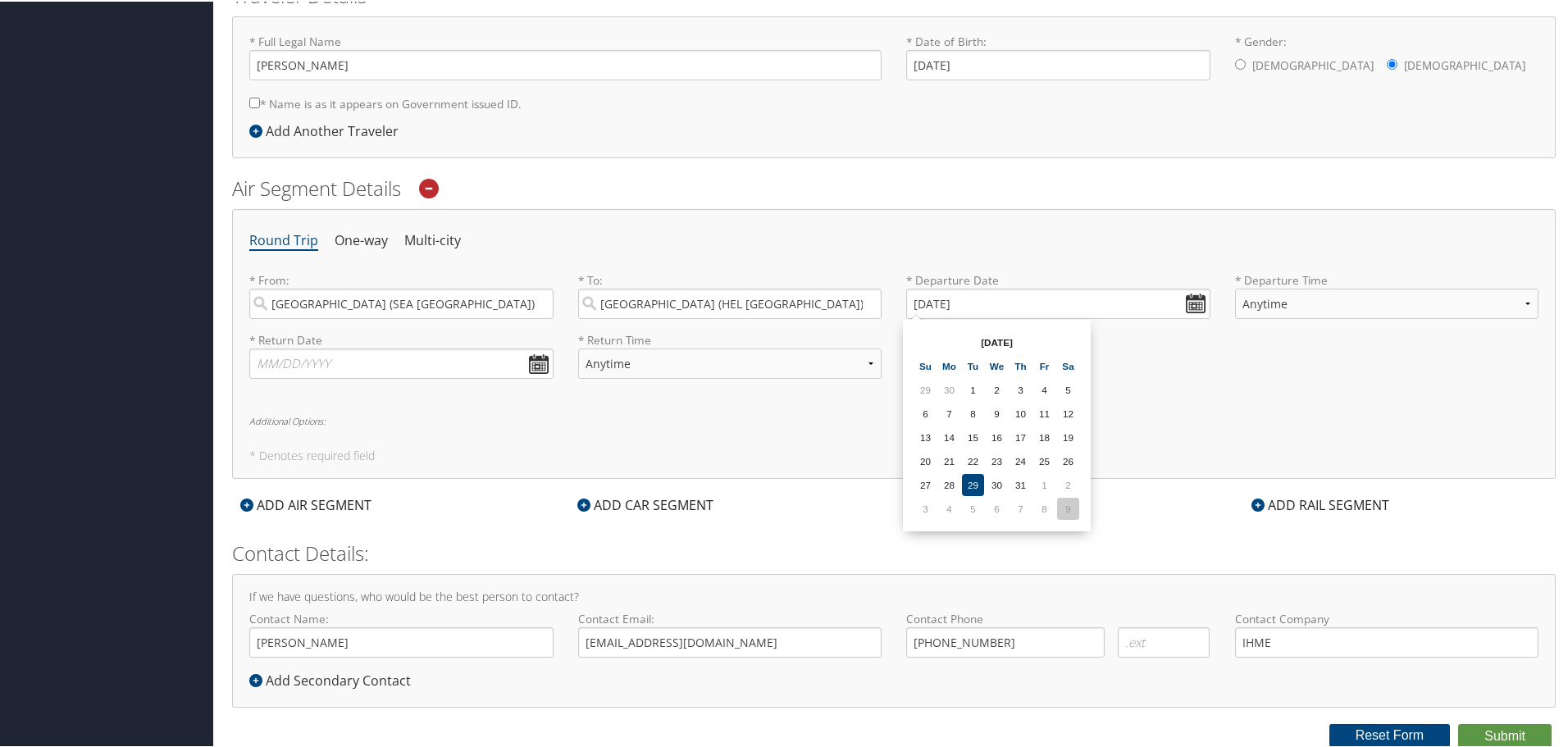 click on "9" at bounding box center (1068, 507) 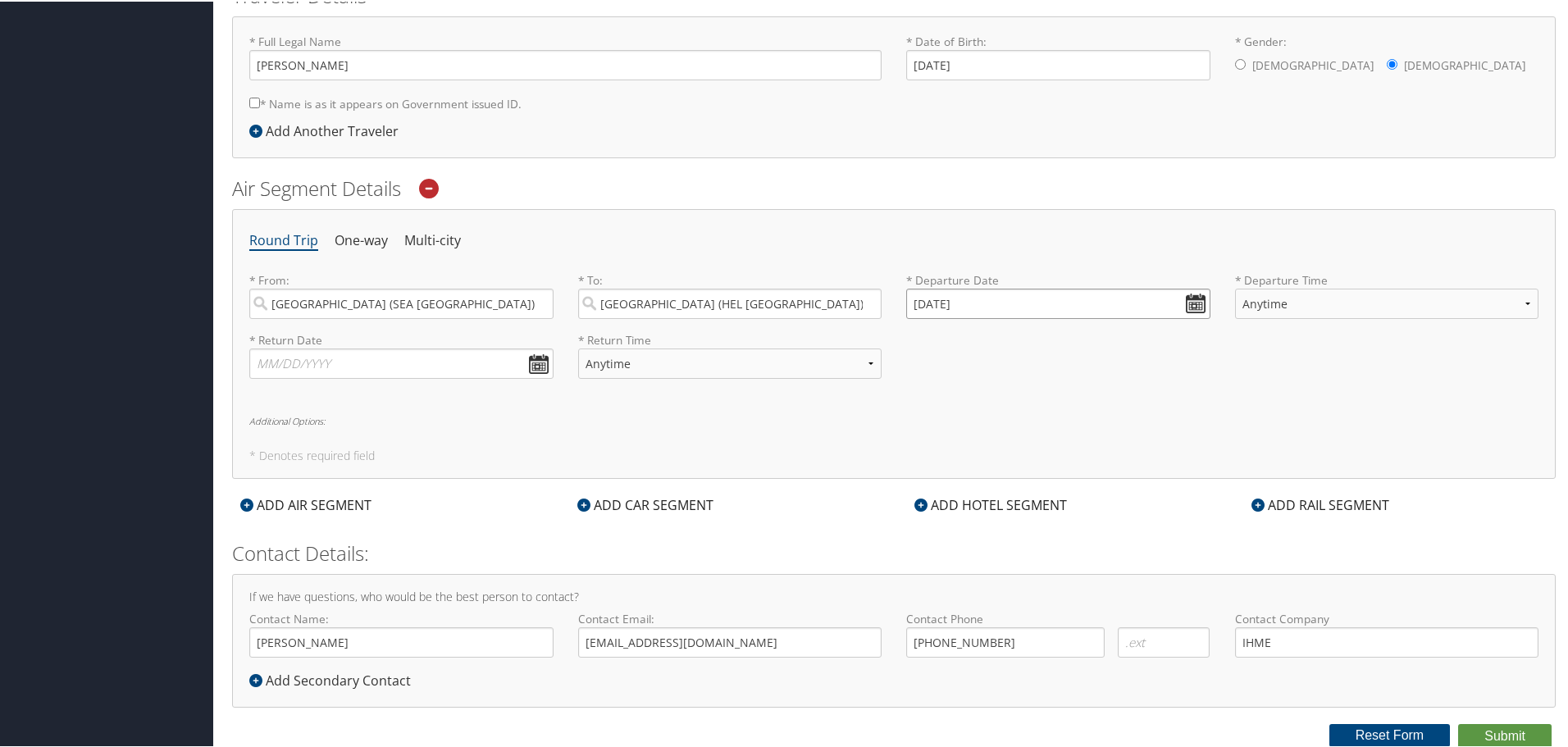 click on "[DATE]" at bounding box center (1058, 302) 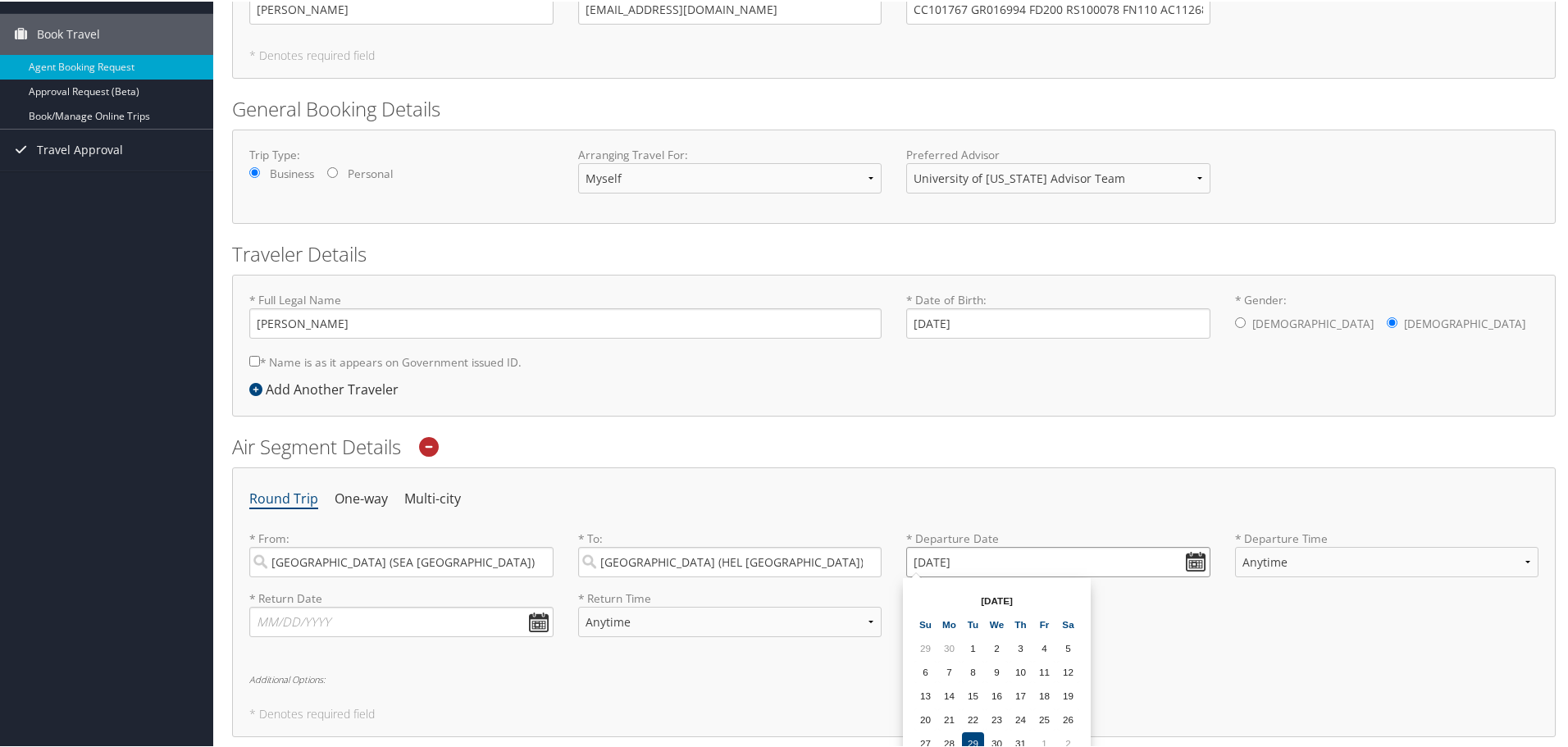scroll, scrollTop: 0, scrollLeft: 0, axis: both 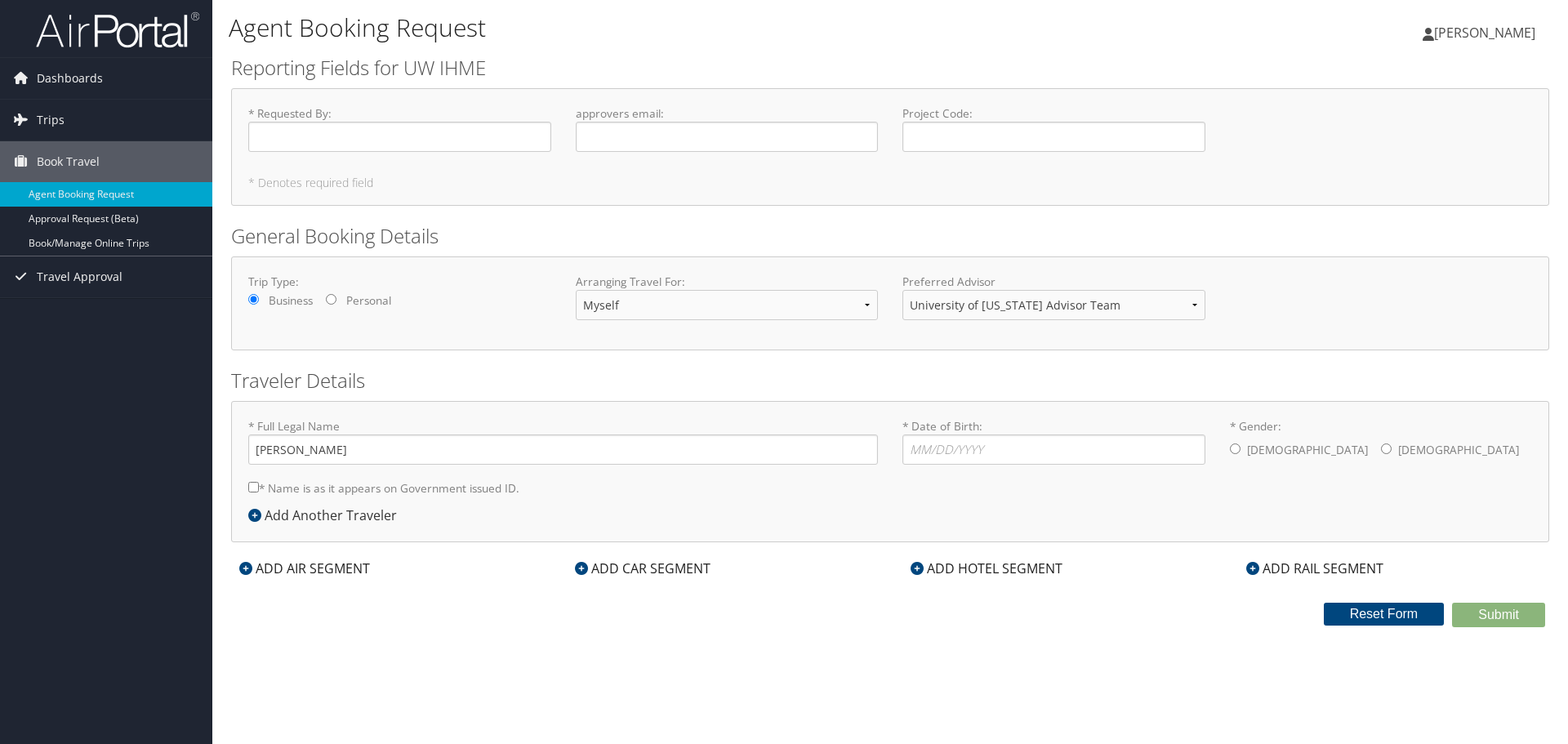 click on "ADD AIR SEGMENT" at bounding box center (305, 568) 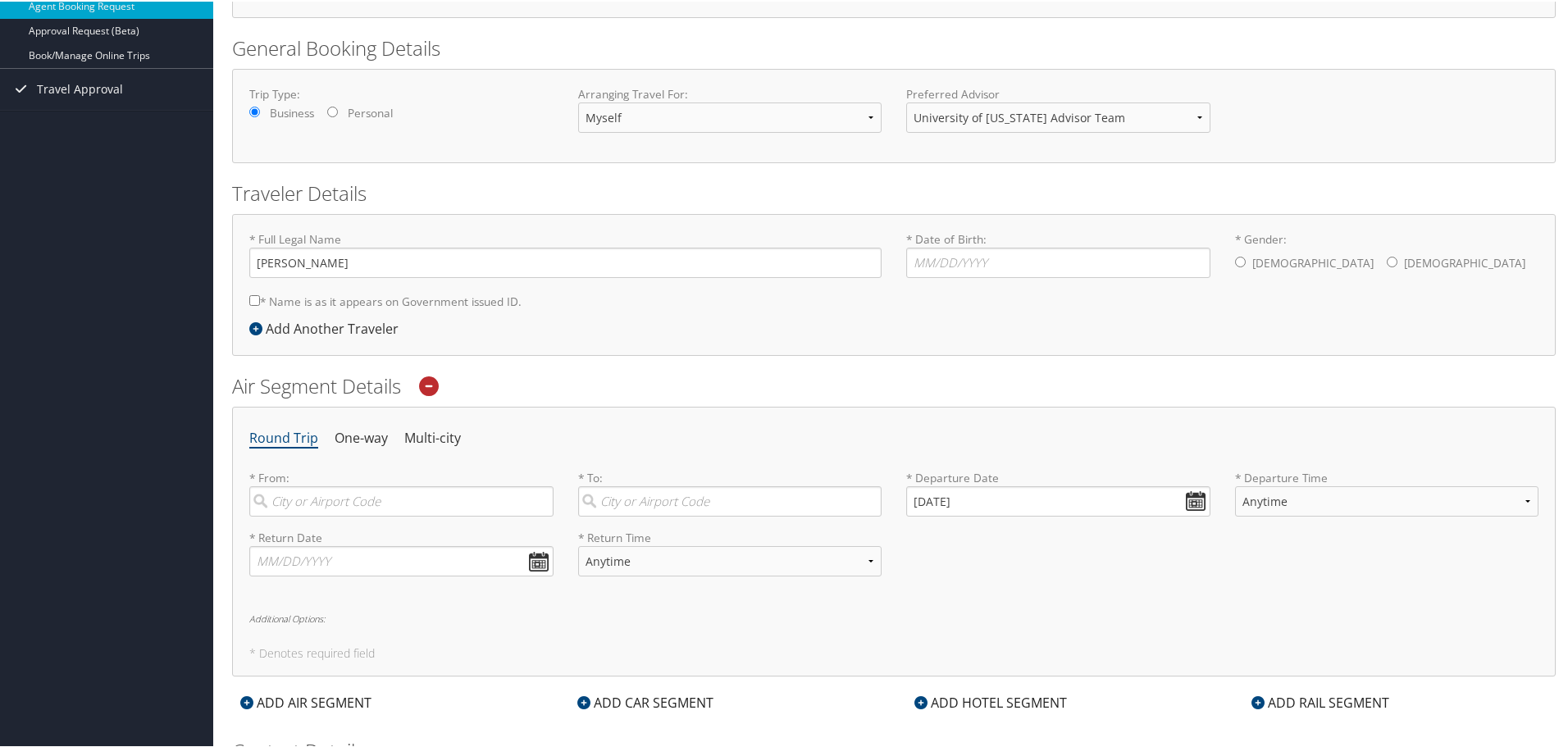scroll, scrollTop: 246, scrollLeft: 0, axis: vertical 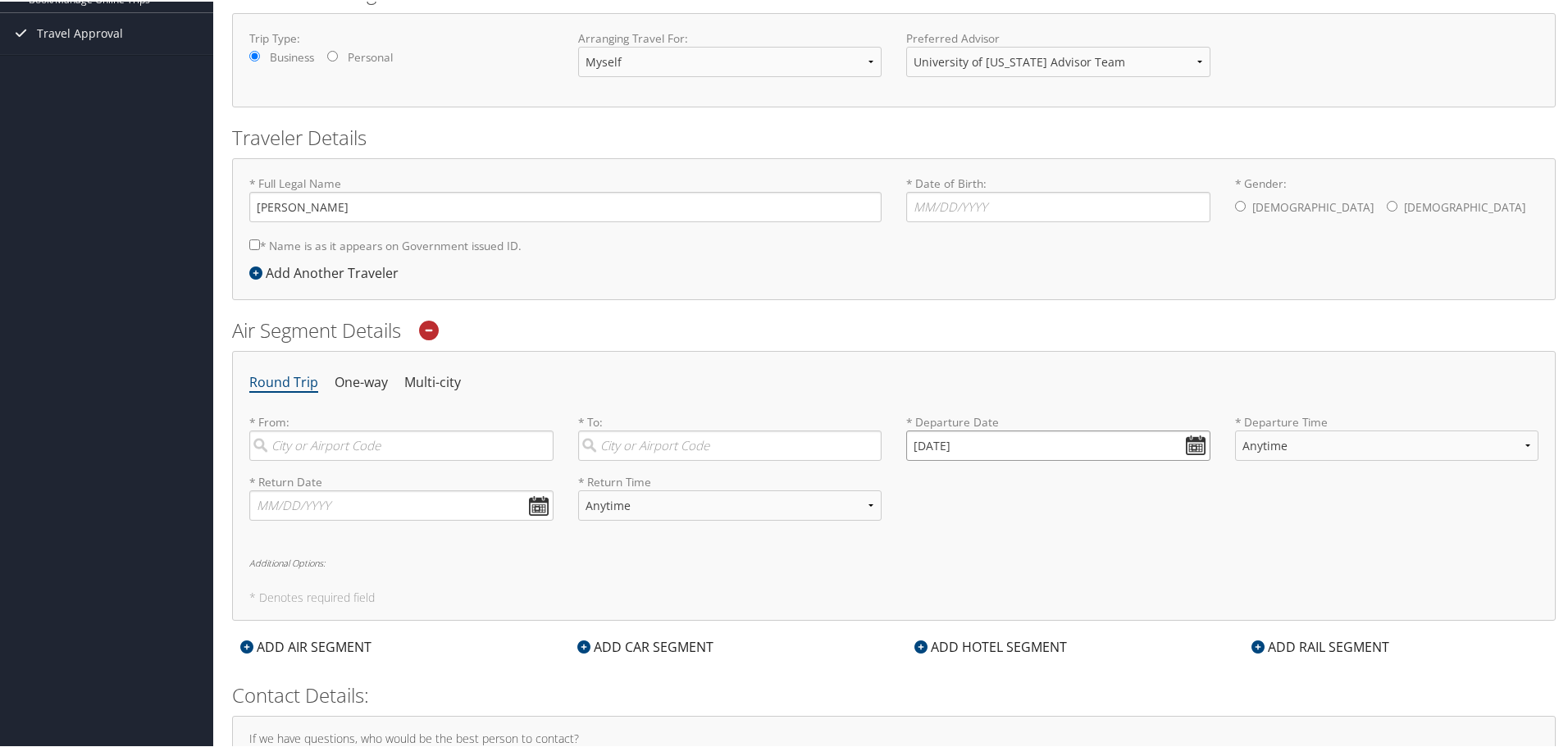 click on "[DATE]" at bounding box center (1058, 444) 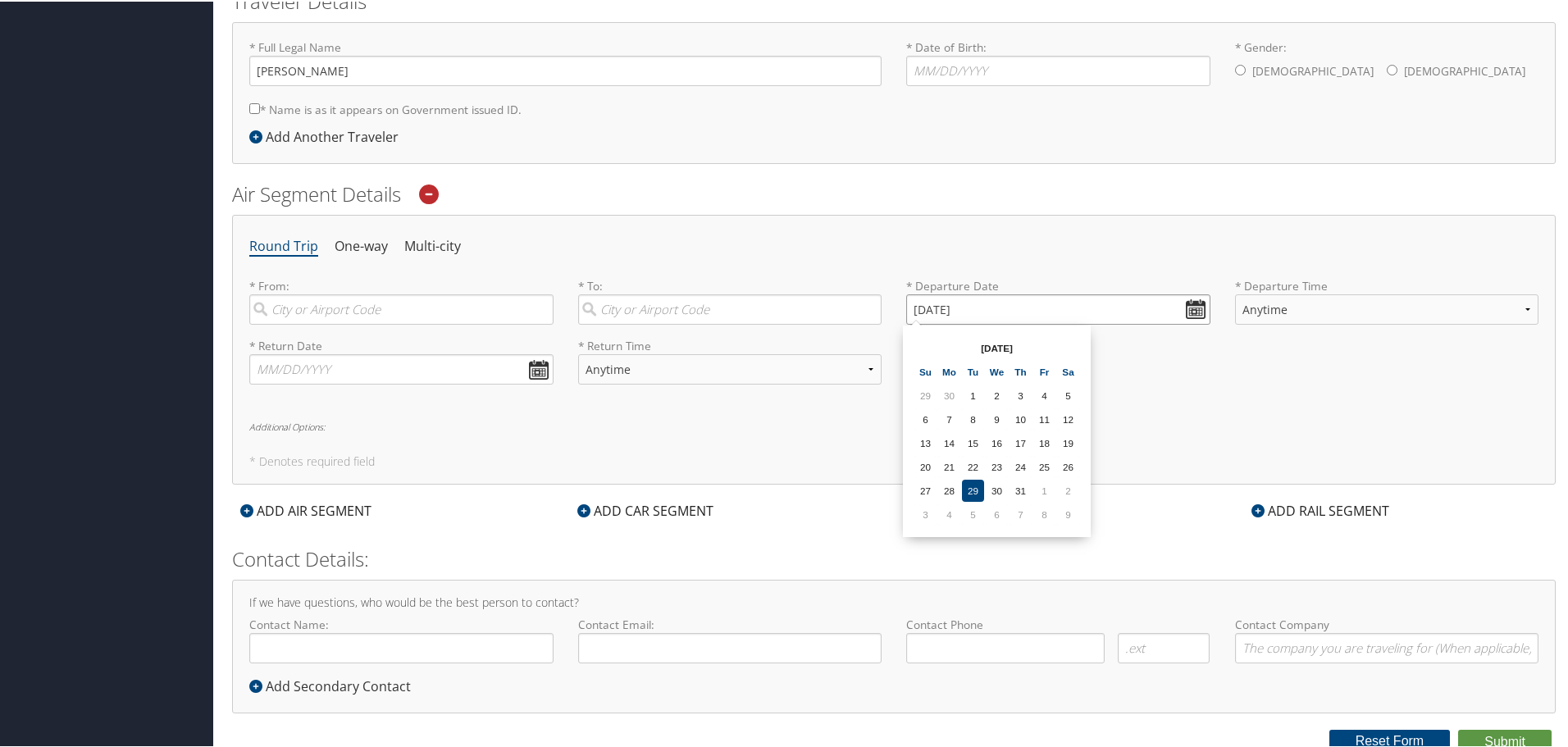 scroll, scrollTop: 388, scrollLeft: 0, axis: vertical 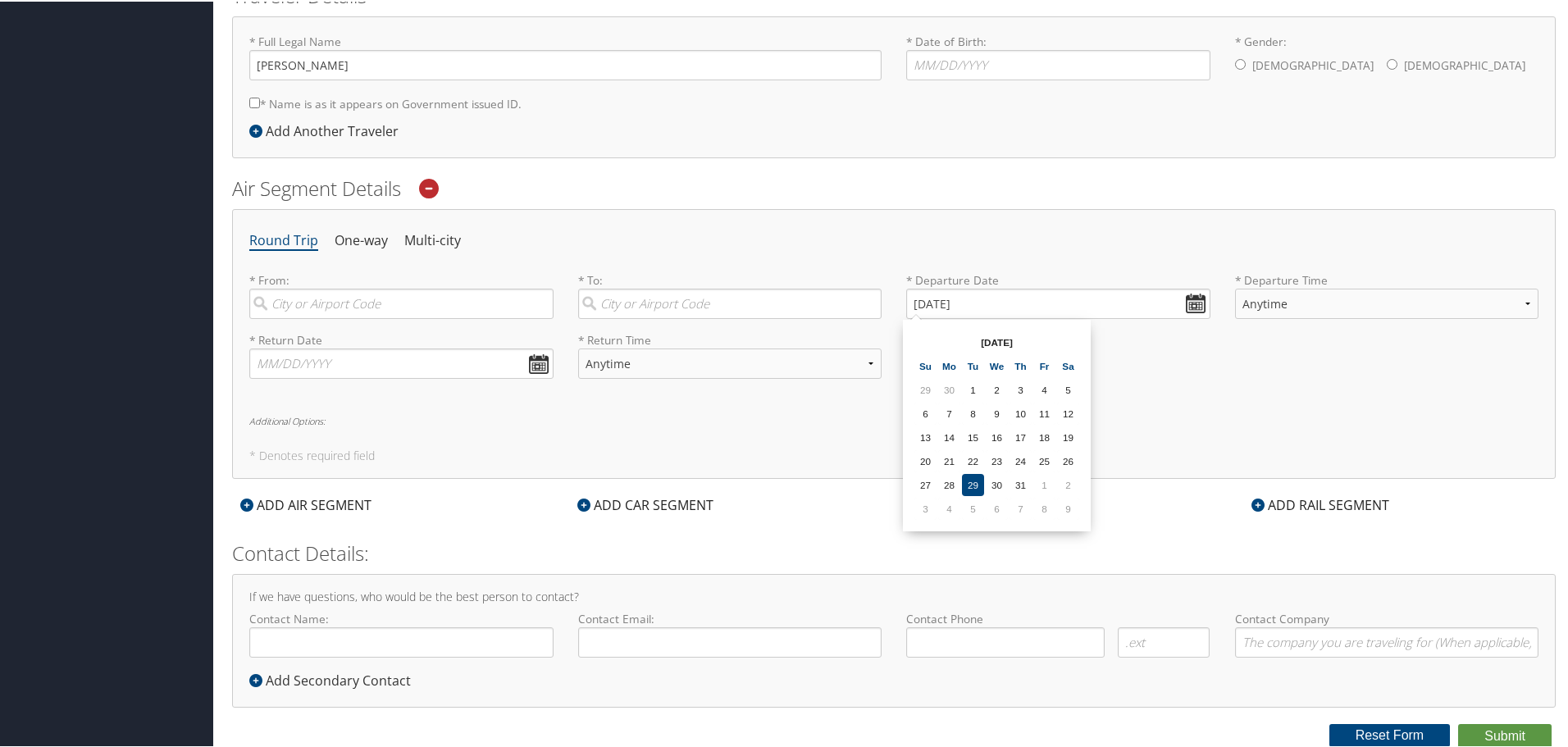 click on "Contact Details:" at bounding box center (894, 552) 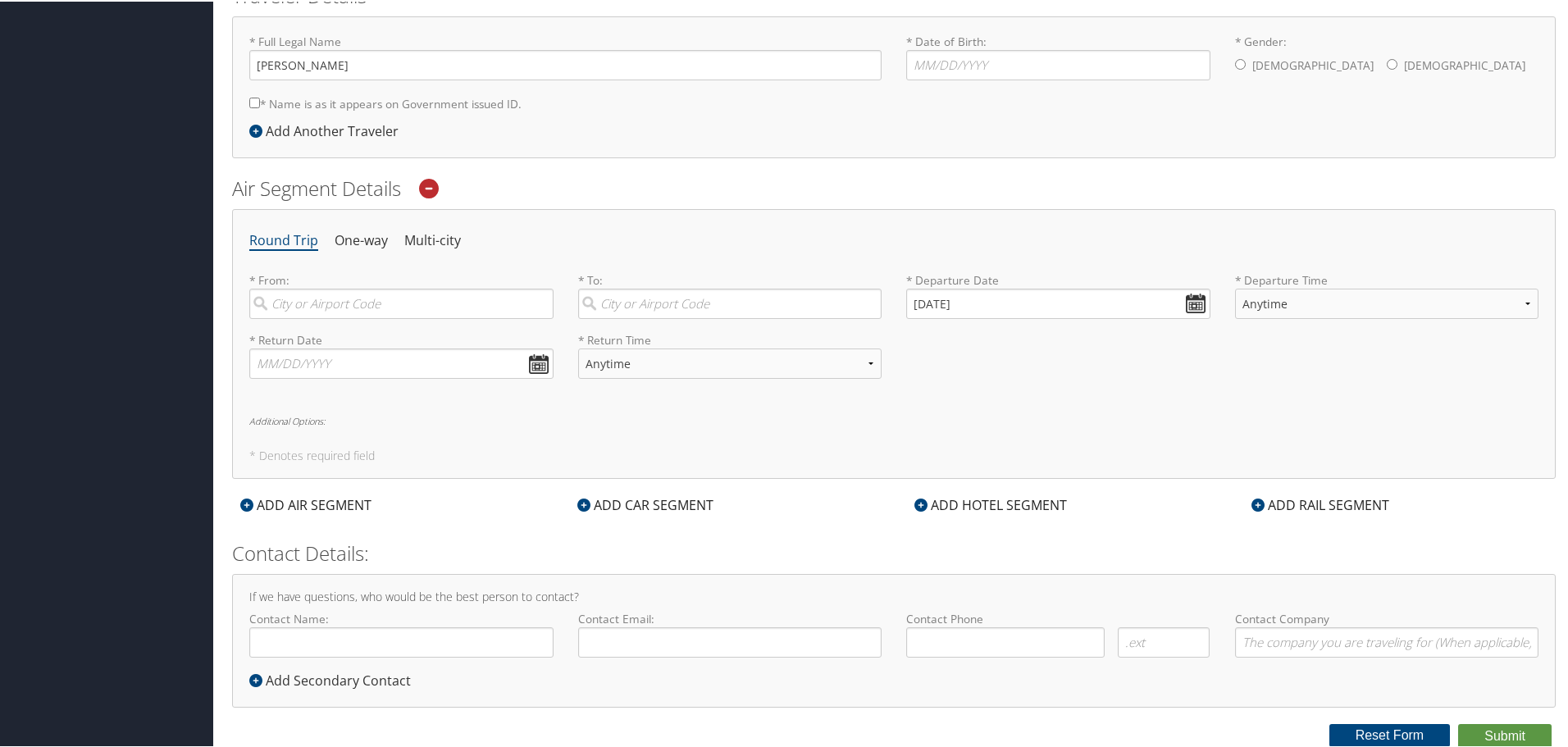 click on "* Return Date Dates must be valid * Return Time Anytime Early Morning (5AM-7AM) Morning (7AM-12PM) Afternoon (12PM-5PM) Evening (5PM-10PM) Red Eye (10PM-5AM)  12:00 AM   1:00 AM   2:00 AM   3:00 AM   4:00 AM   5:00 AM   6:00 AM   7:00 AM   8:00 AM   9:00 AM   10:00 AM   11:00 AM   12:00 PM (Noon)   1:00 PM   2:00 PM   3:00 PM   4:00 PM   5:00 PM   6:00 PM   7:00 PM   8:00 PM   9:00 PM   10:00 PM   11:00 PM  Required" at bounding box center (894, 360) 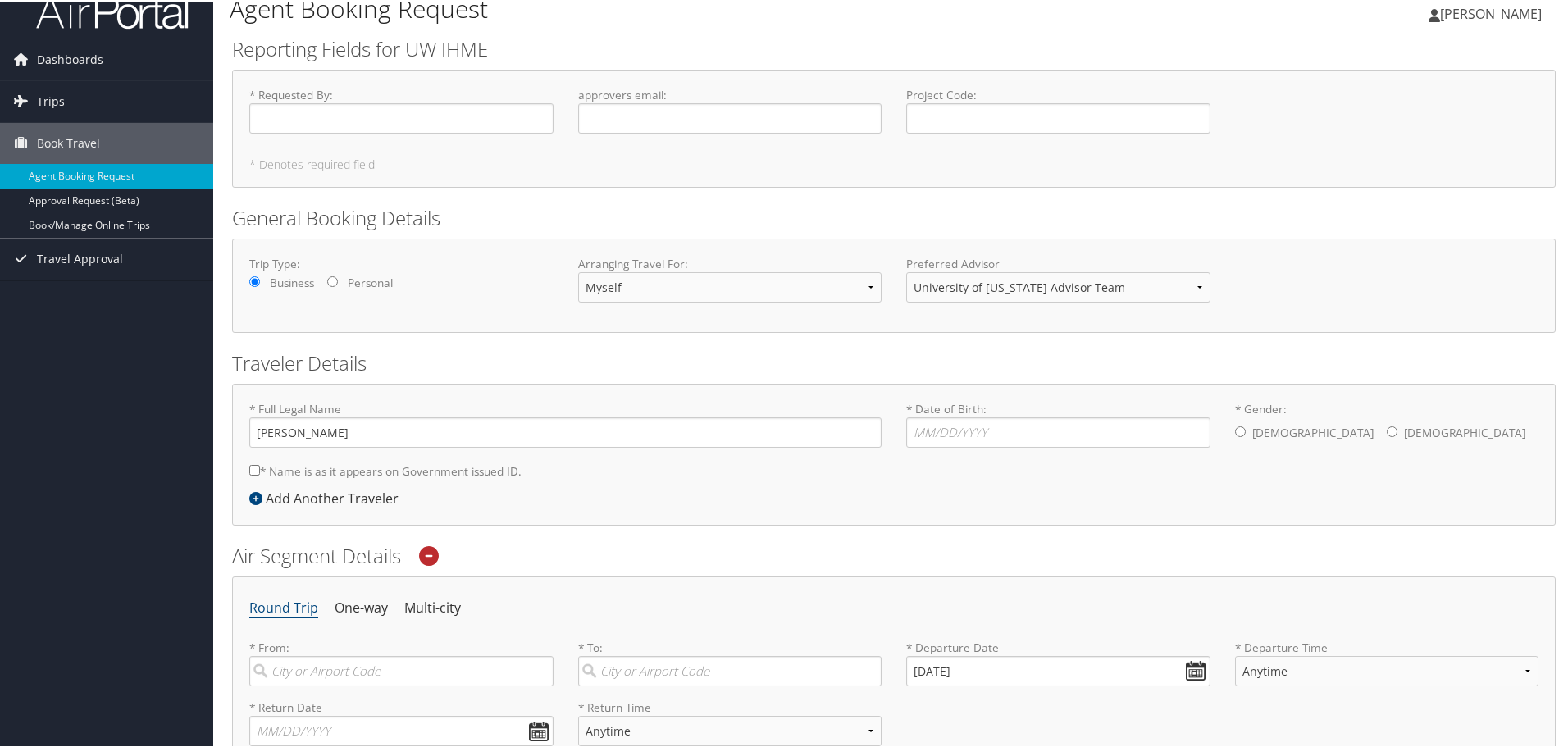 scroll, scrollTop: 0, scrollLeft: 0, axis: both 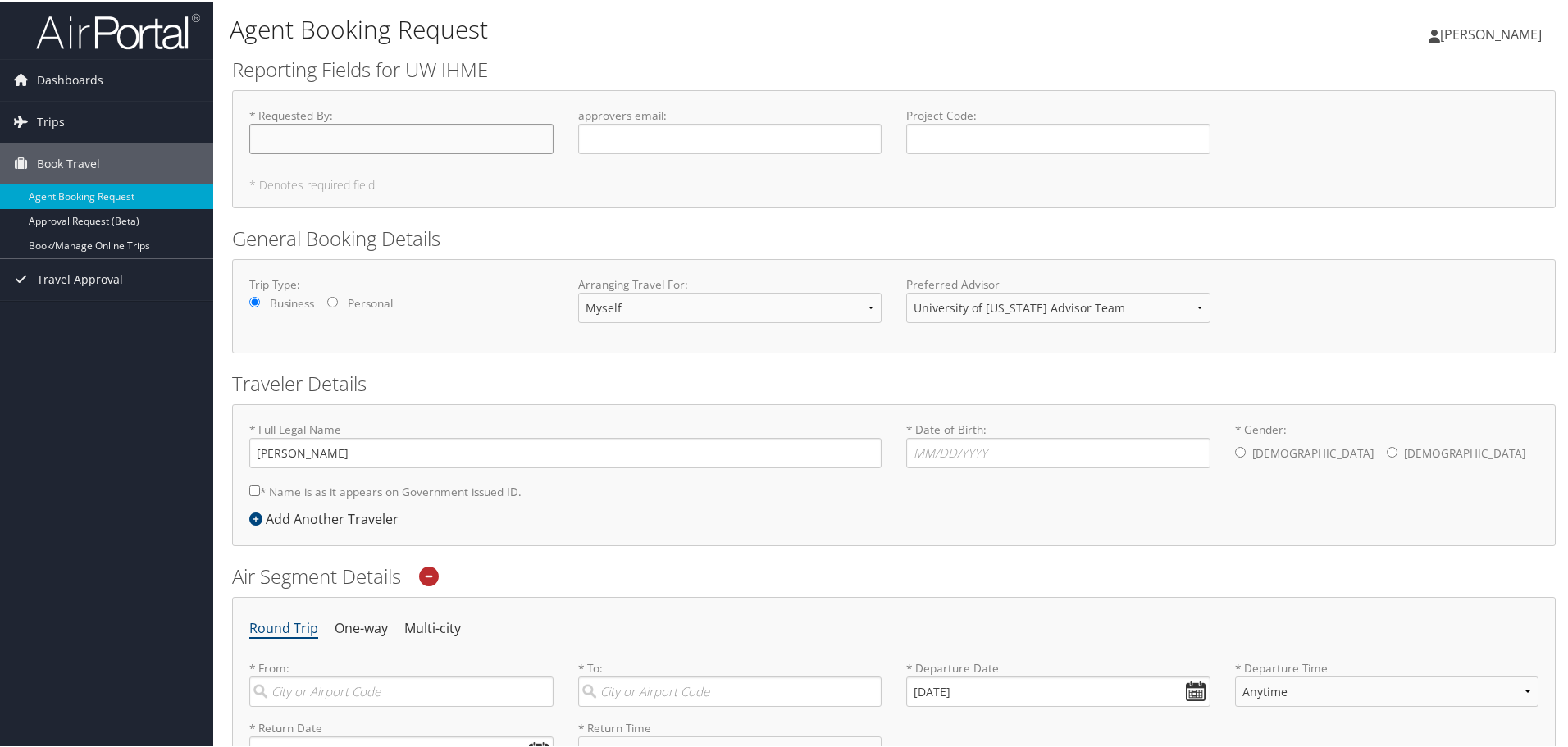click on "*   Requested By : Required" at bounding box center [401, 137] 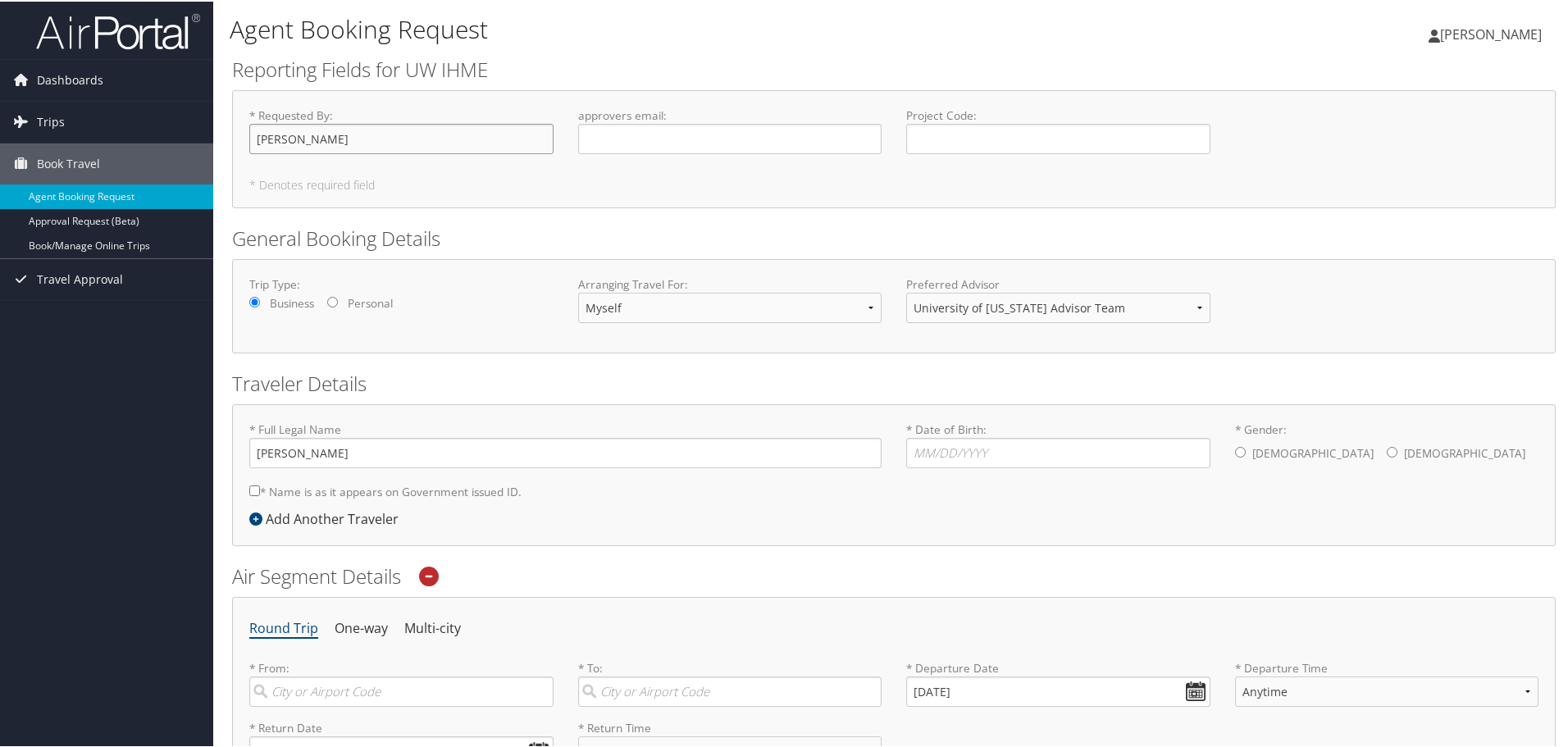 type on "[PERSON_NAME]" 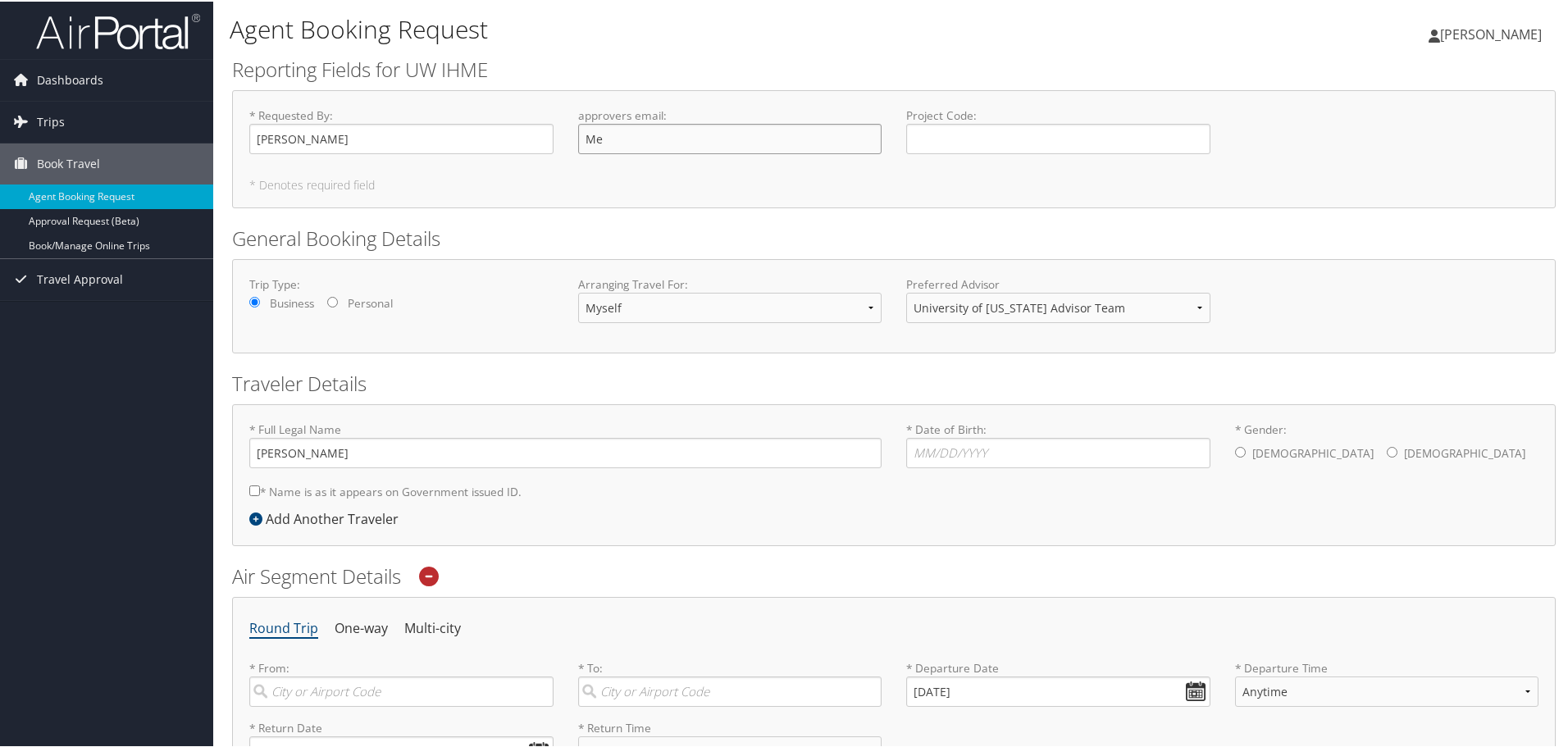 type on "M" 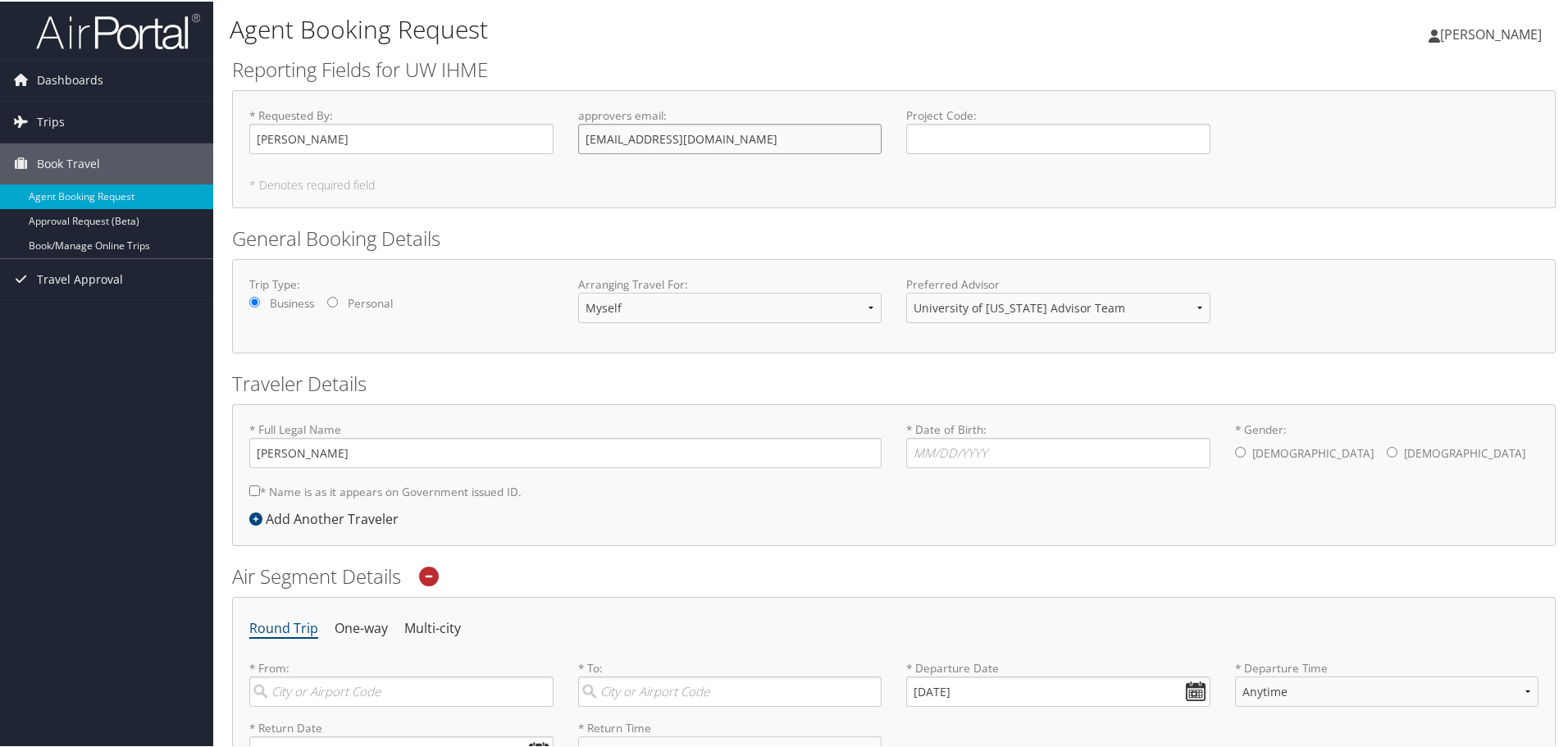 type on "[EMAIL_ADDRESS][DOMAIN_NAME]" 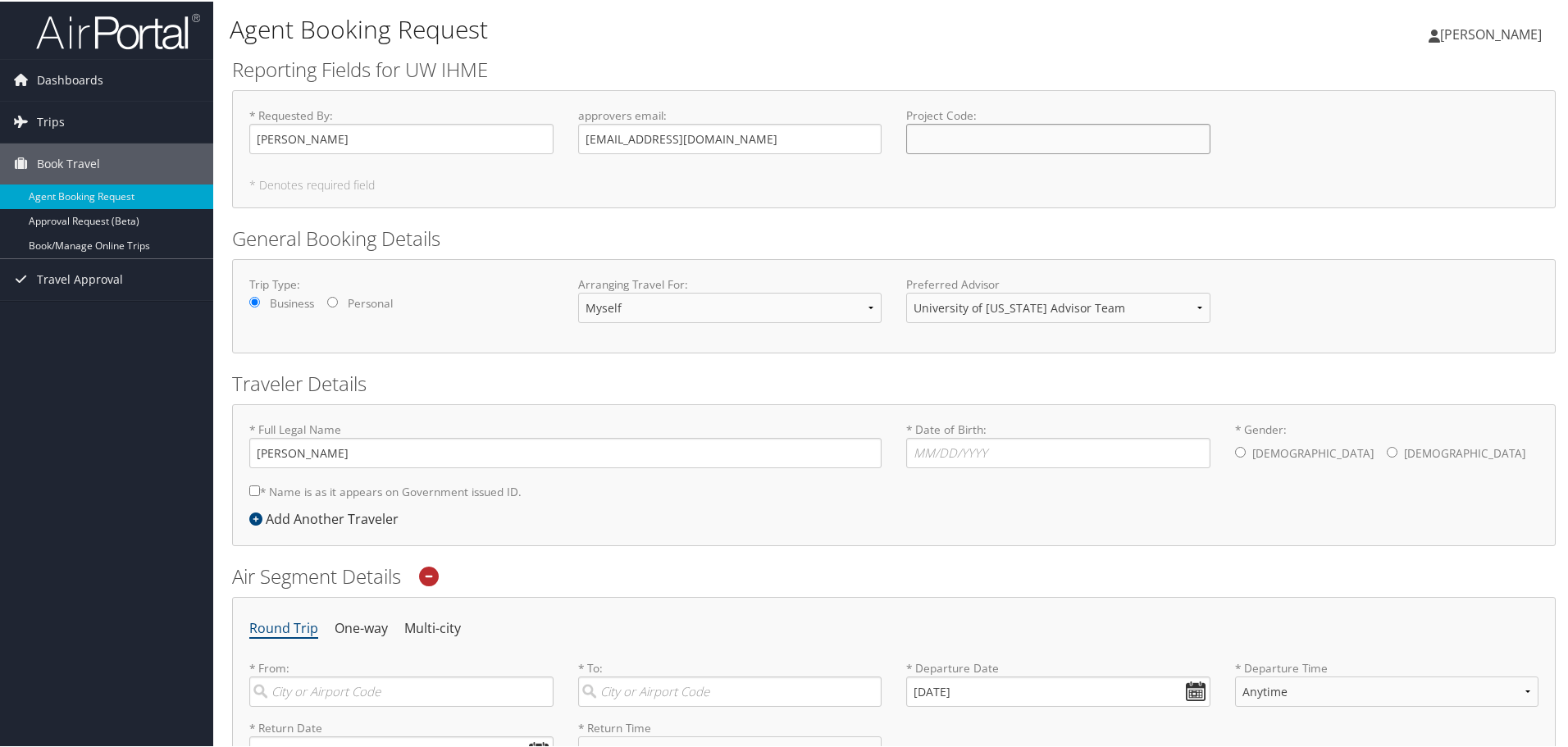 paste on "CC101767 GR016994 FD200 RS100078 FN110 AC112680" 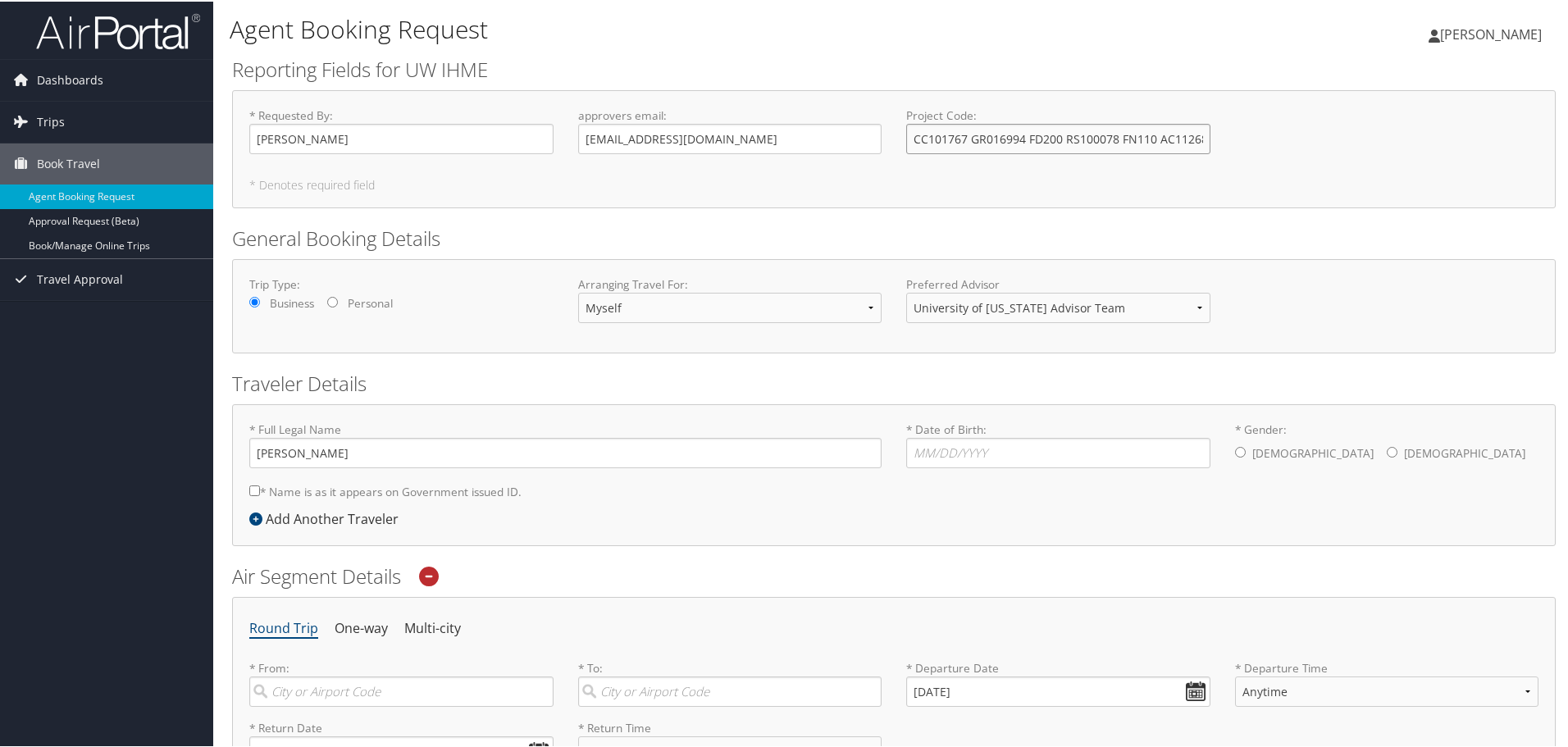 scroll, scrollTop: 0, scrollLeft: 11, axis: horizontal 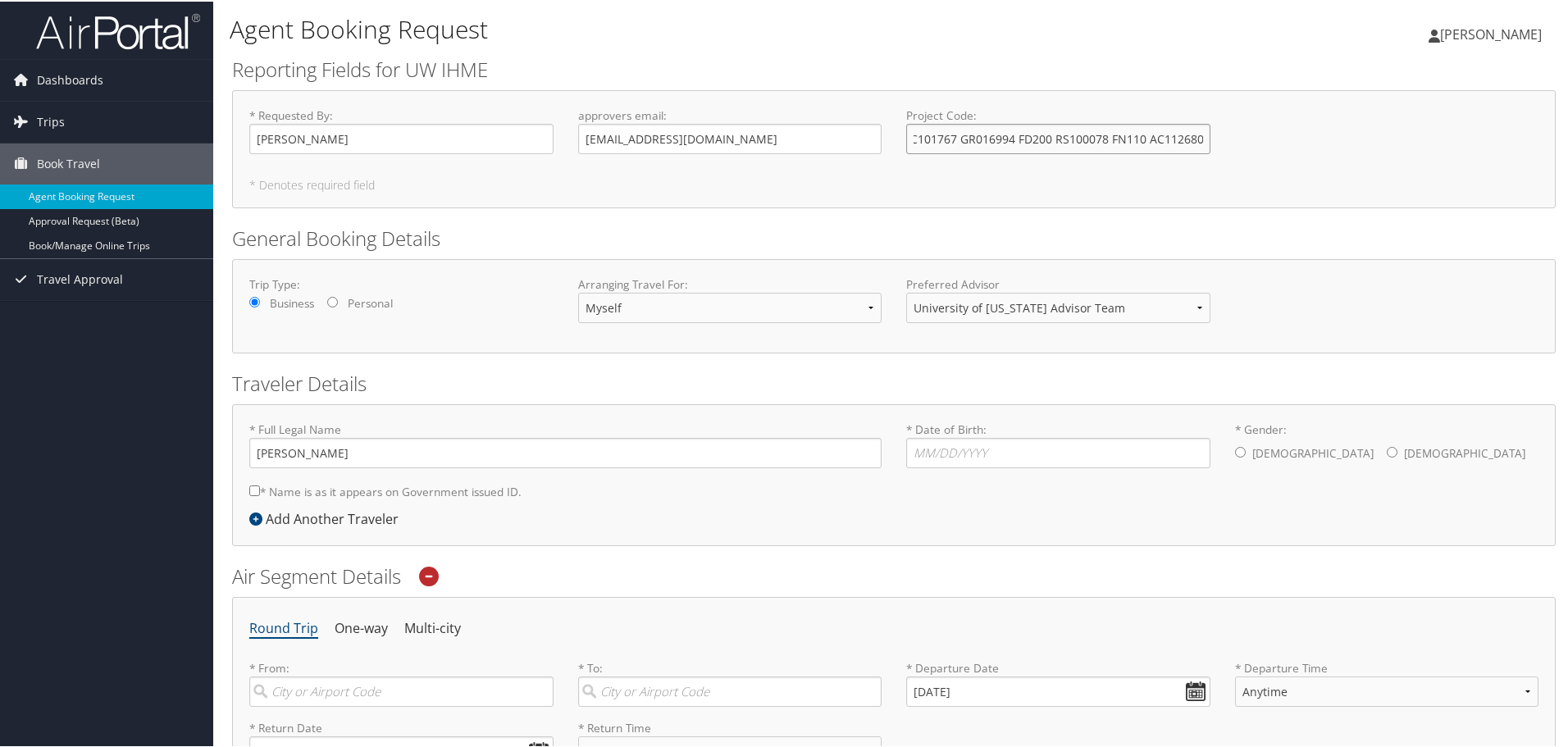 type on "CC101767 GR016994 FD200 RS100078 FN110 AC112680" 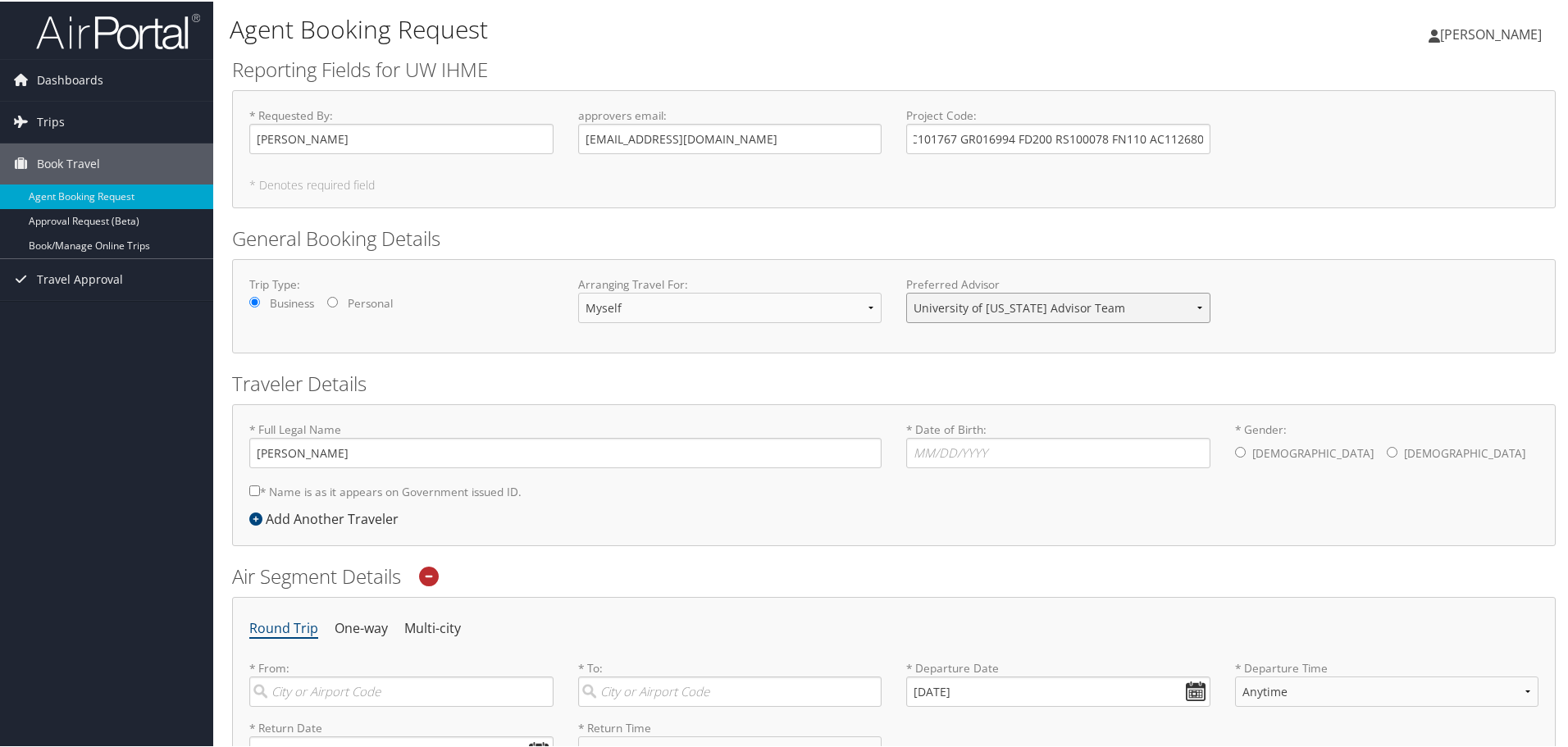 click on "University of [US_STATE] Advisor Team" at bounding box center [1058, 306] 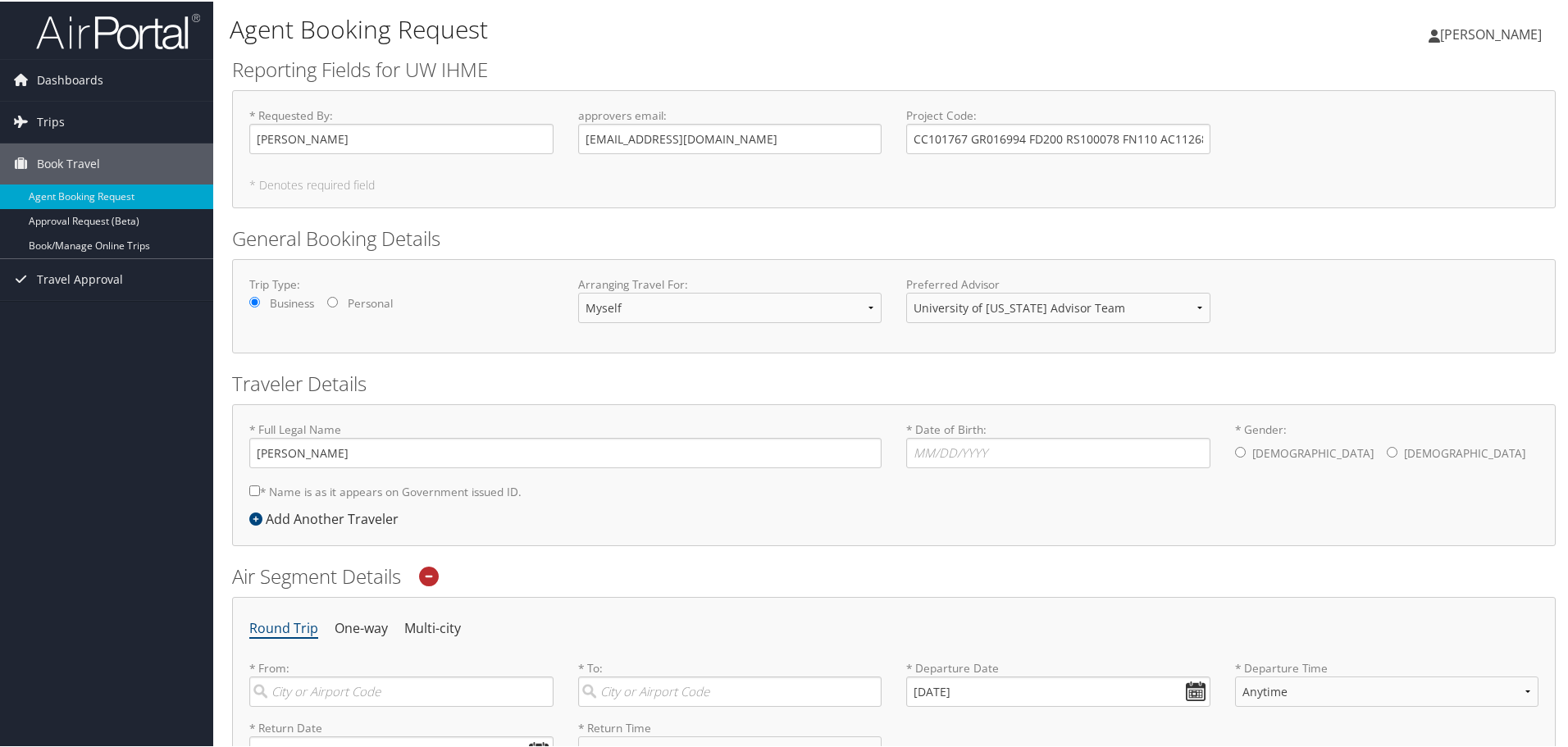 click on "Arranging Travel For: Myself Another Traveler Guest Traveler" at bounding box center (730, 304) 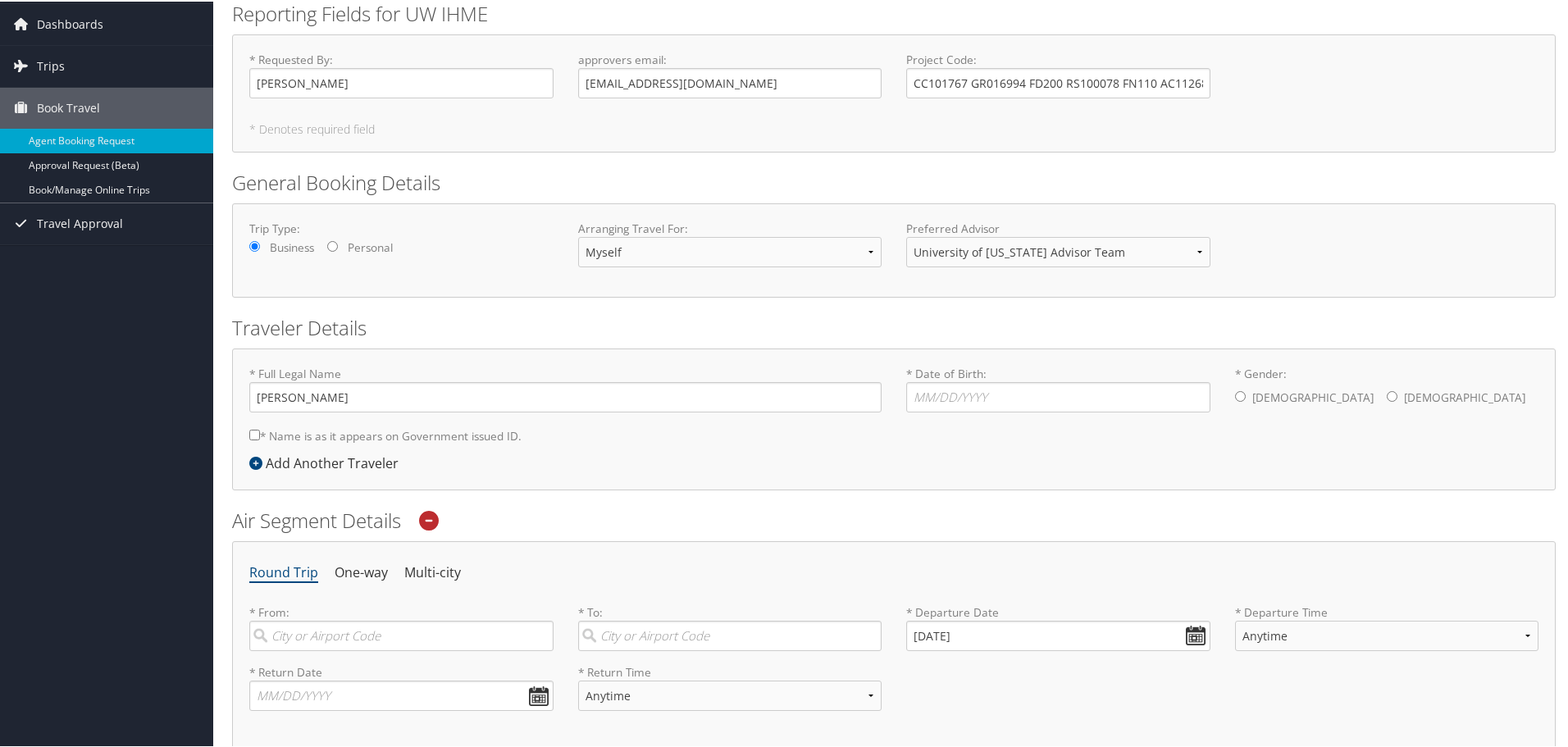 scroll, scrollTop: 82, scrollLeft: 0, axis: vertical 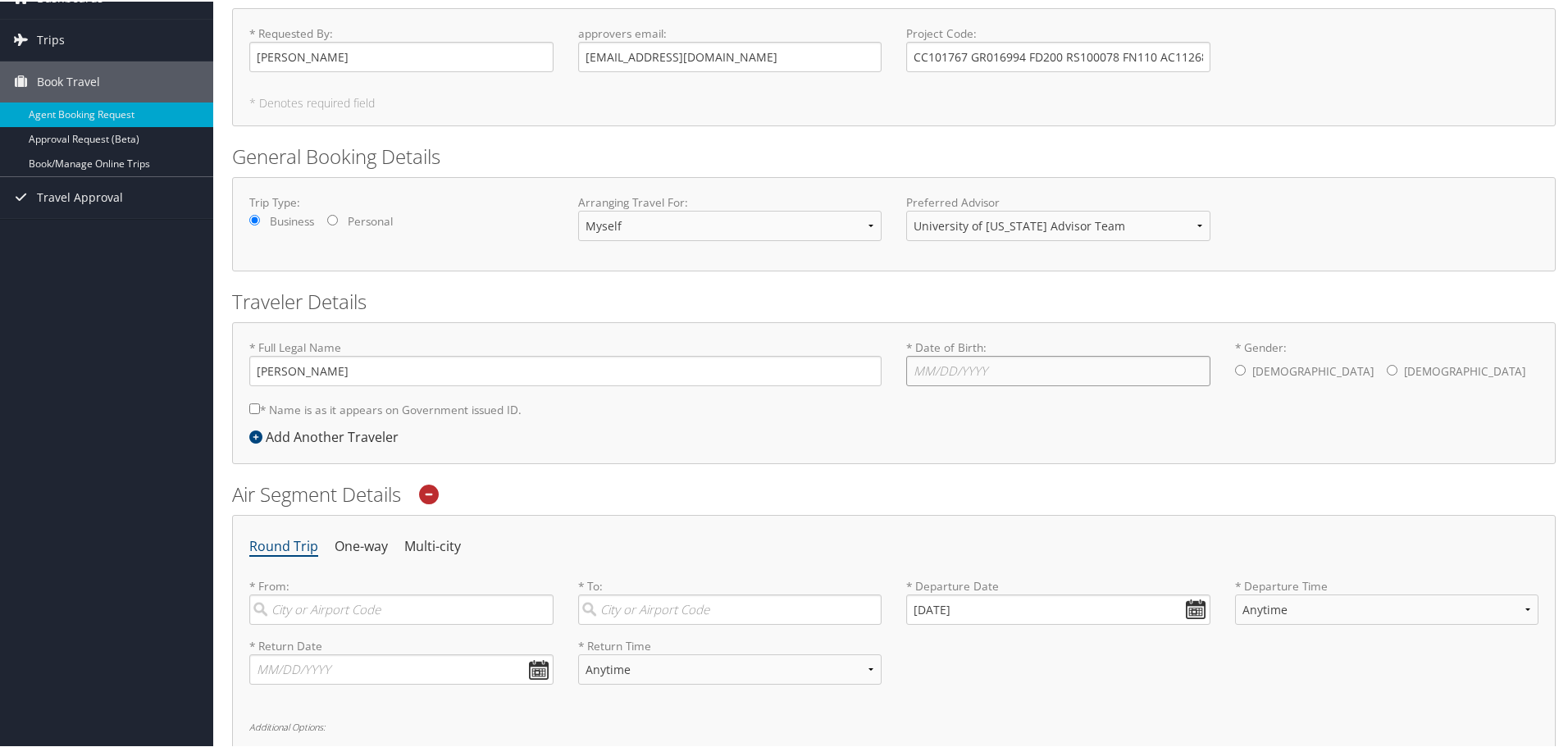 click on "* Date of Birth: Invalid Date" at bounding box center (1058, 369) 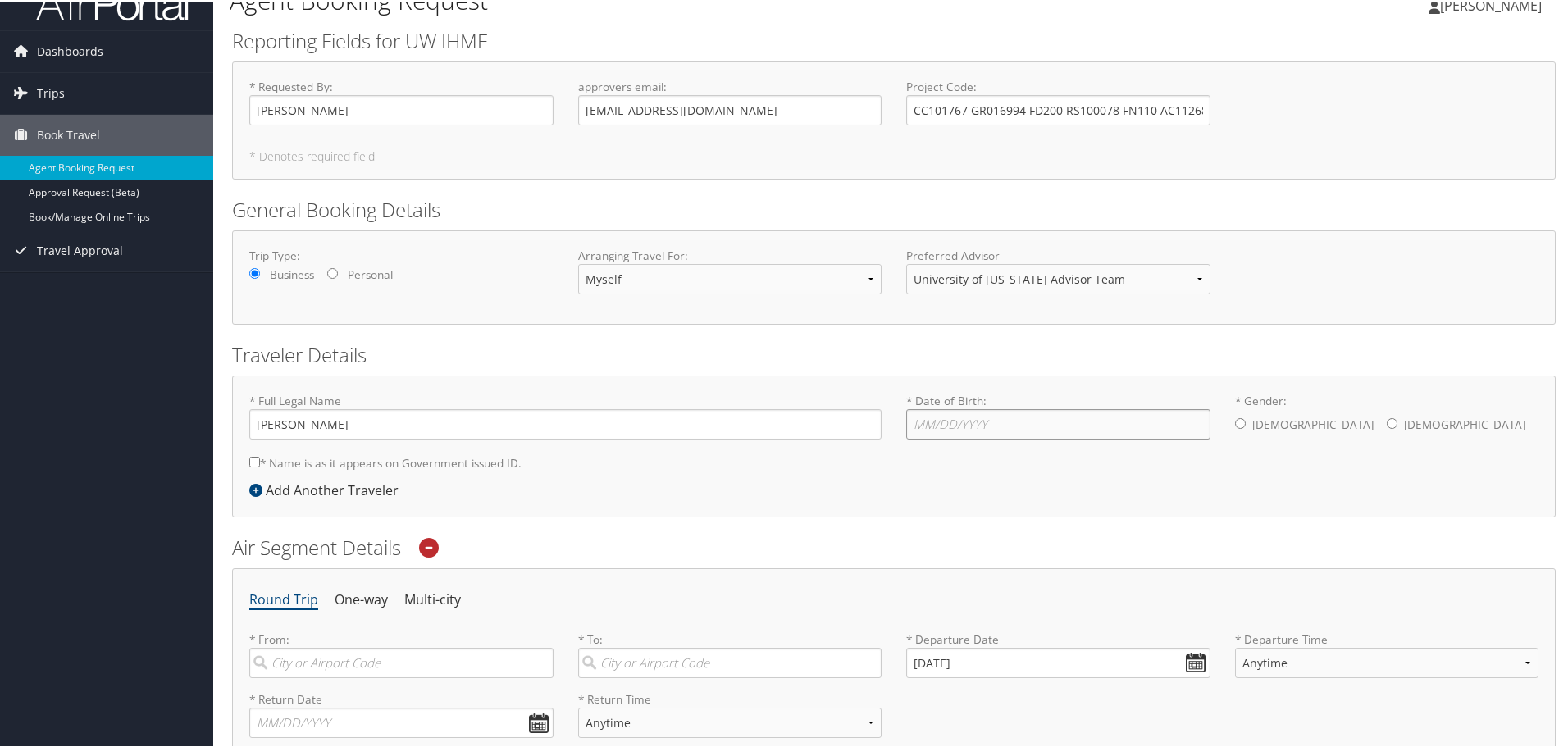 scroll, scrollTop: 0, scrollLeft: 0, axis: both 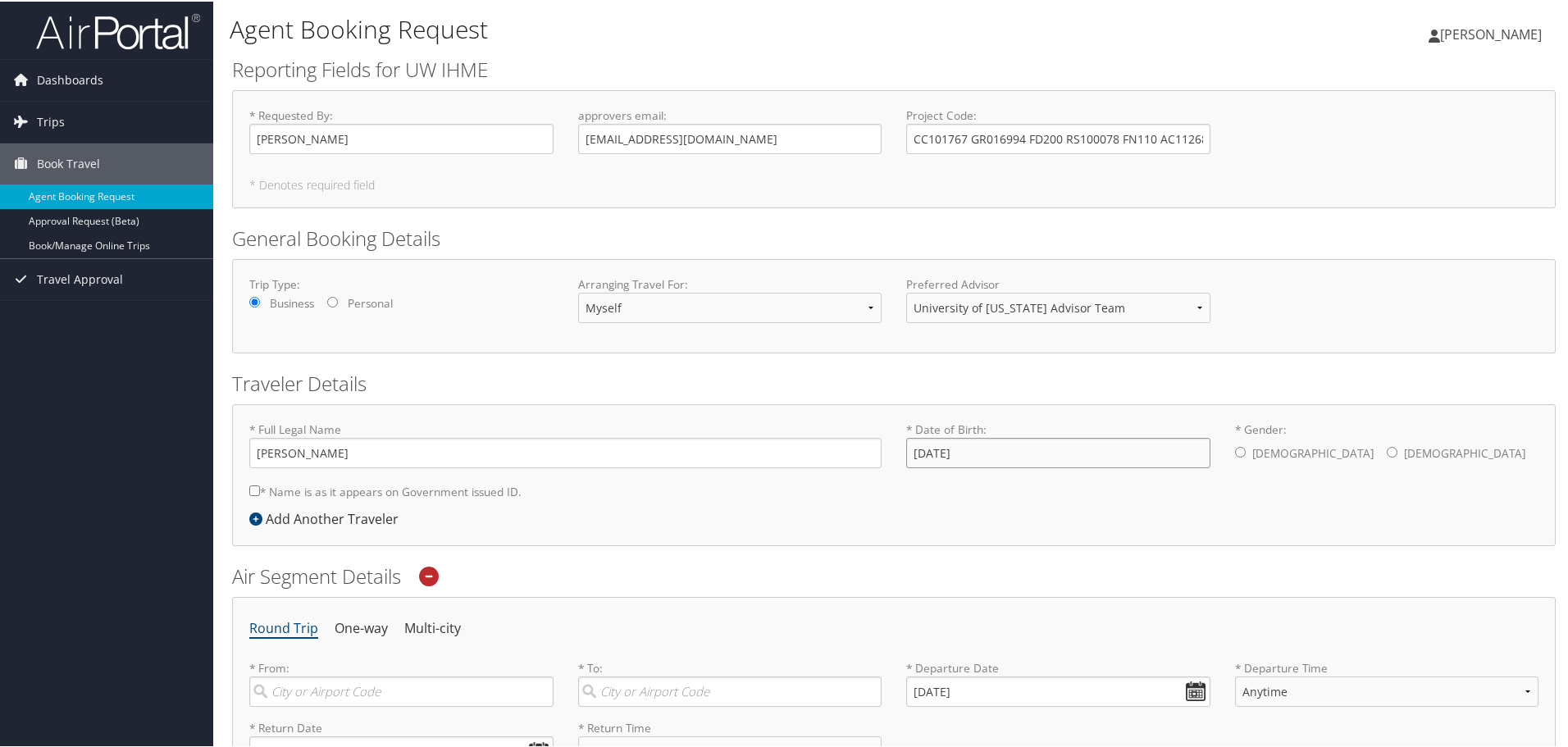 type on "[DATE]" 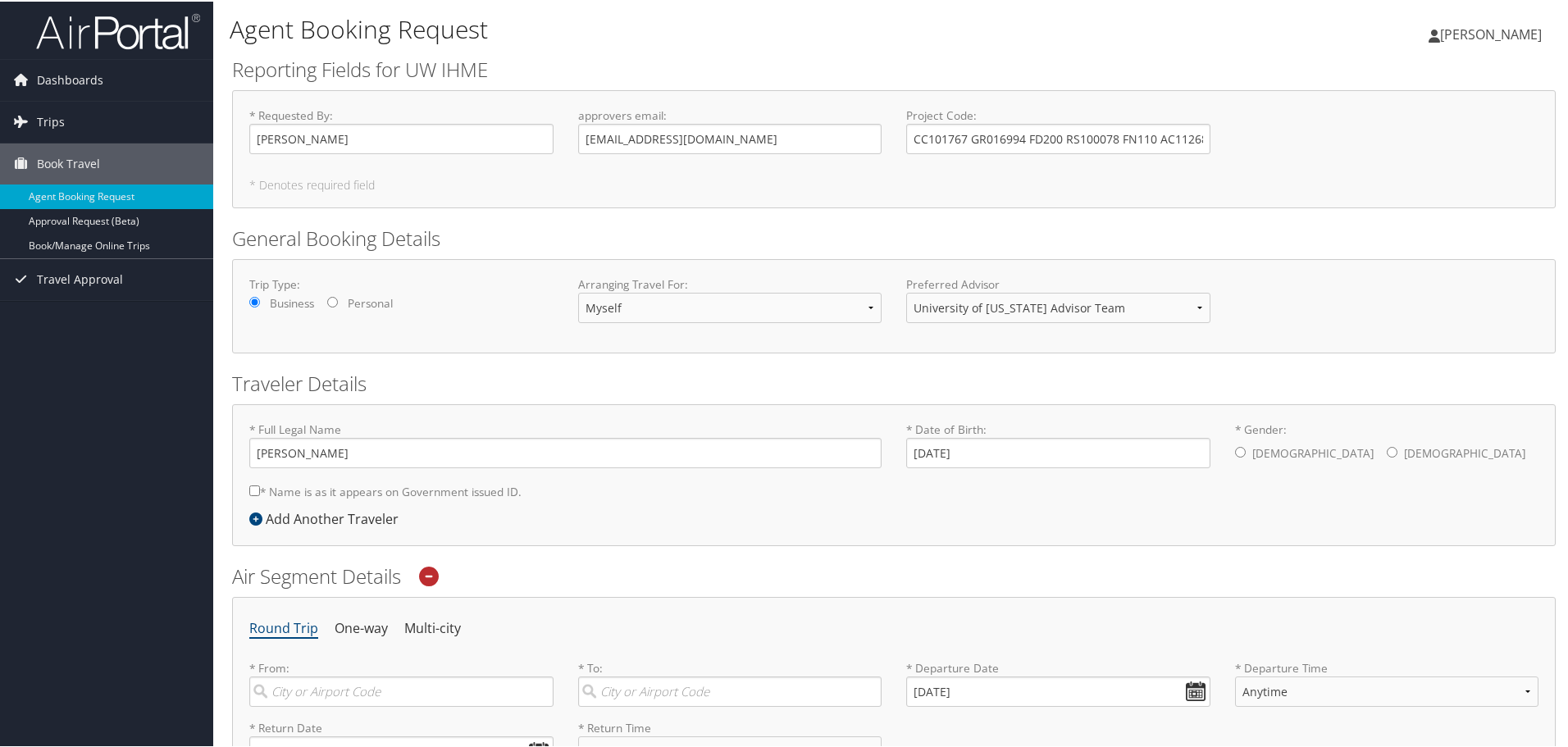 click on "* Gender:  [DEMOGRAPHIC_DATA] [DEMOGRAPHIC_DATA]" at bounding box center [1392, 450] 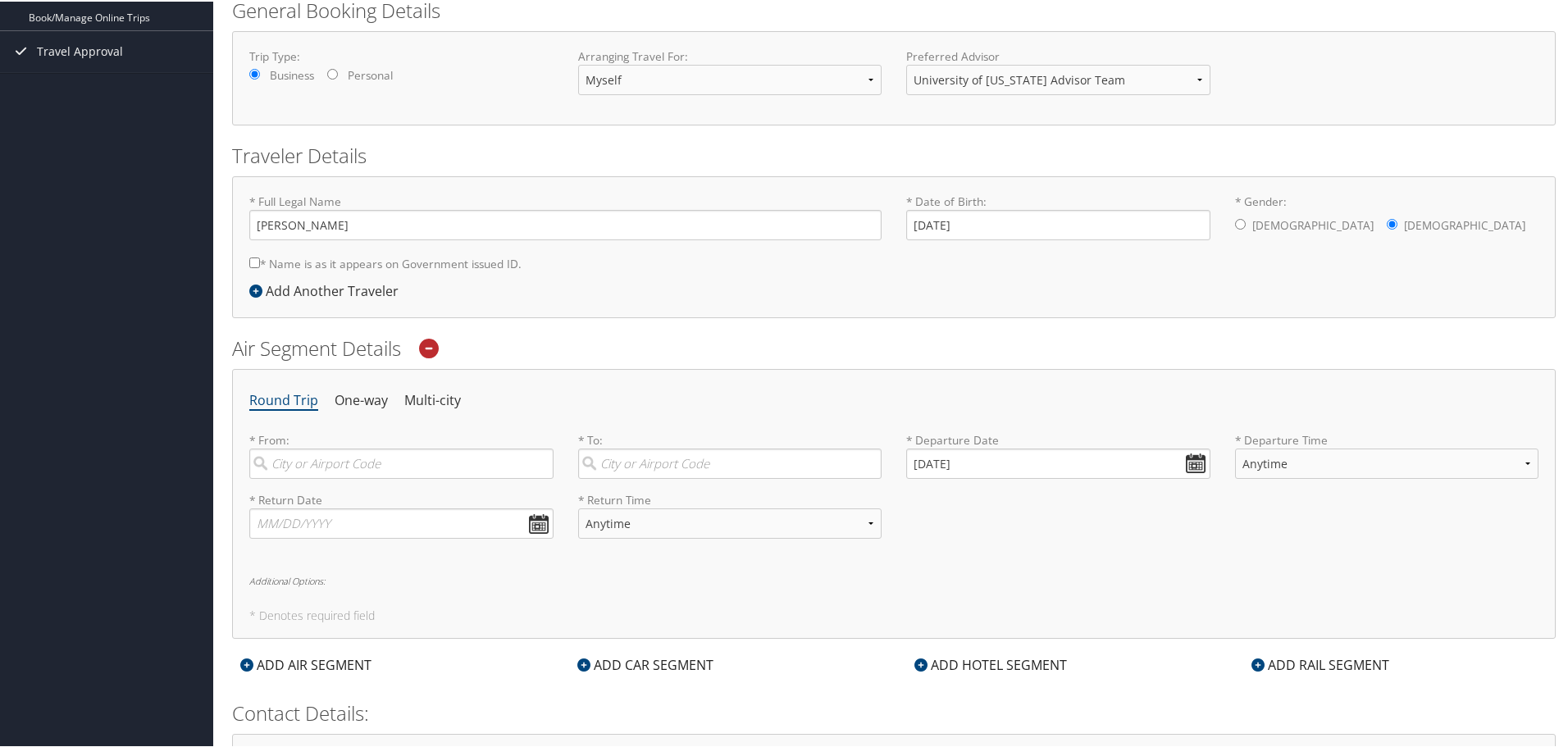scroll, scrollTop: 246, scrollLeft: 0, axis: vertical 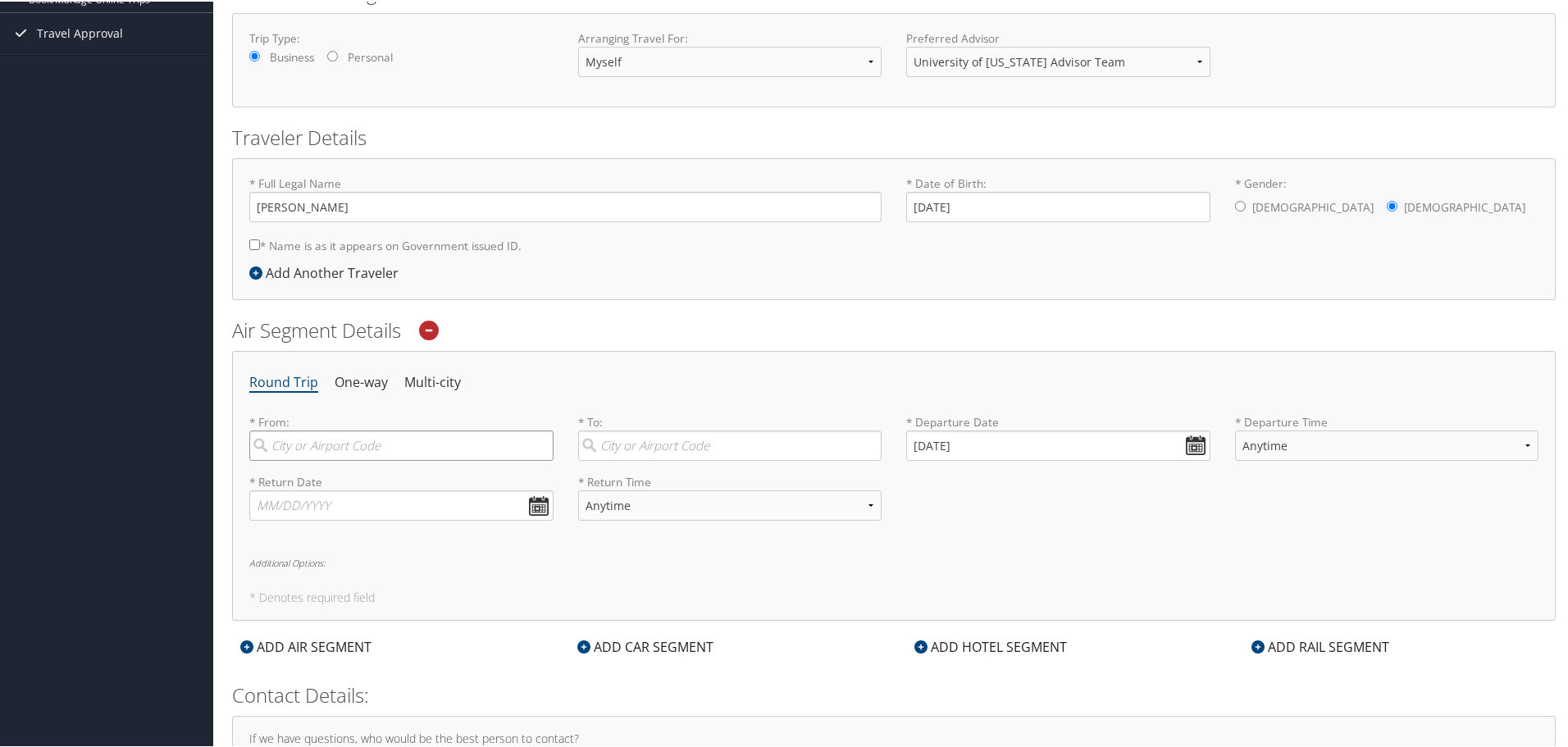 click at bounding box center (401, 444) 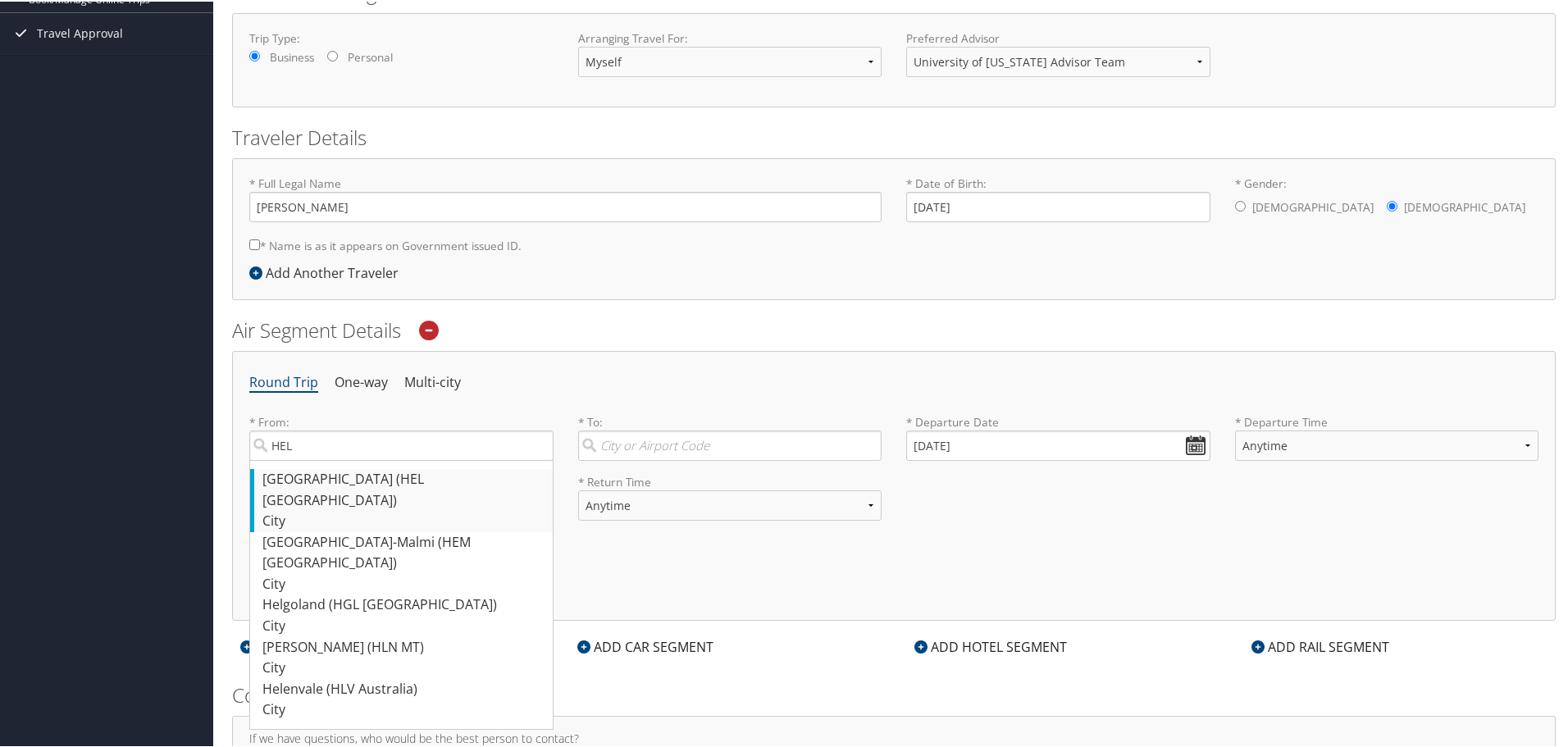 click on "City" at bounding box center (403, 520) 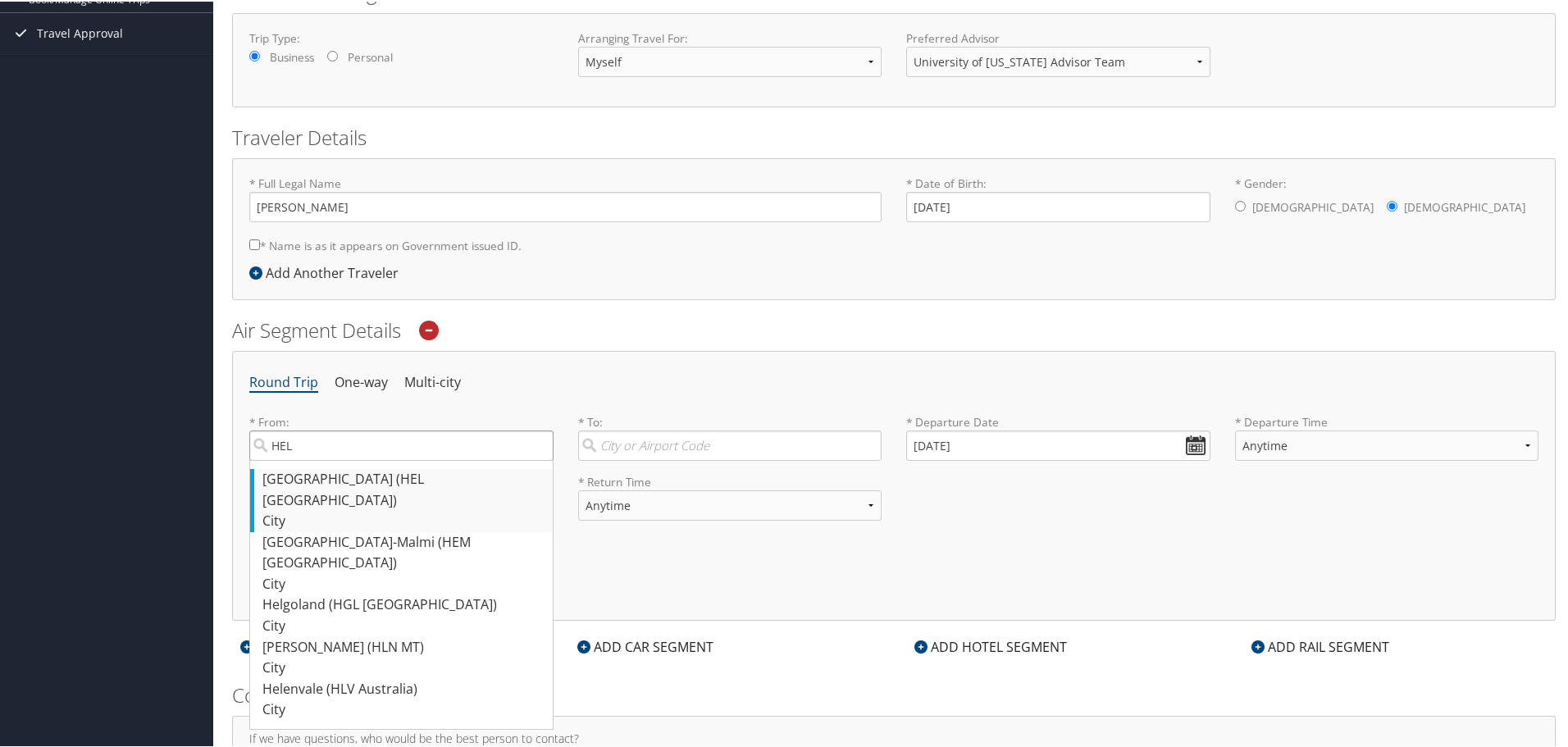 click on "HEL" at bounding box center (401, 444) 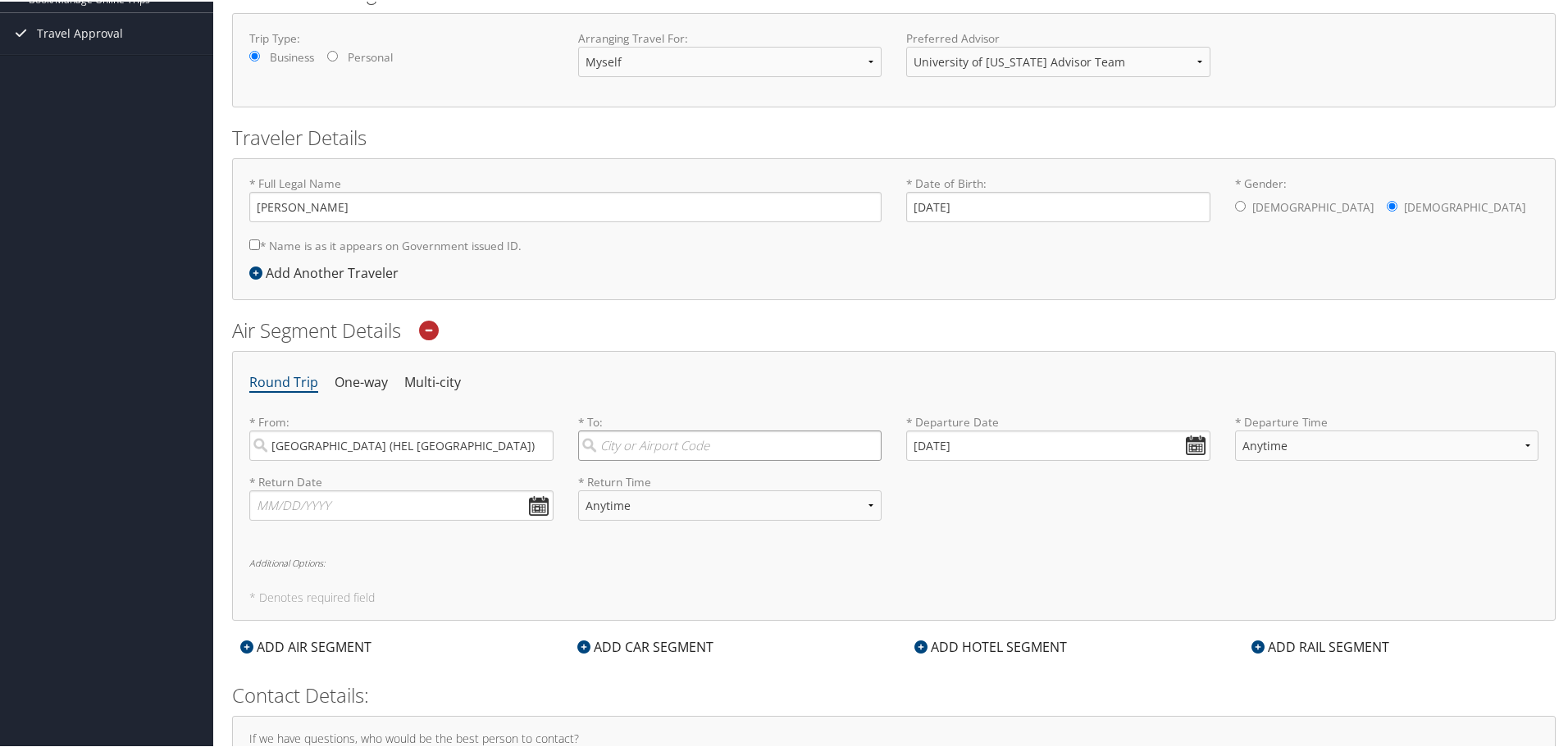 click at bounding box center [730, 444] 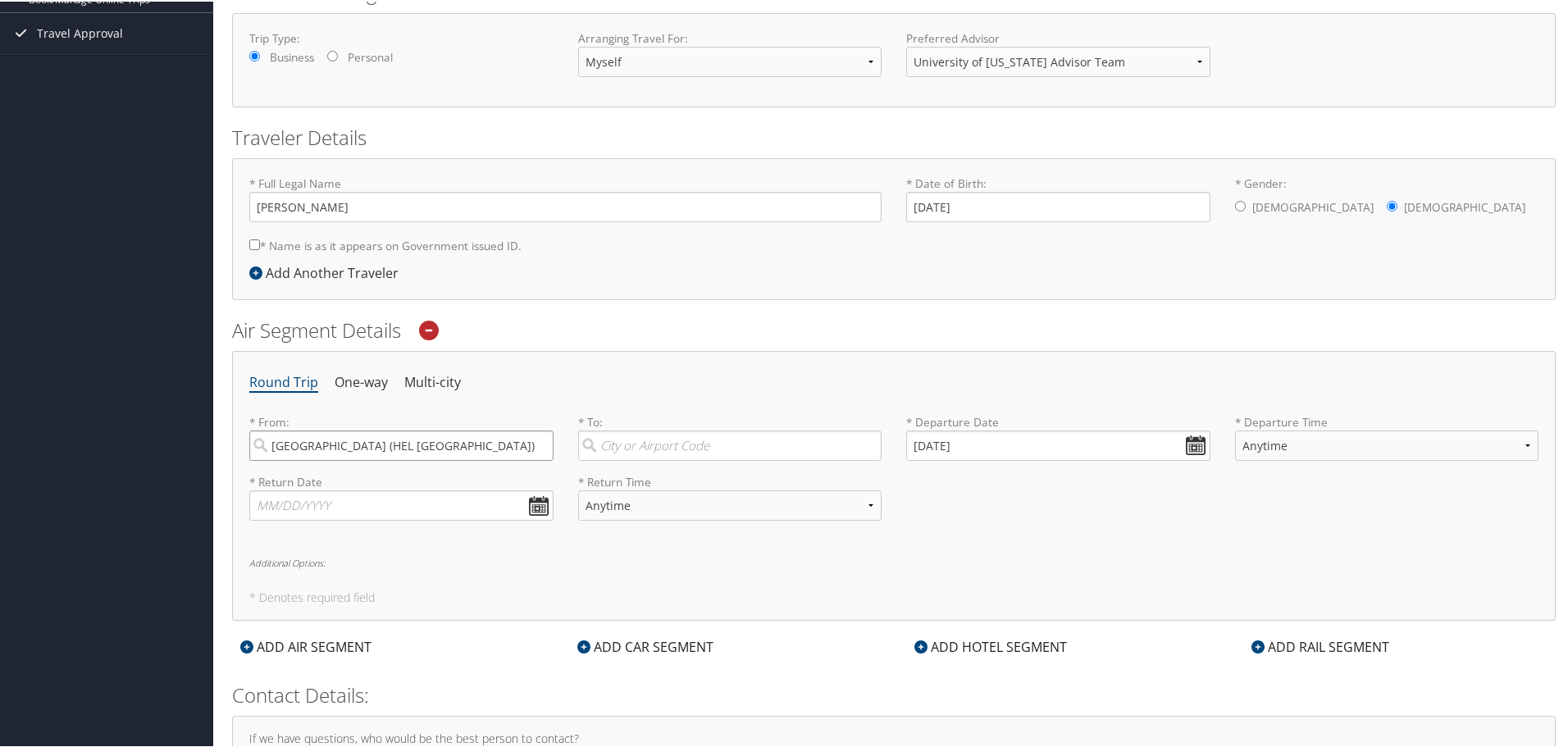 click on "[GEOGRAPHIC_DATA] (HEL [GEOGRAPHIC_DATA])" at bounding box center [401, 444] 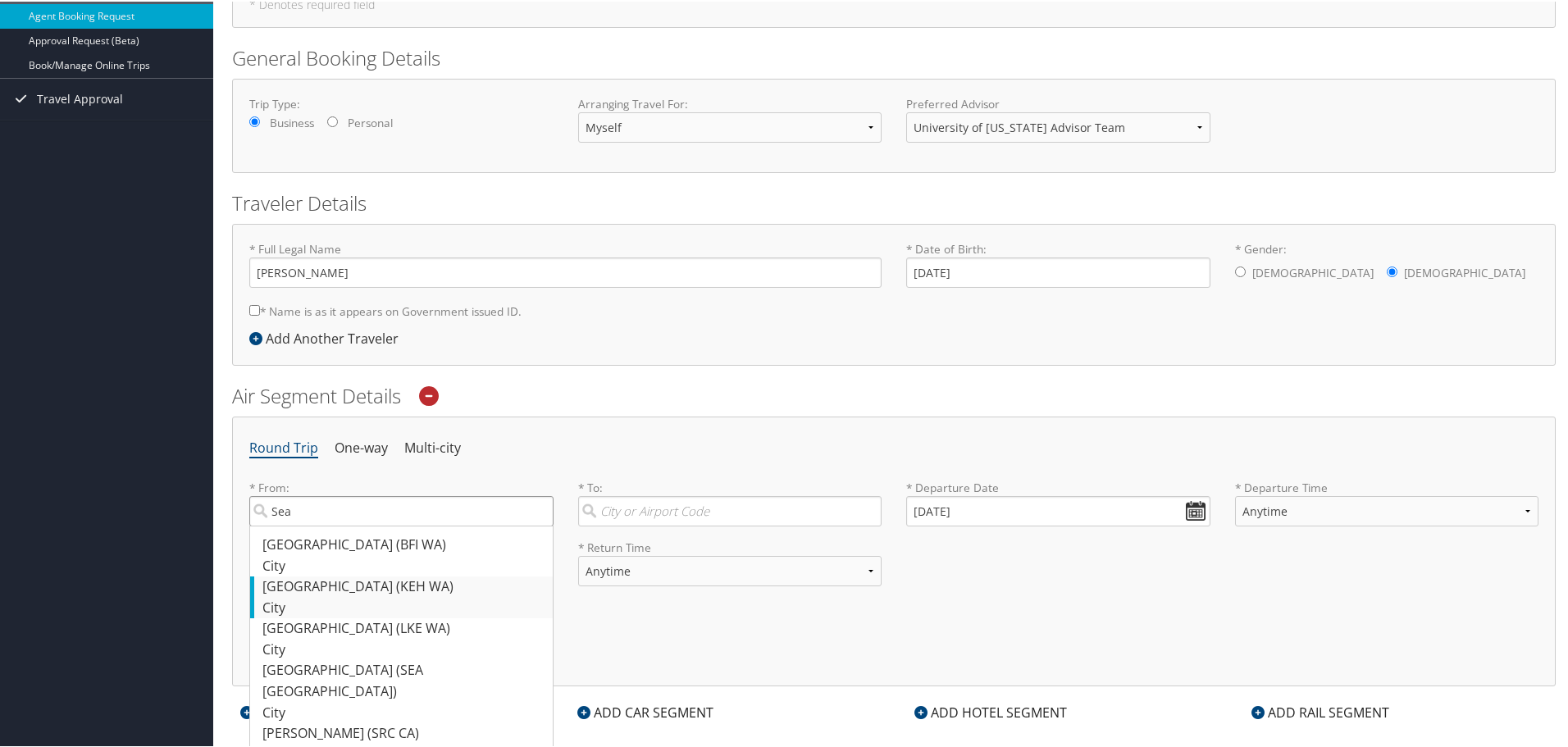 scroll, scrollTop: 164, scrollLeft: 0, axis: vertical 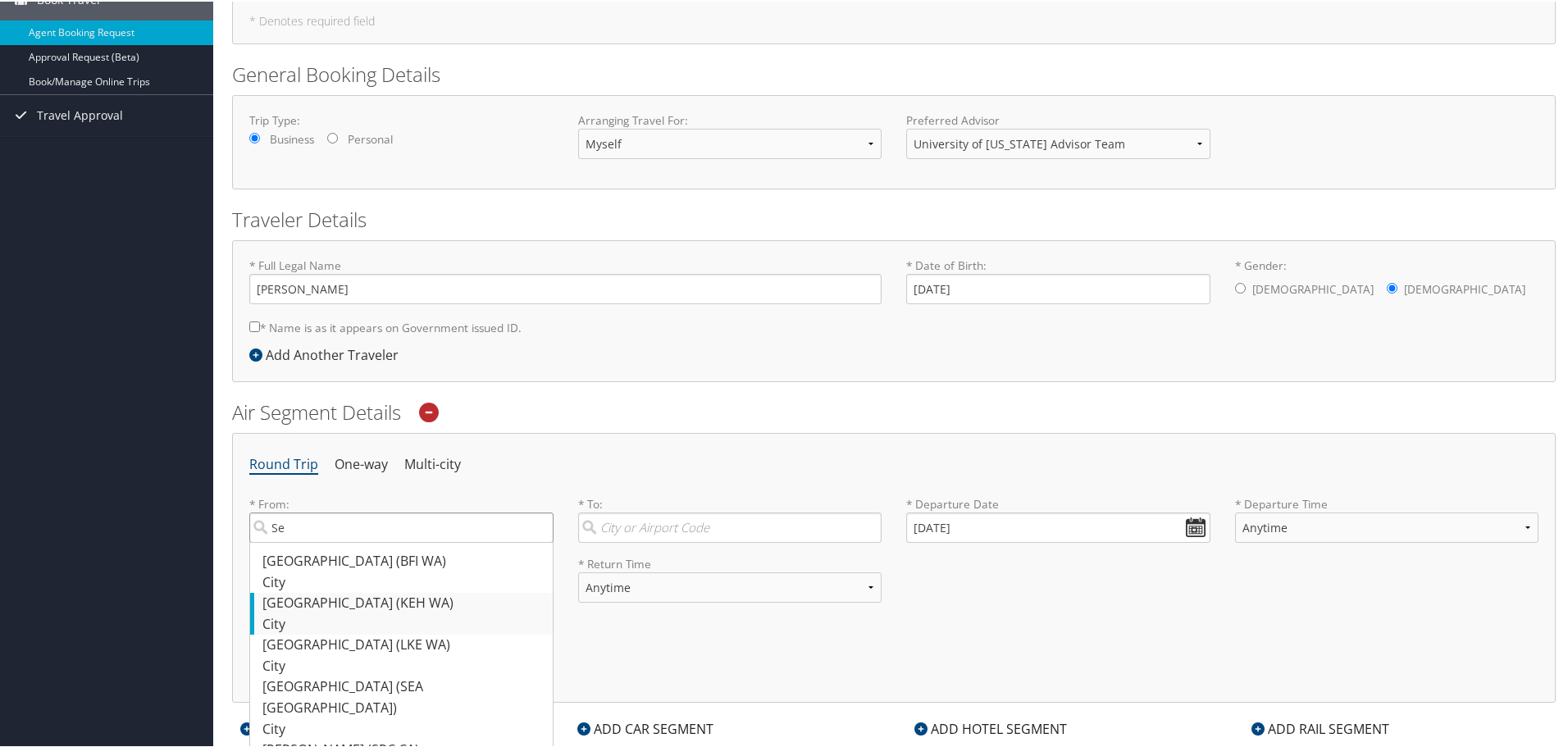 type on "S" 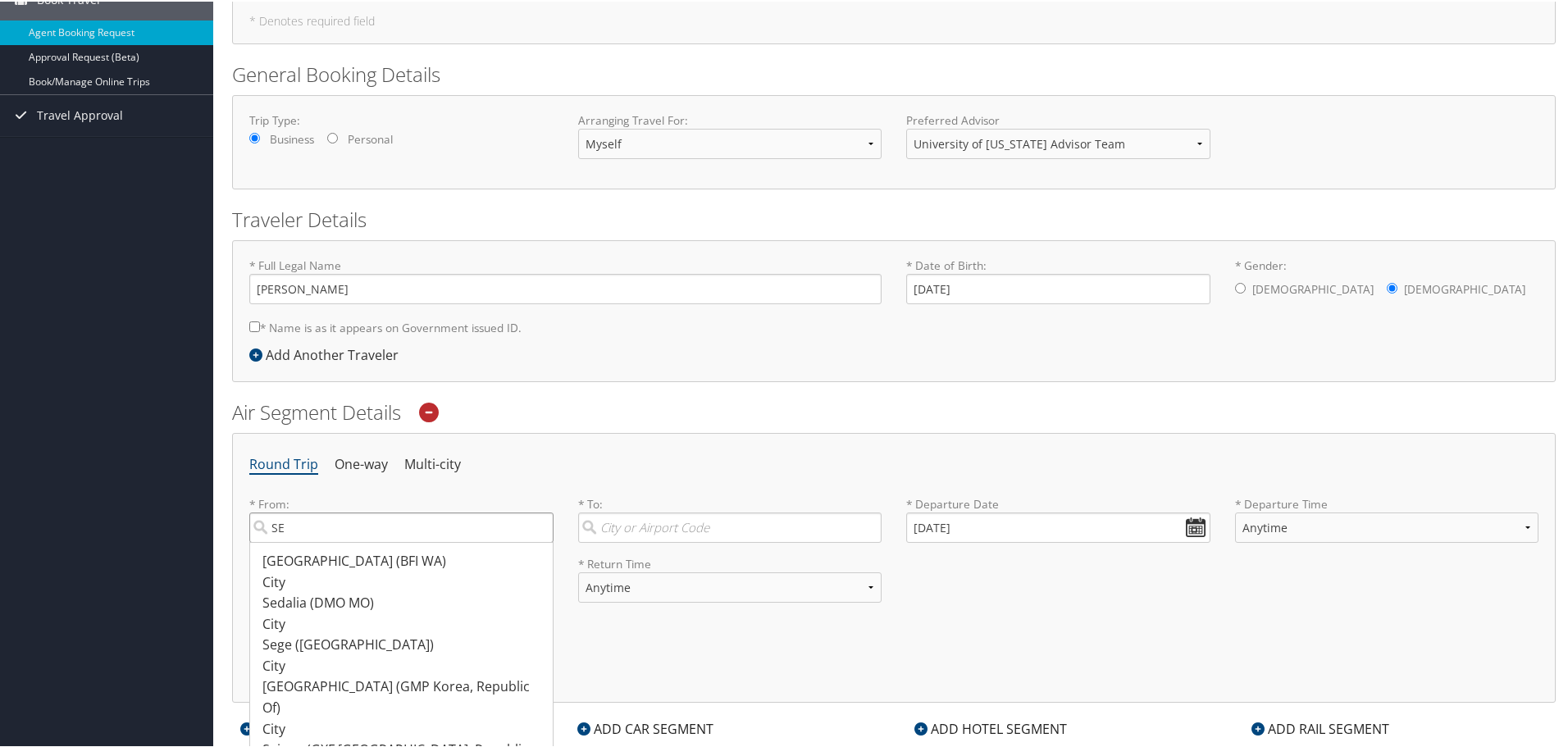 type on "S" 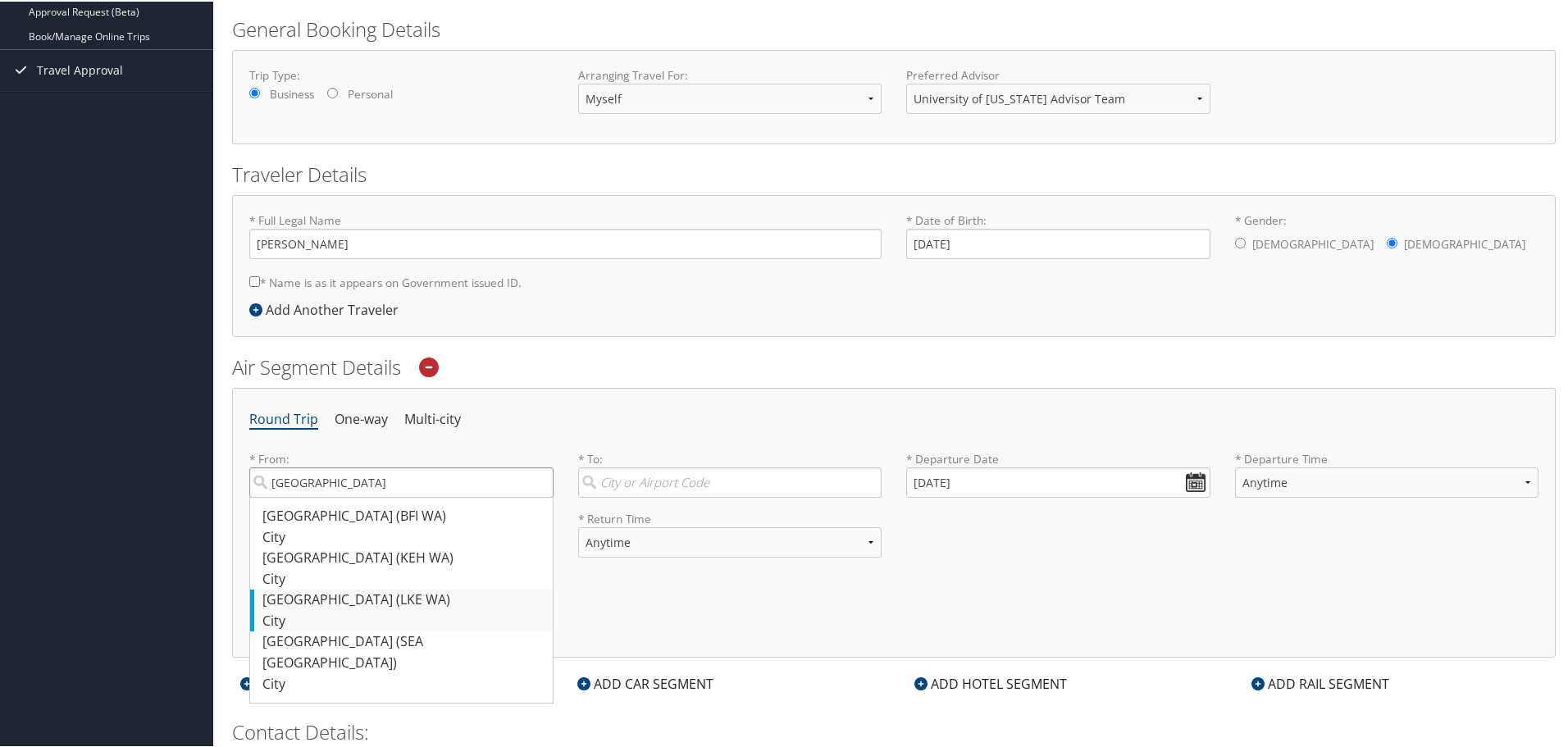 scroll, scrollTop: 246, scrollLeft: 0, axis: vertical 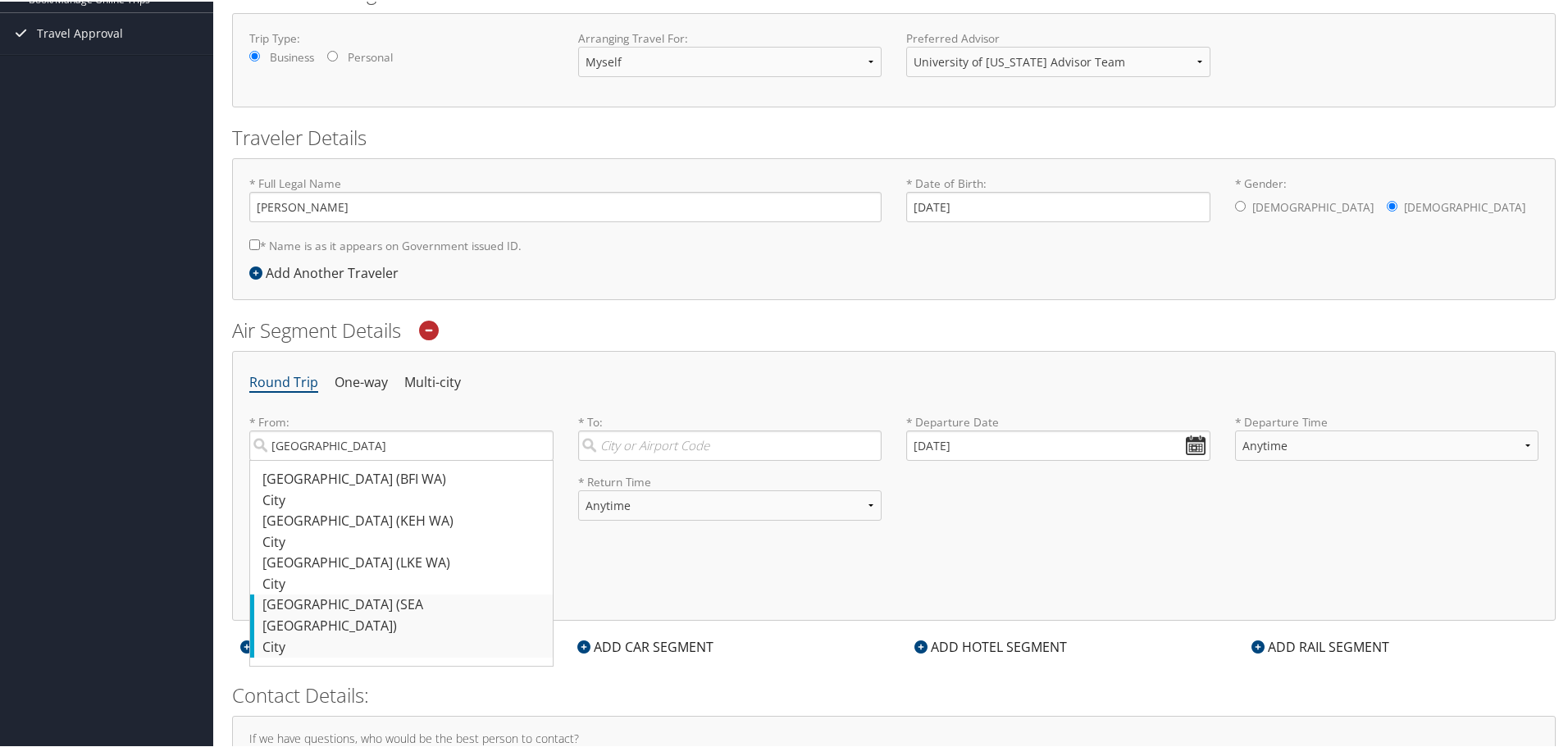 click on "[GEOGRAPHIC_DATA]   (SEA [GEOGRAPHIC_DATA])" at bounding box center (403, 613) 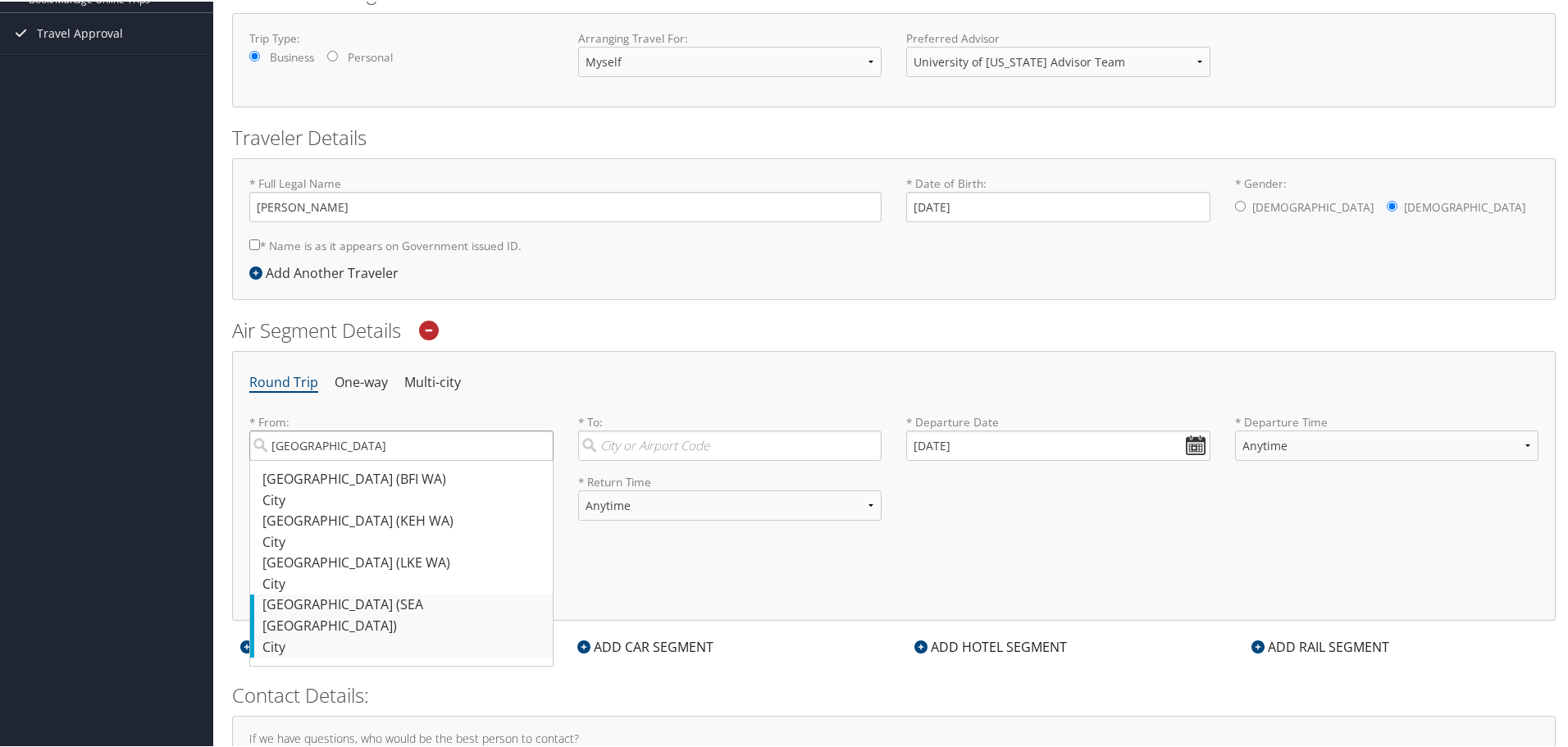 click on "[GEOGRAPHIC_DATA]" at bounding box center (401, 444) 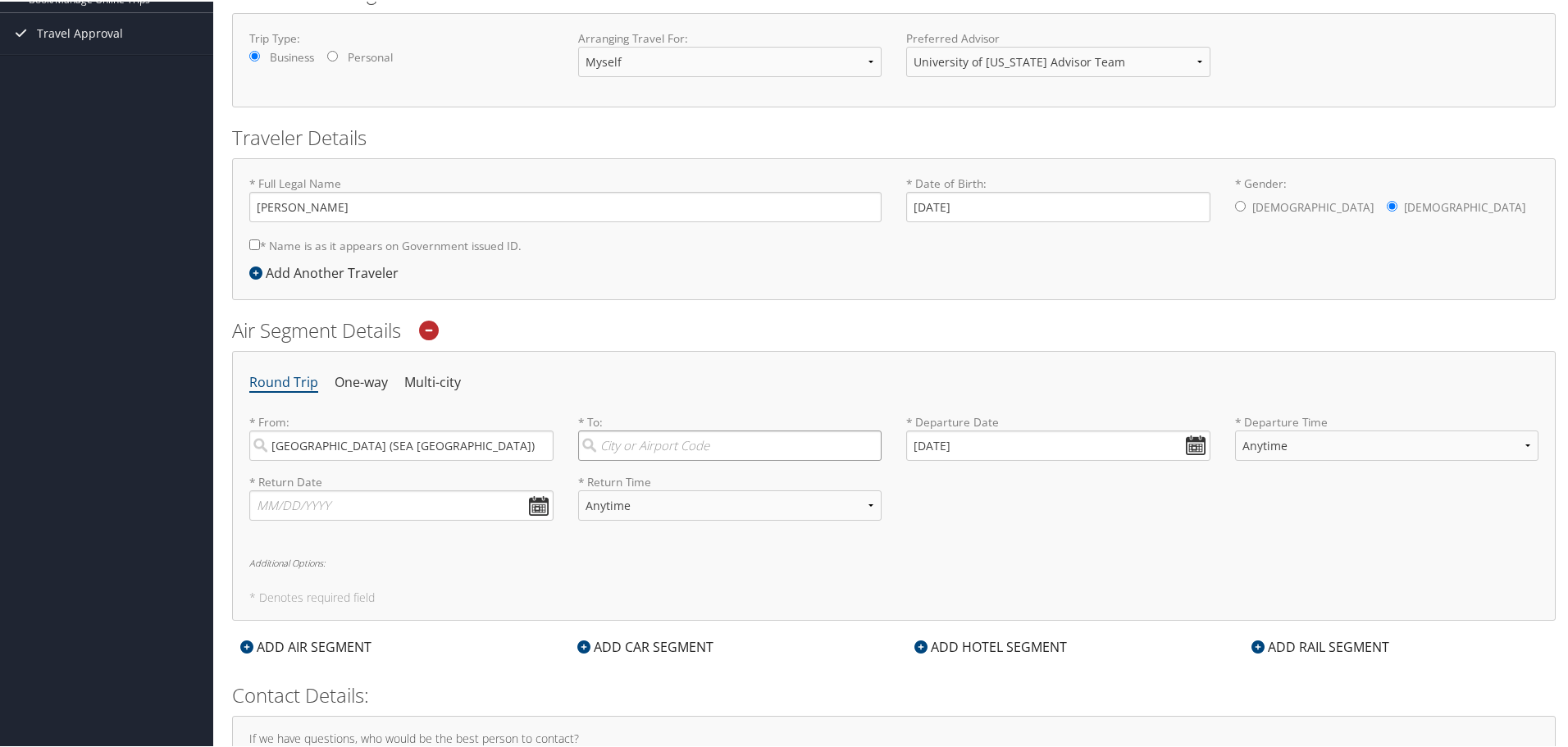 click at bounding box center [730, 444] 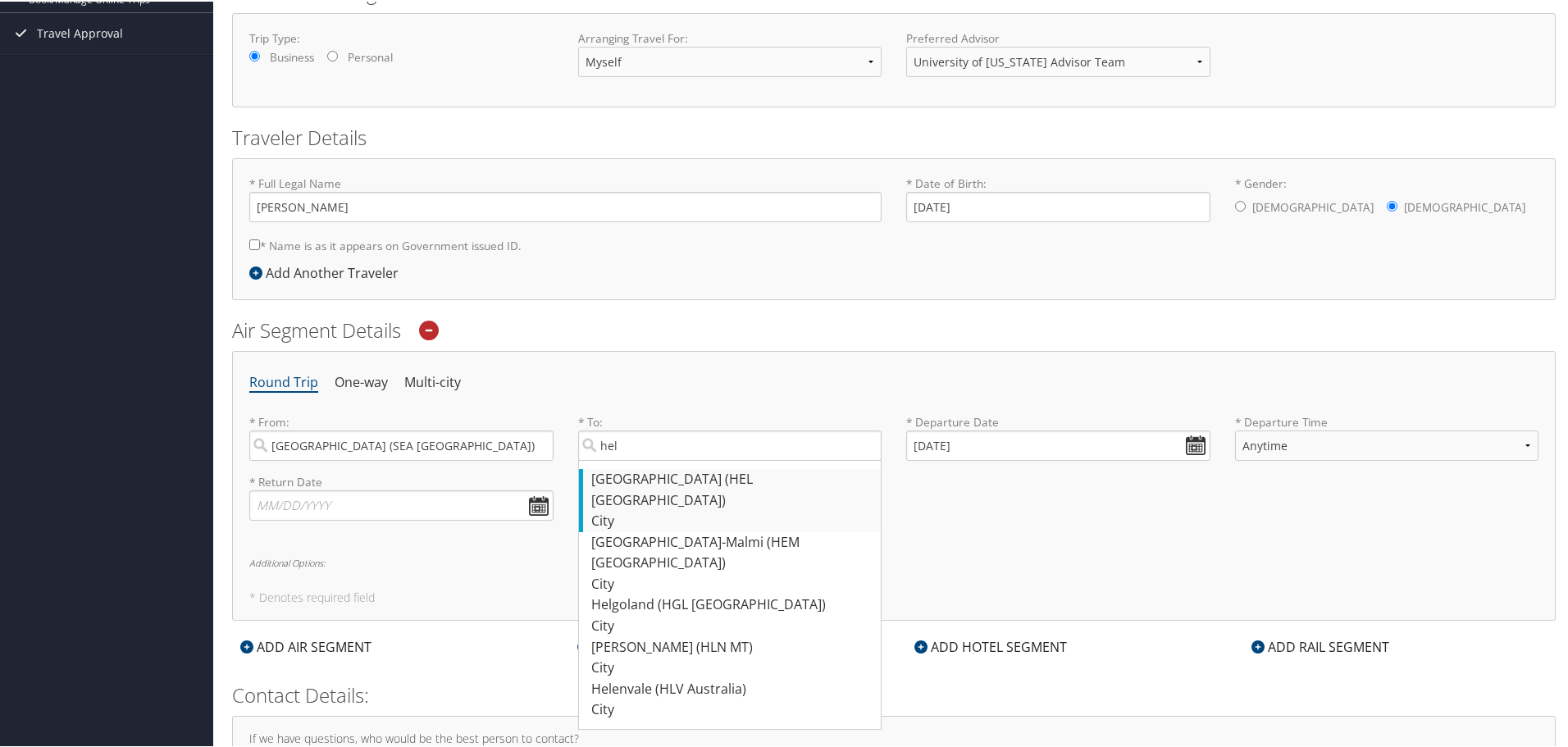 click on "City" at bounding box center [732, 520] 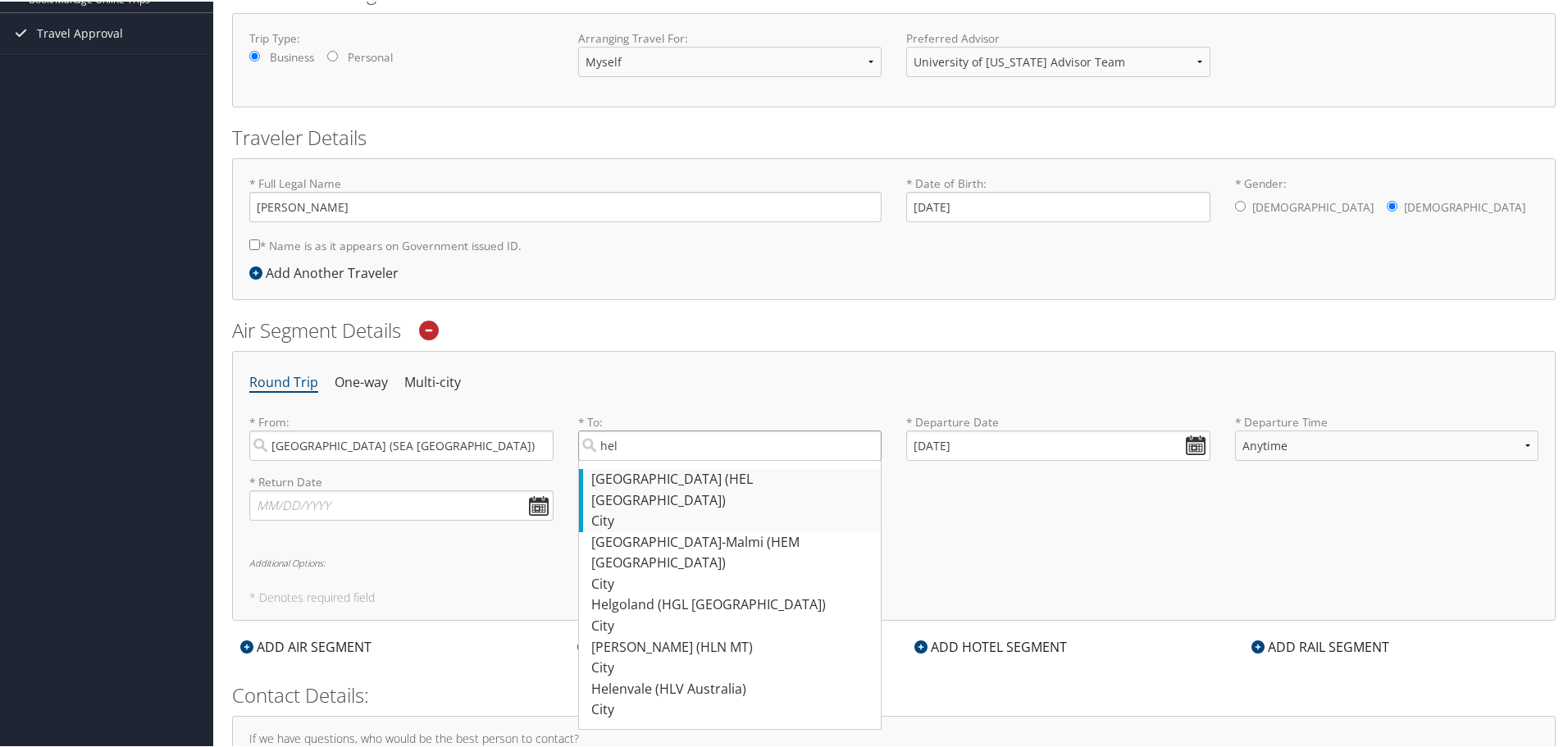 click on "hel" at bounding box center [730, 444] 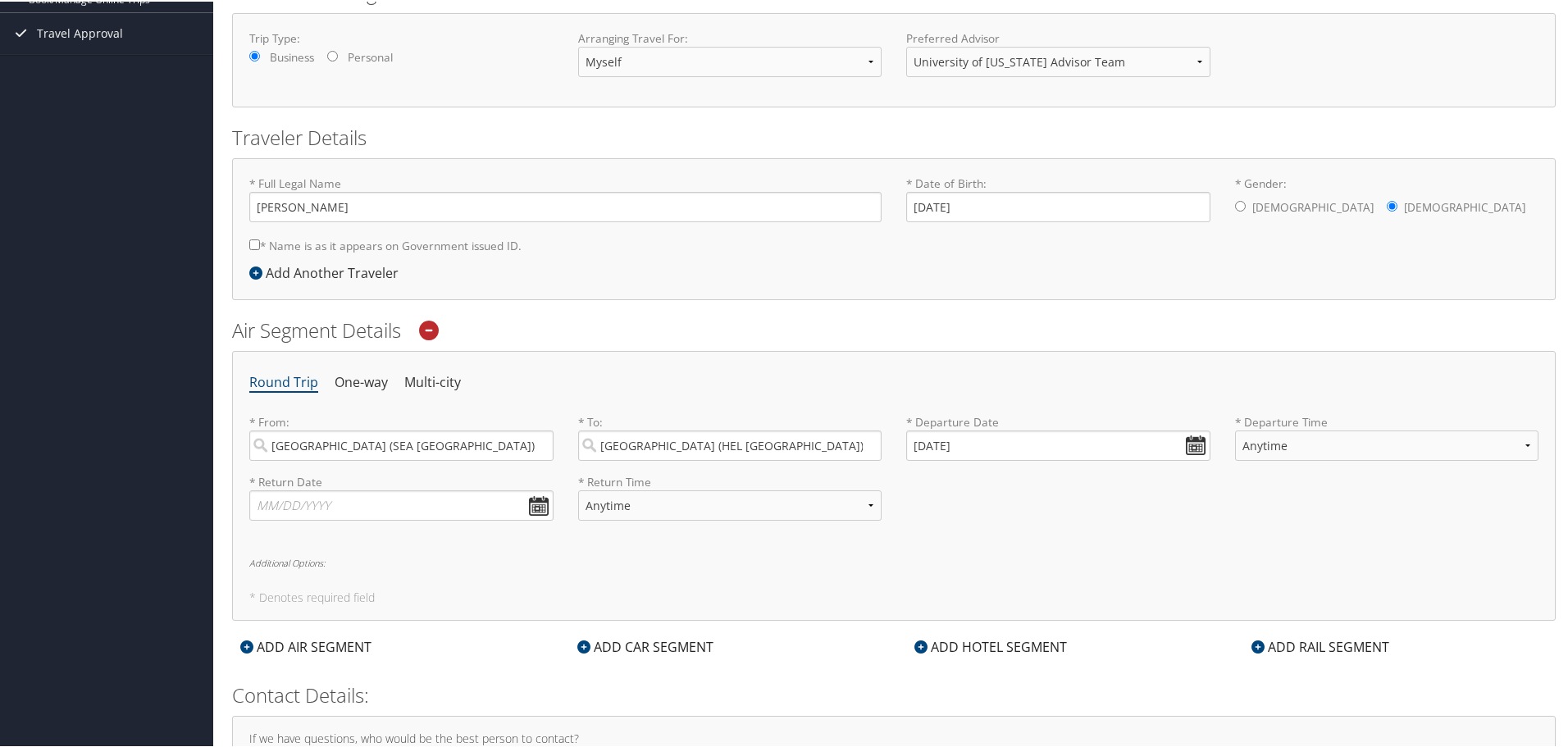 click on "* Departure Date [DATE] Dates must be valid" at bounding box center (1058, 442) 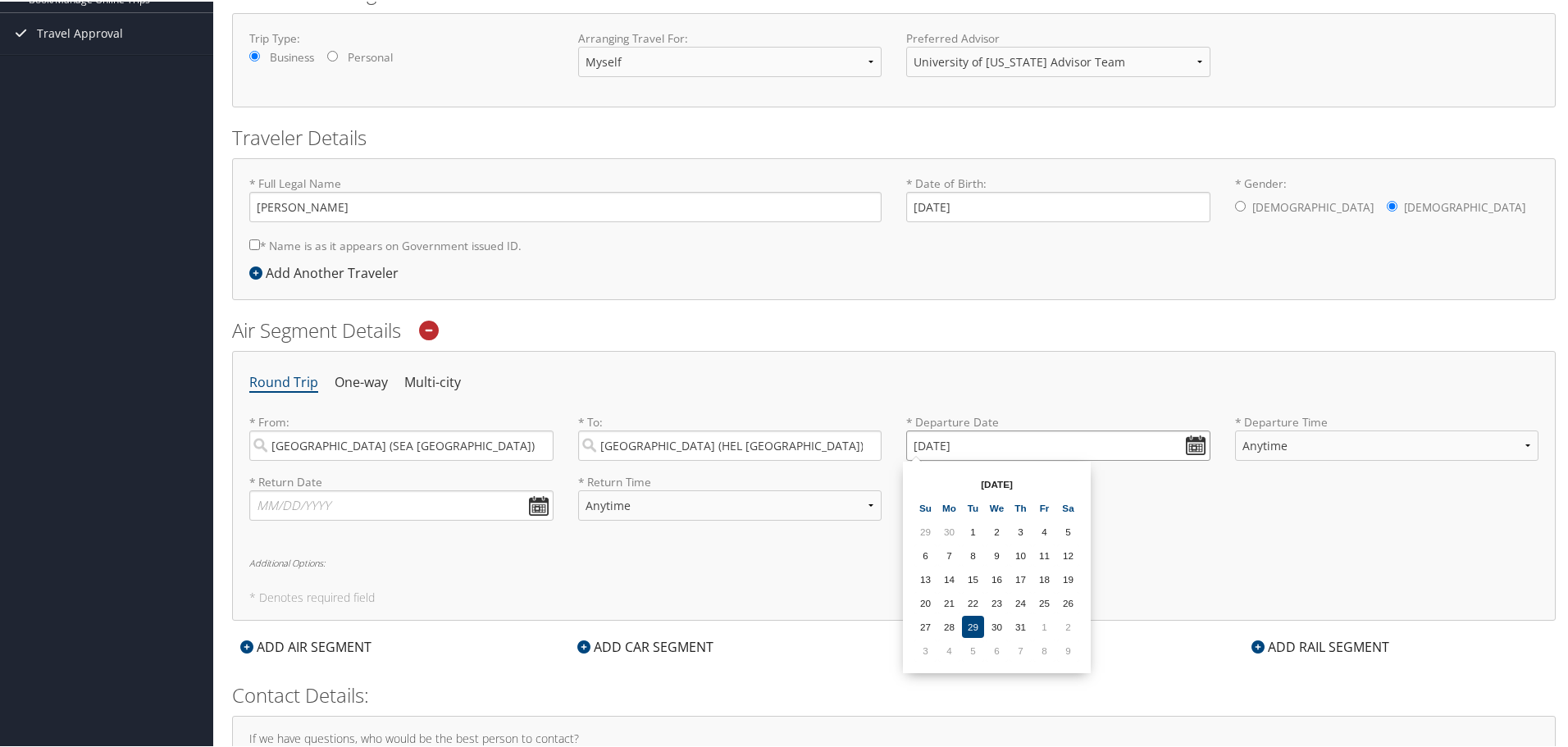 click on "[DATE]" at bounding box center (1058, 444) 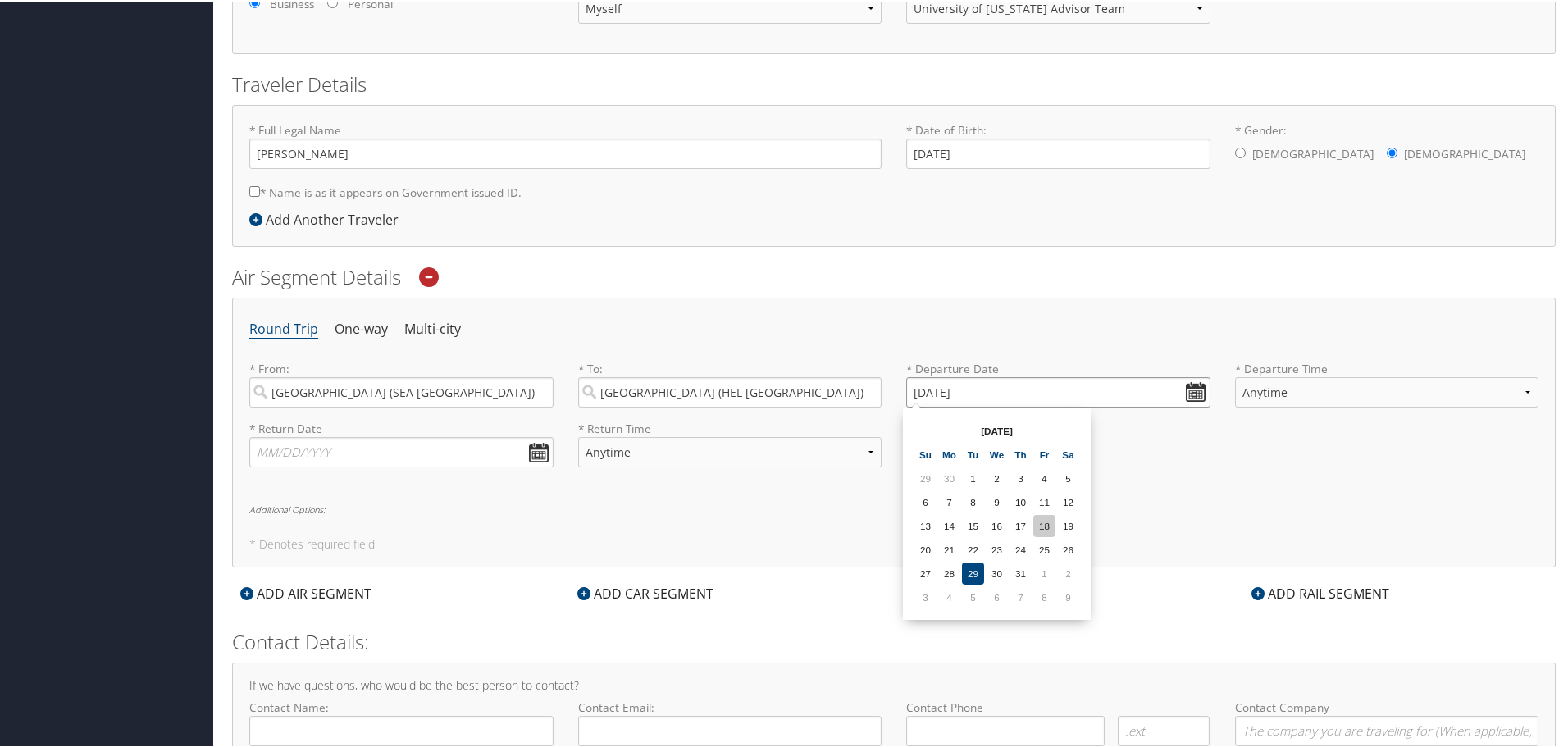 scroll, scrollTop: 328, scrollLeft: 0, axis: vertical 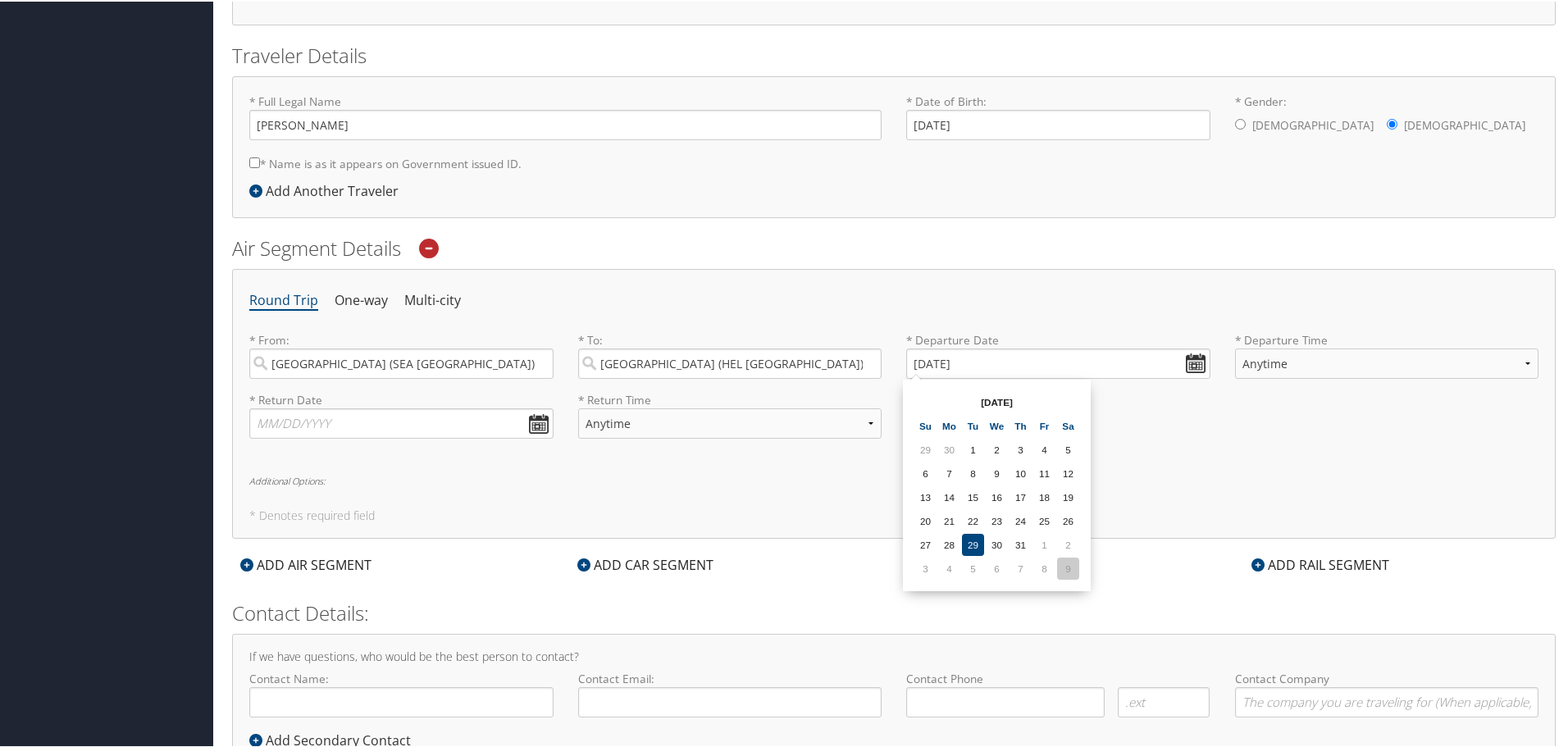 click on "9" at bounding box center [1068, 567] 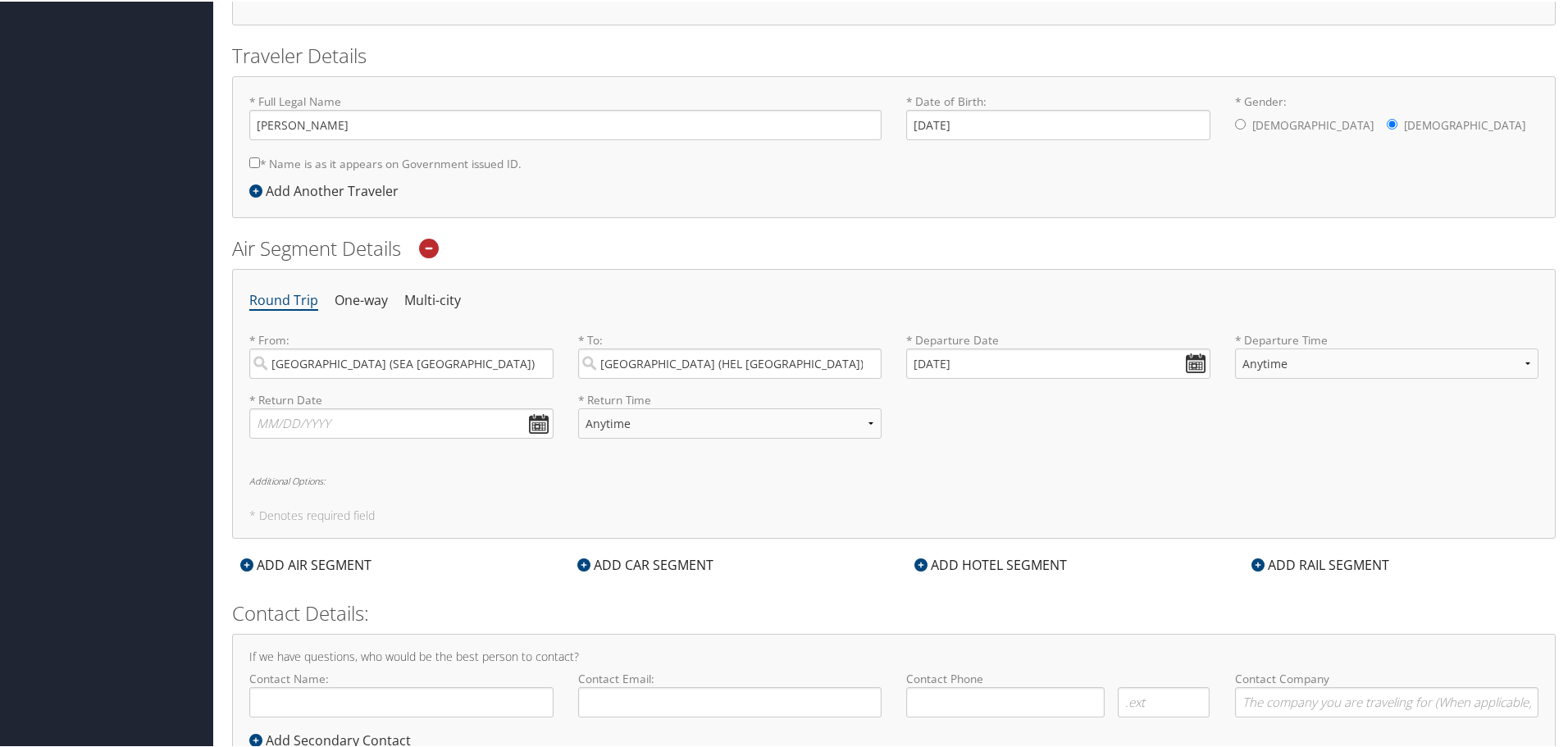 click on "Round Trip One-way Multi-city * From: [GEOGRAPHIC_DATA] (SEA [GEOGRAPHIC_DATA]) Required * To: [GEOGRAPHIC_DATA] ([GEOGRAPHIC_DATA] [GEOGRAPHIC_DATA]) Required * Departure Date [DATE] Dates must be valid * Departure Time Anytime Early Morning (5AM-7AM) Morning (7AM-12PM) Afternoon (12PM-5PM) Evening (5PM-10PM) Red Eye (10PM-5AM)  12:00 AM   1:00 AM   2:00 AM   3:00 AM   4:00 AM   5:00 AM   6:00 AM   7:00 AM   8:00 AM   9:00 AM   10:00 AM   11:00 AM   12:00 PM (Noon)   1:00 PM   2:00 PM   3:00 PM   4:00 PM   5:00 PM   6:00 PM   7:00 PM   8:00 PM   9:00 PM   10:00 PM   11:00 PM  Required * Return Date Dates must be valid * Return Time Anytime Early Morning (5AM-7AM) Morning (7AM-12PM) Afternoon (12PM-5PM) Evening (5PM-10PM) Red Eye (10PM-5AM)  12:00 AM   1:00 AM   2:00 AM   3:00 AM   4:00 AM   5:00 AM   6:00 AM   7:00 AM   8:00 AM   9:00 AM   10:00 AM   11:00 AM   12:00 PM (Noon)   1:00 PM   2:00 PM   3:00 PM   4:00 PM   5:00 PM   6:00 PM   7:00 PM   8:00 PM   9:00 PM   10:00 PM   11:00 PM  Required   Additional Options: * Denotes required field" at bounding box center (894, 402) 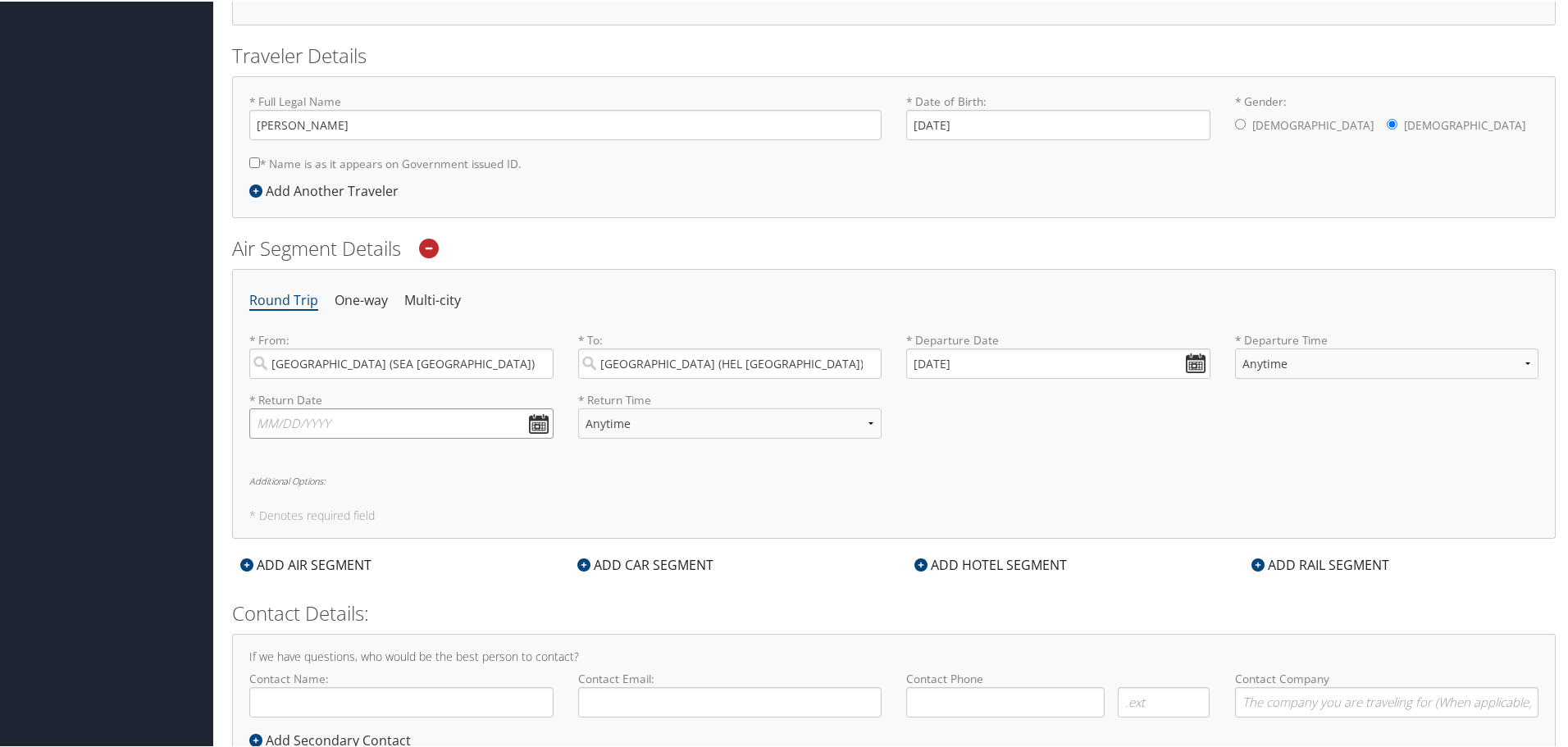 click at bounding box center [401, 421] 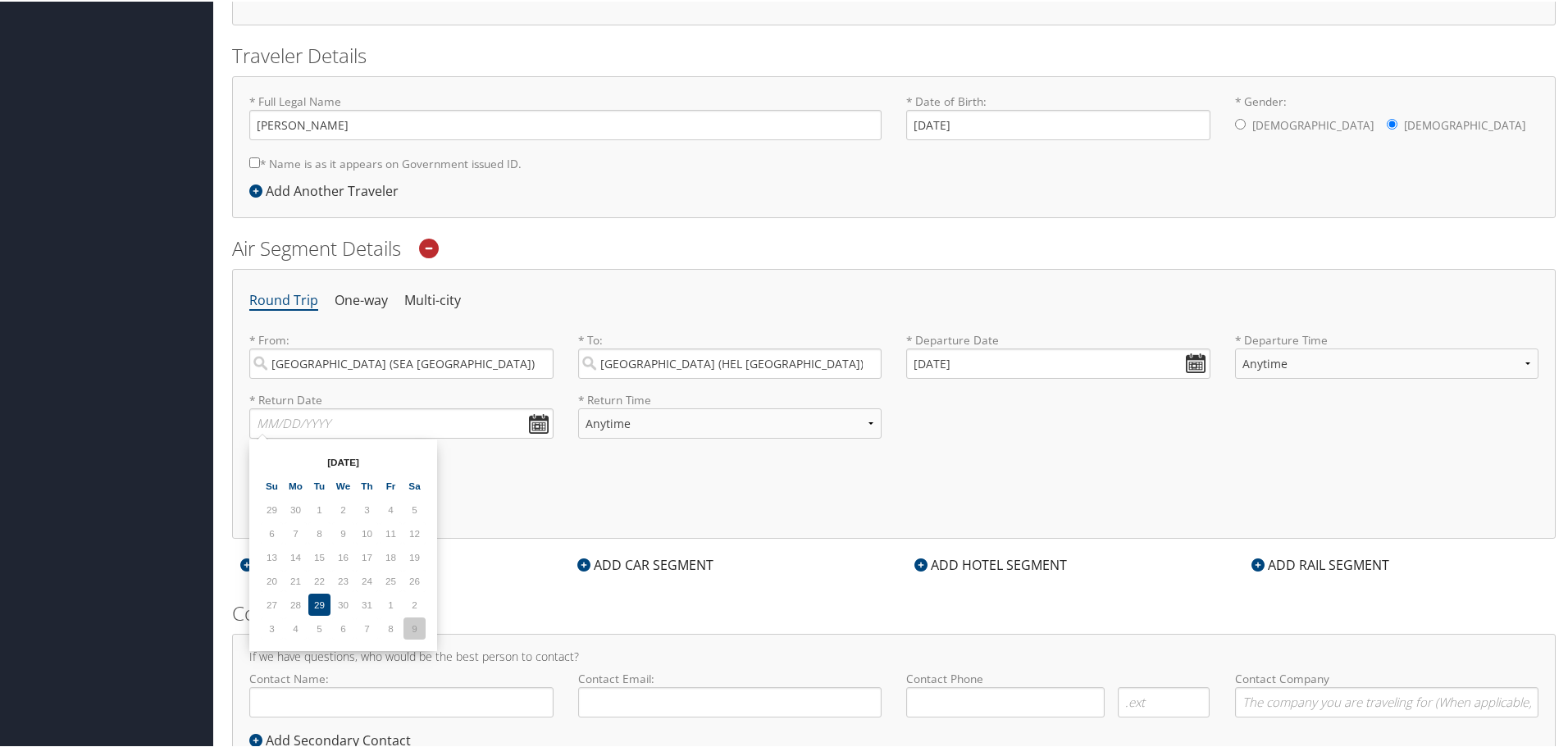 click on "9" at bounding box center (414, 626) 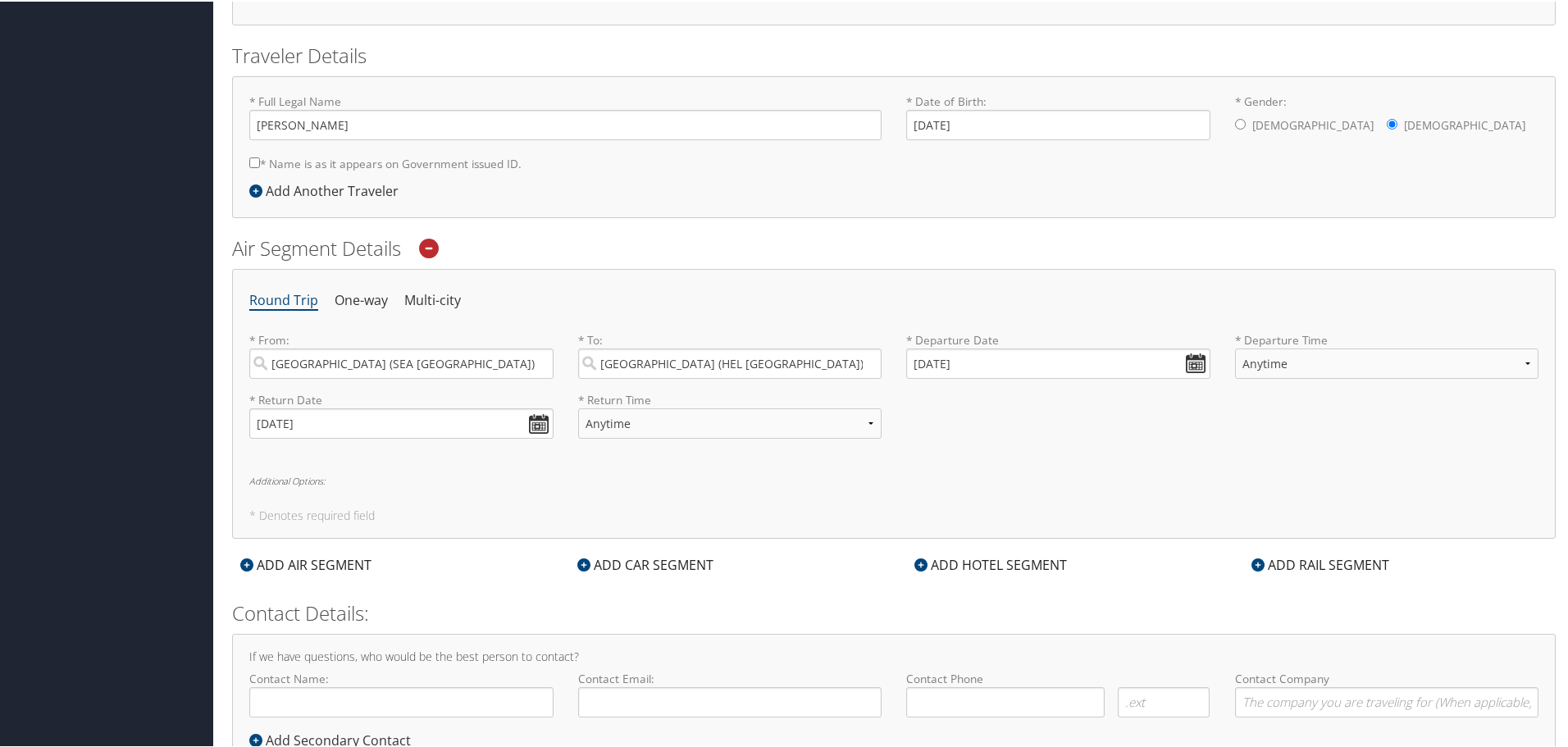 click on "* Denotes required field" at bounding box center [894, 514] 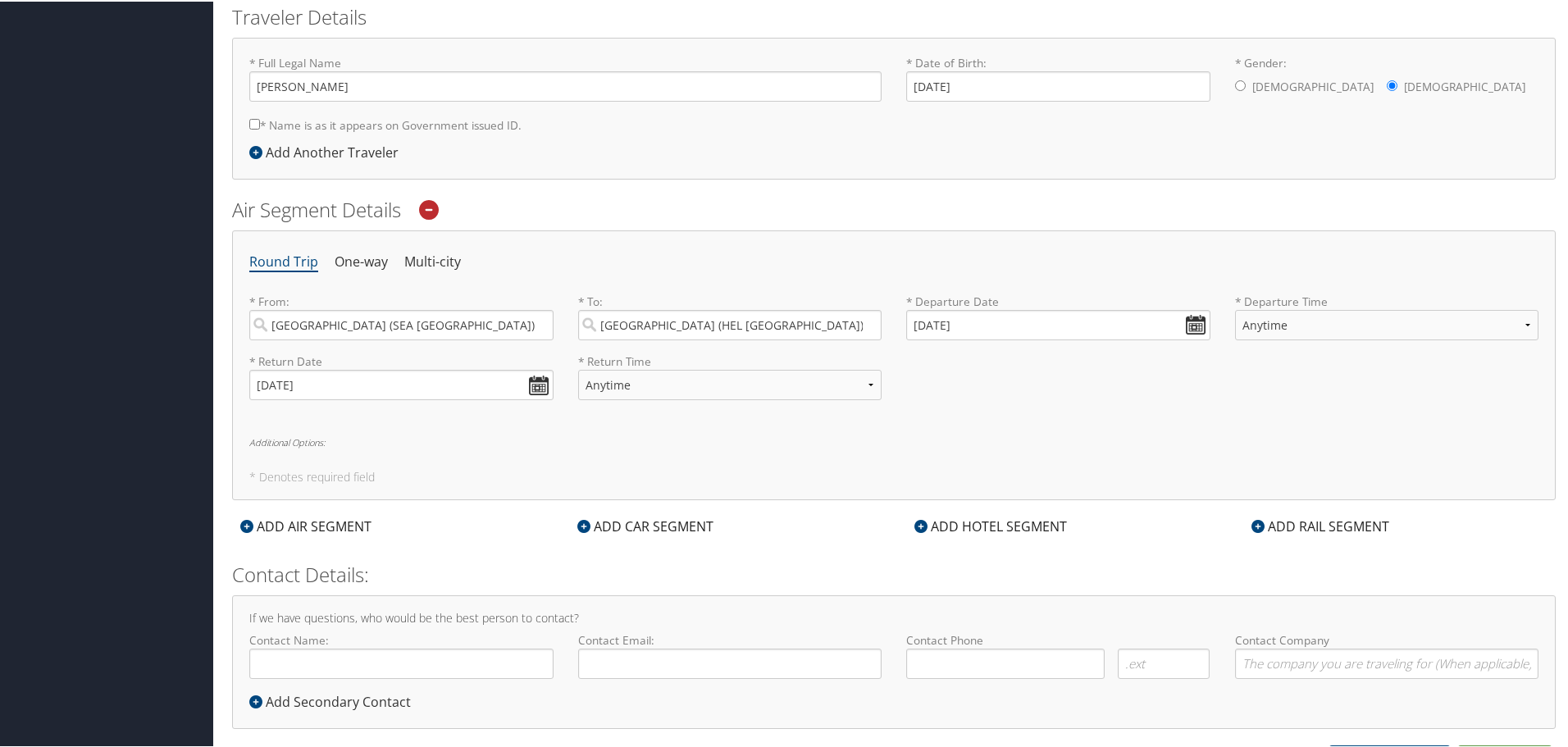 scroll, scrollTop: 388, scrollLeft: 0, axis: vertical 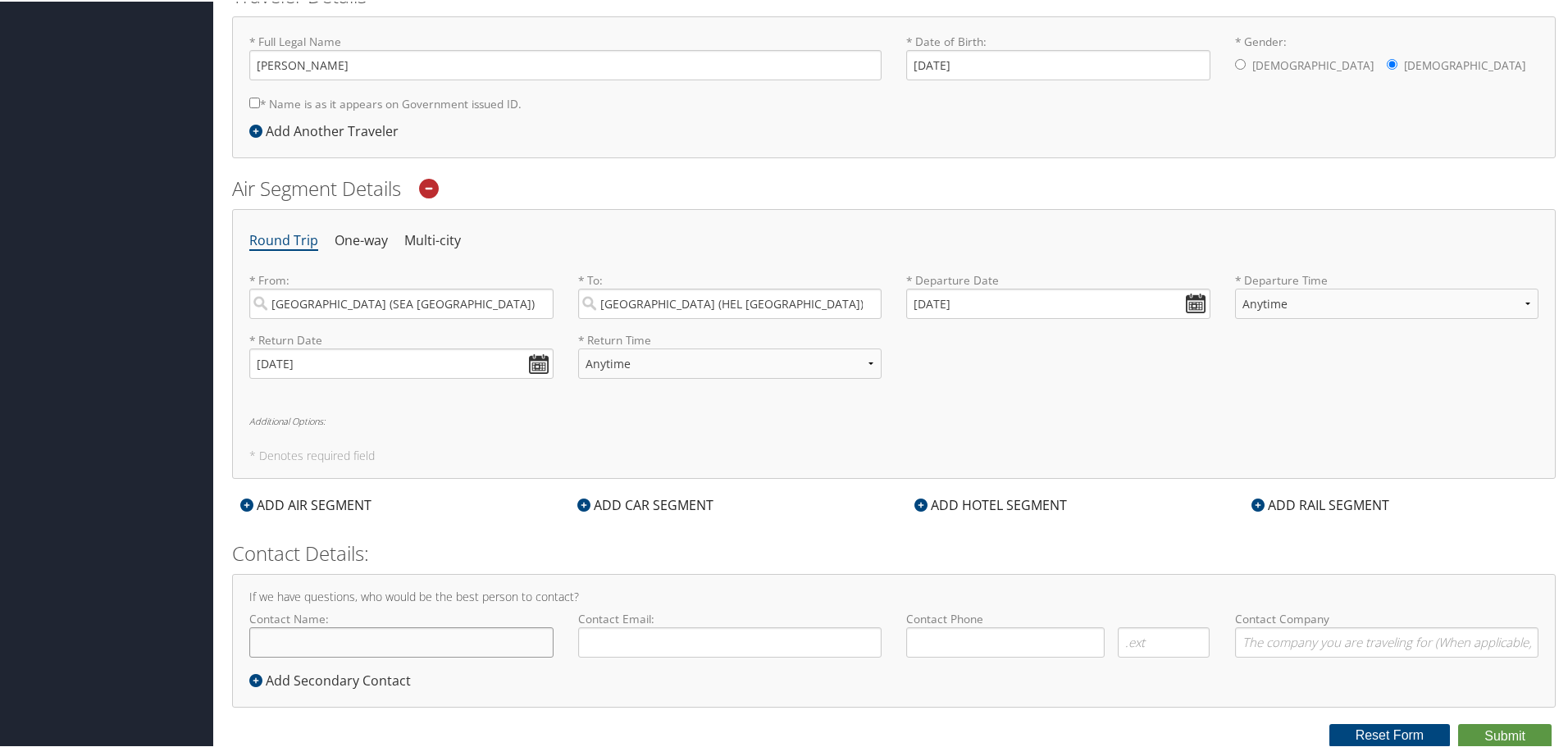 click on "Contact Name:" 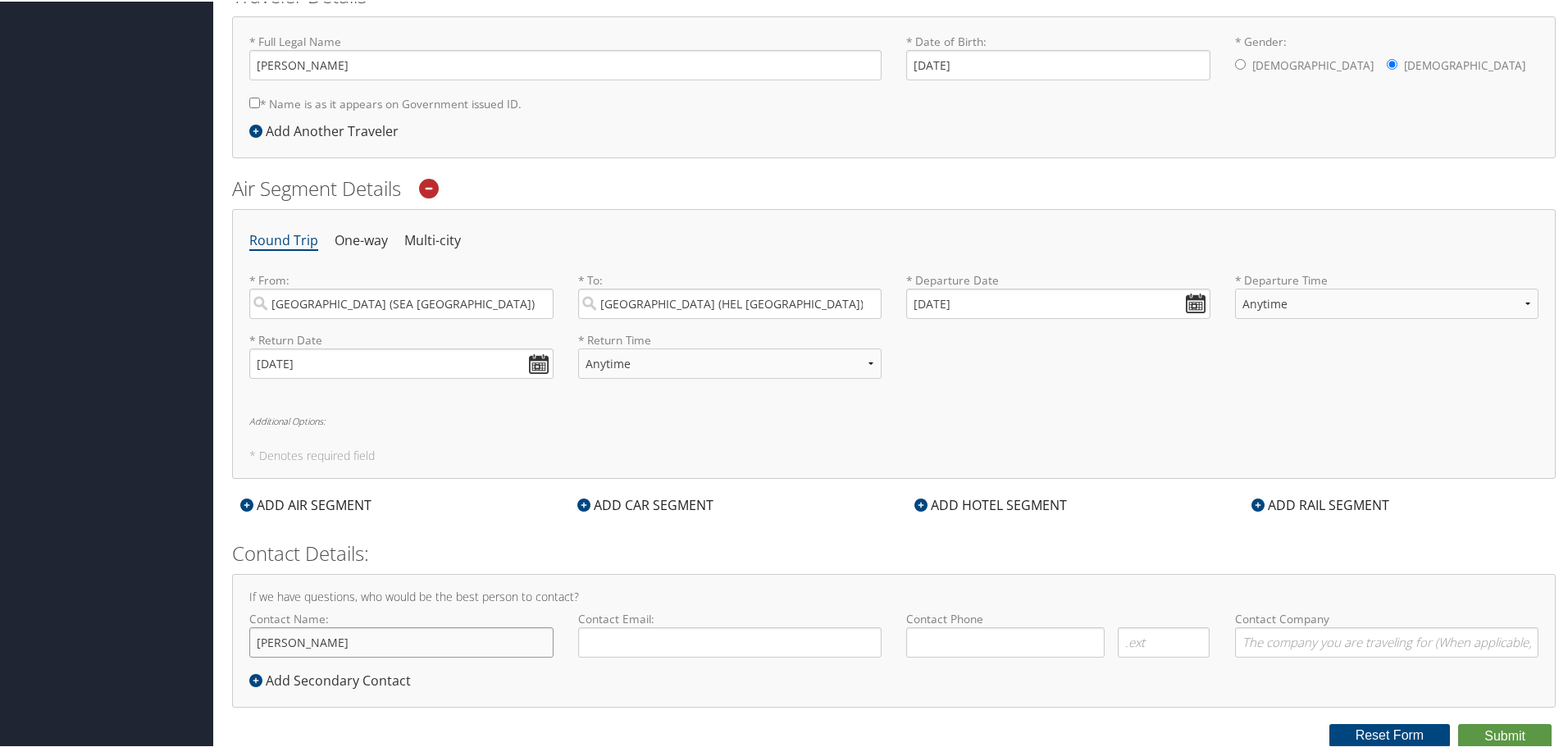 type on "[PERSON_NAME]" 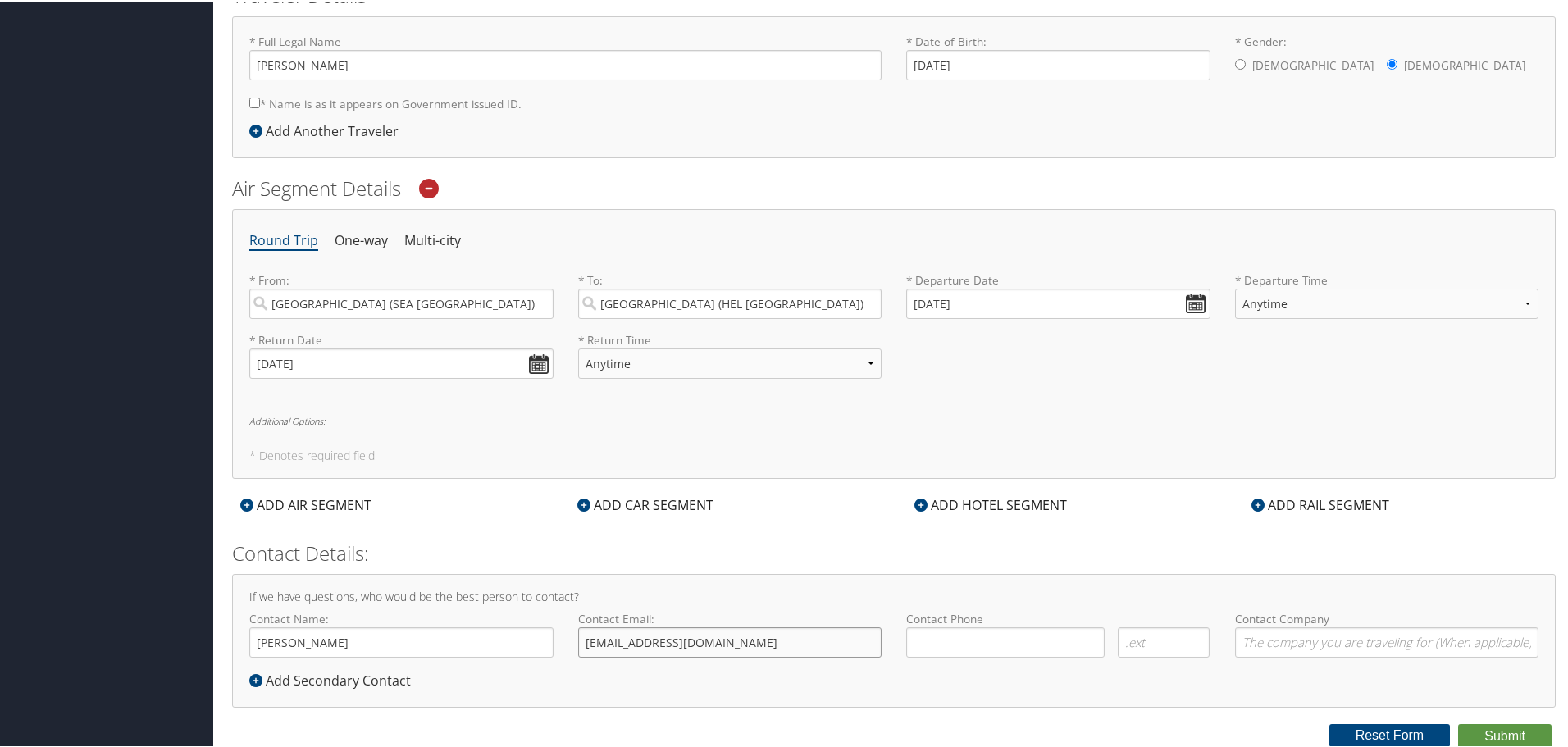 type on "[EMAIL_ADDRESS][DOMAIN_NAME]" 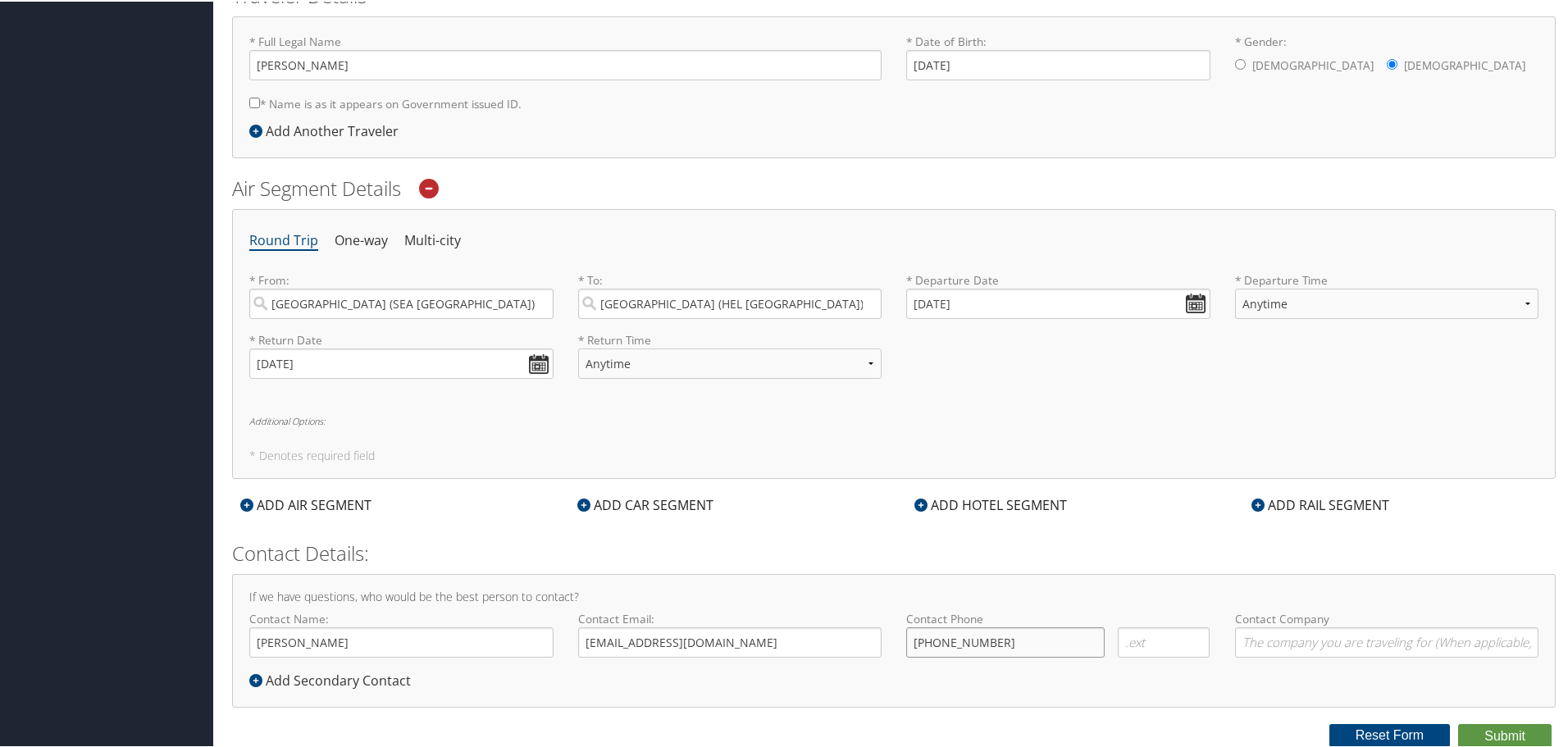 type on "[PHONE_NUMBER]" 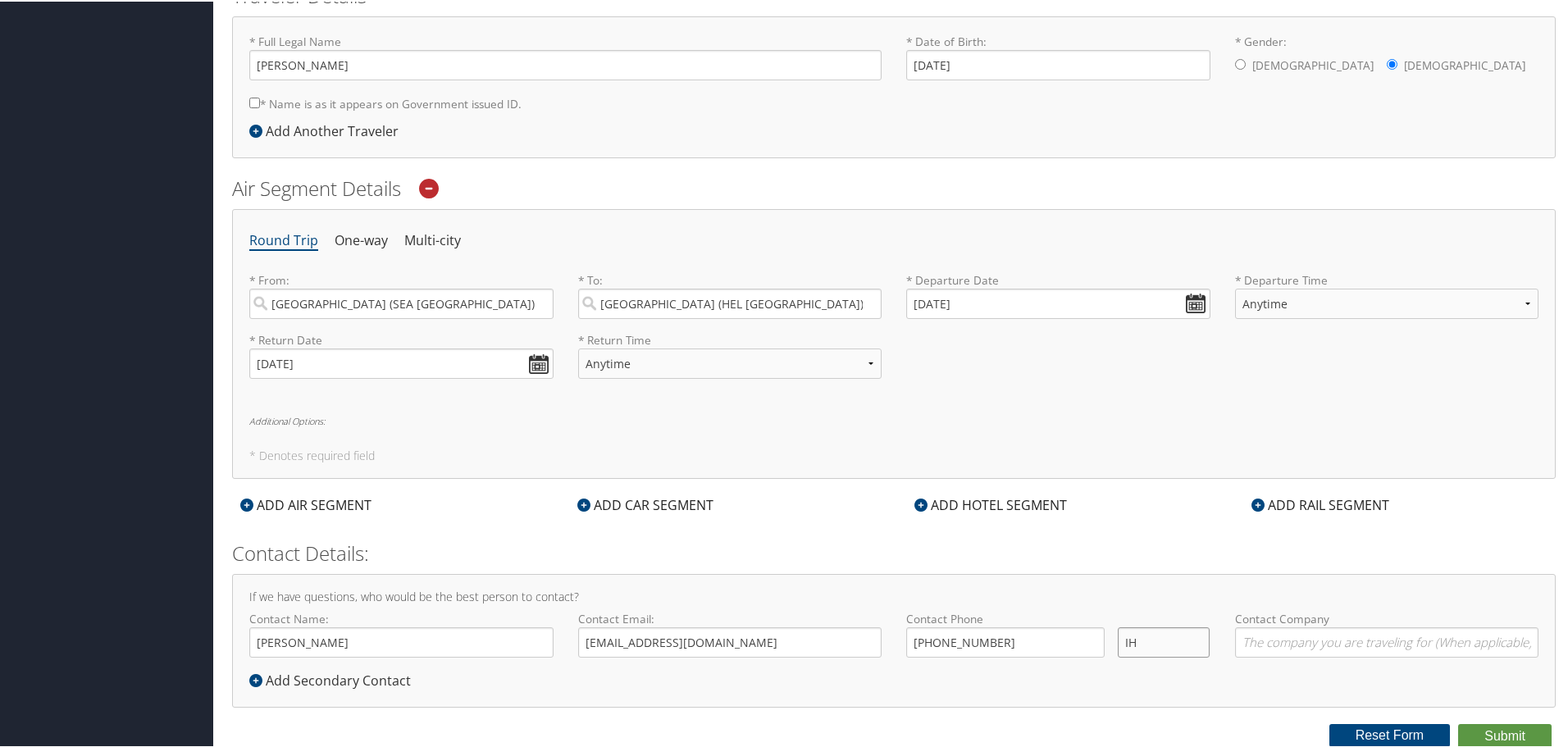 type on "I" 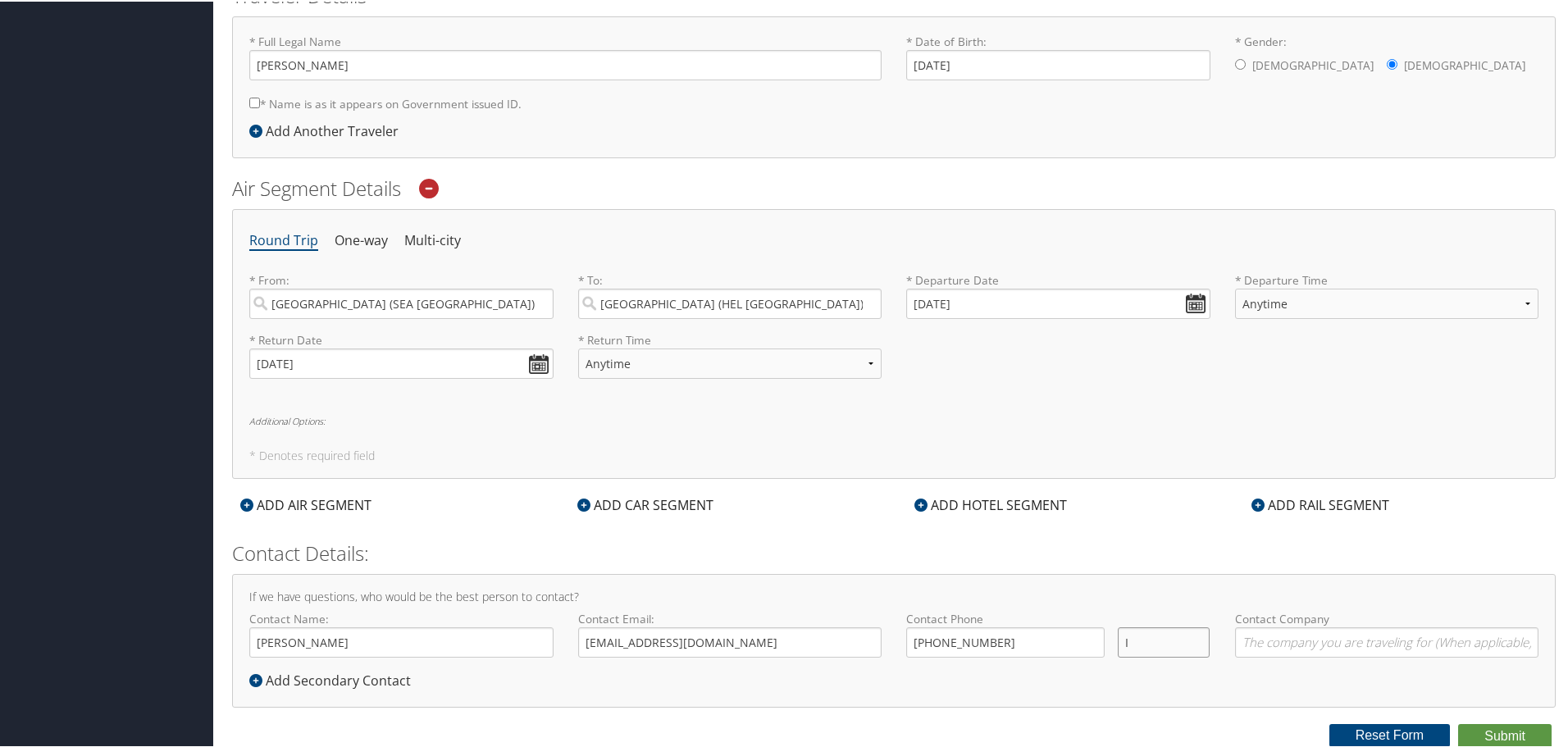 type 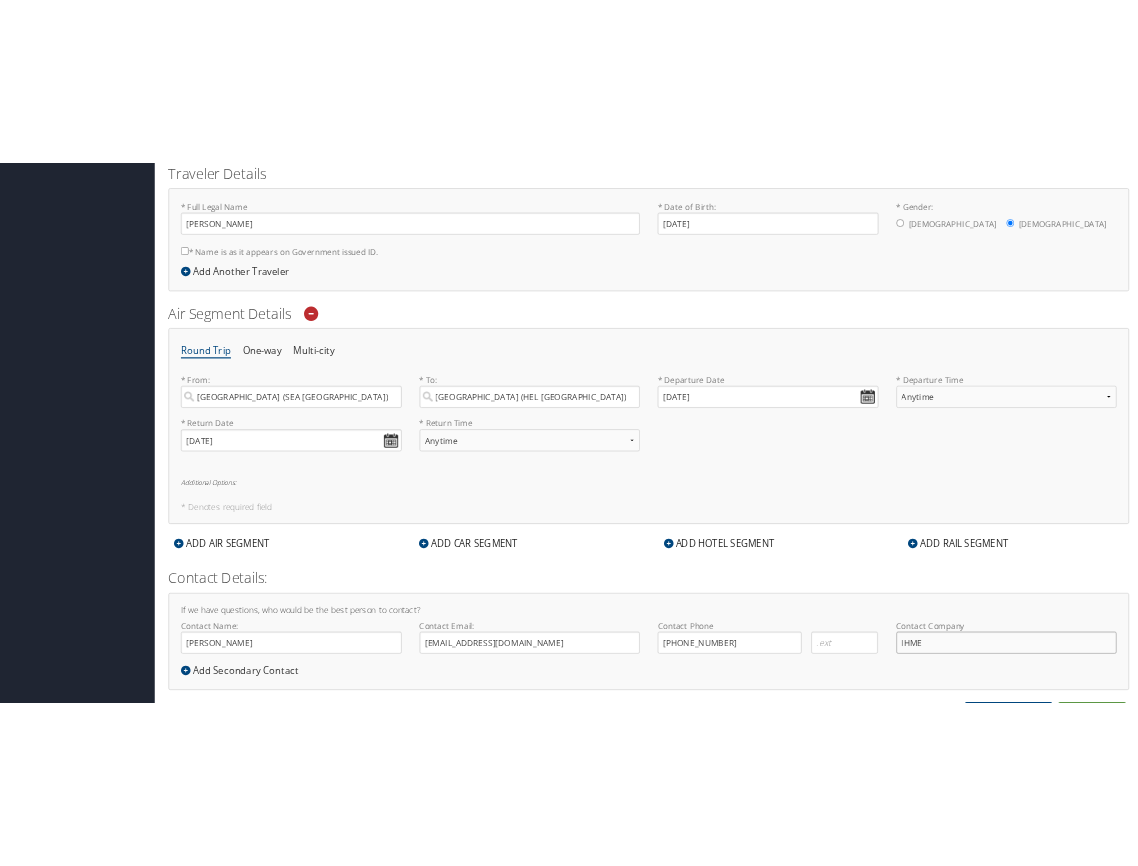 scroll, scrollTop: 473, scrollLeft: 0, axis: vertical 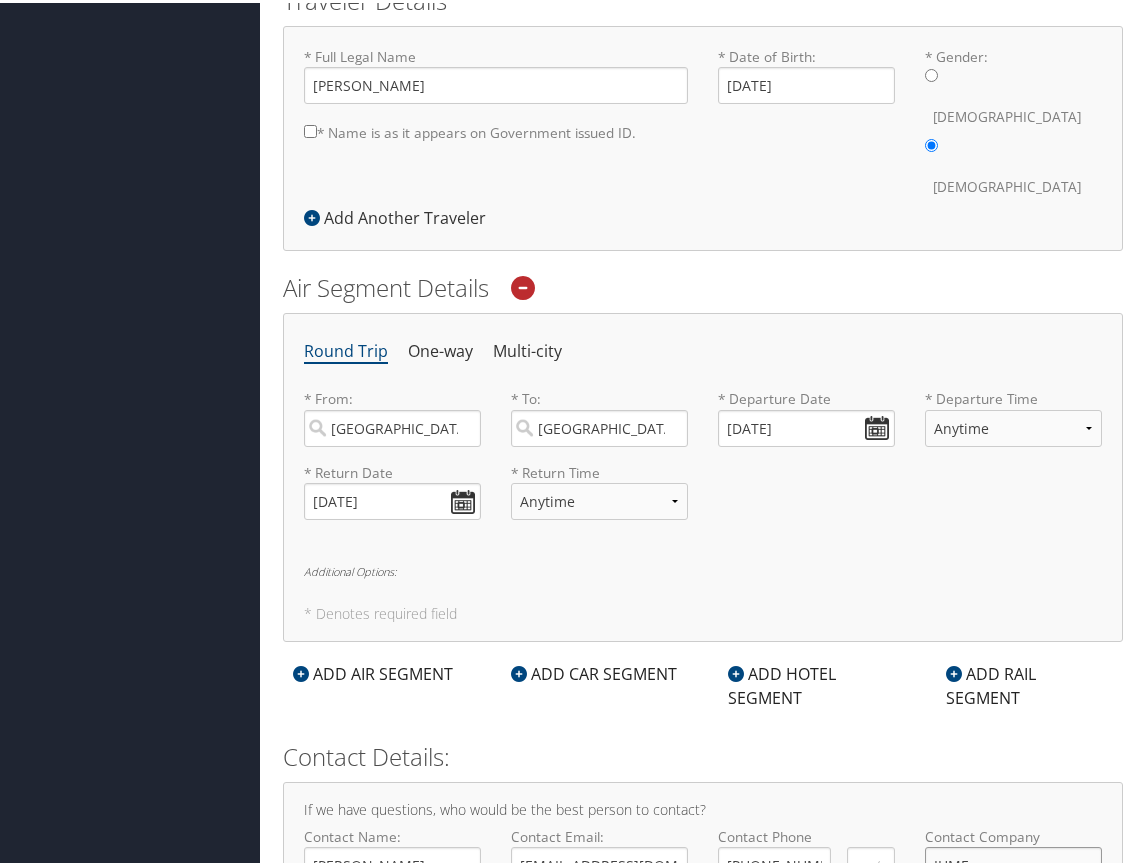 type on "IHME" 